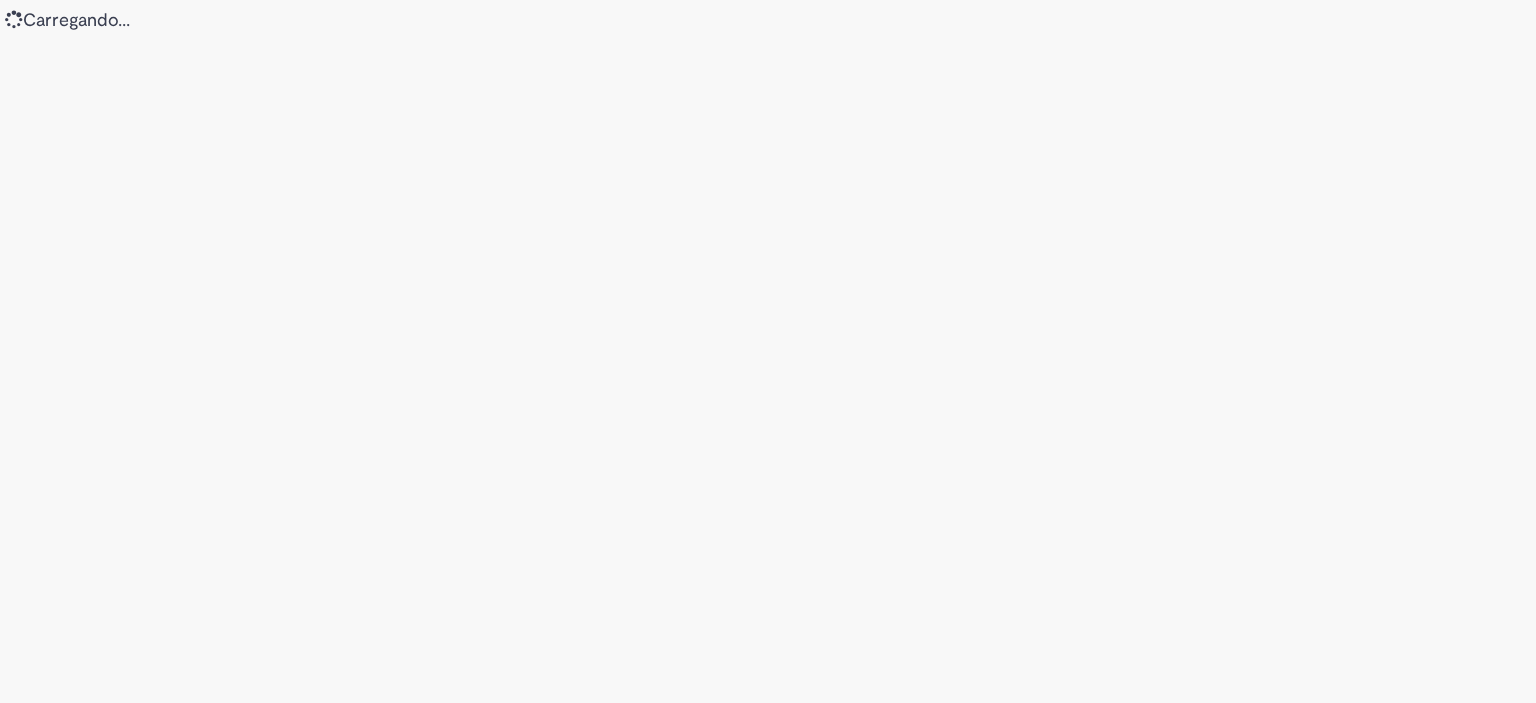 scroll, scrollTop: 0, scrollLeft: 0, axis: both 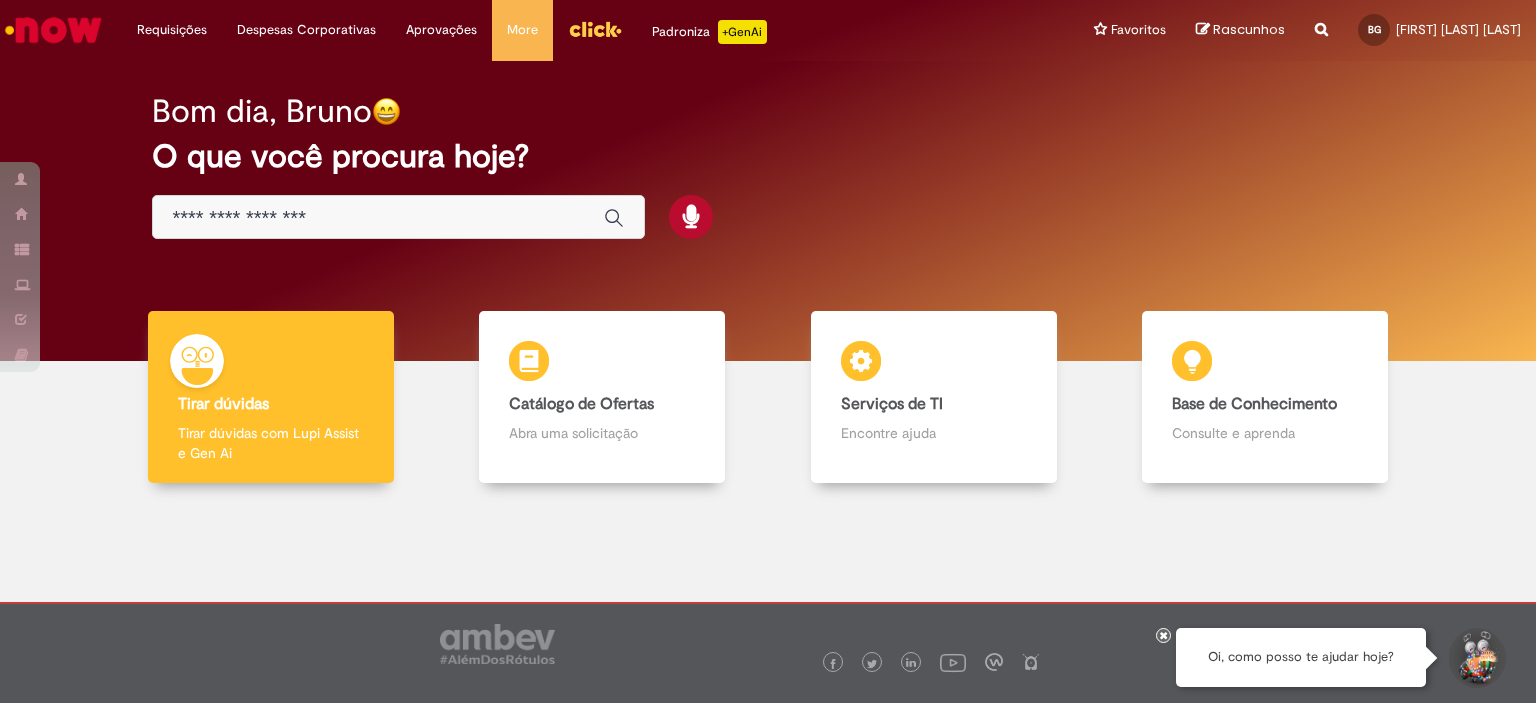 click at bounding box center [378, 218] 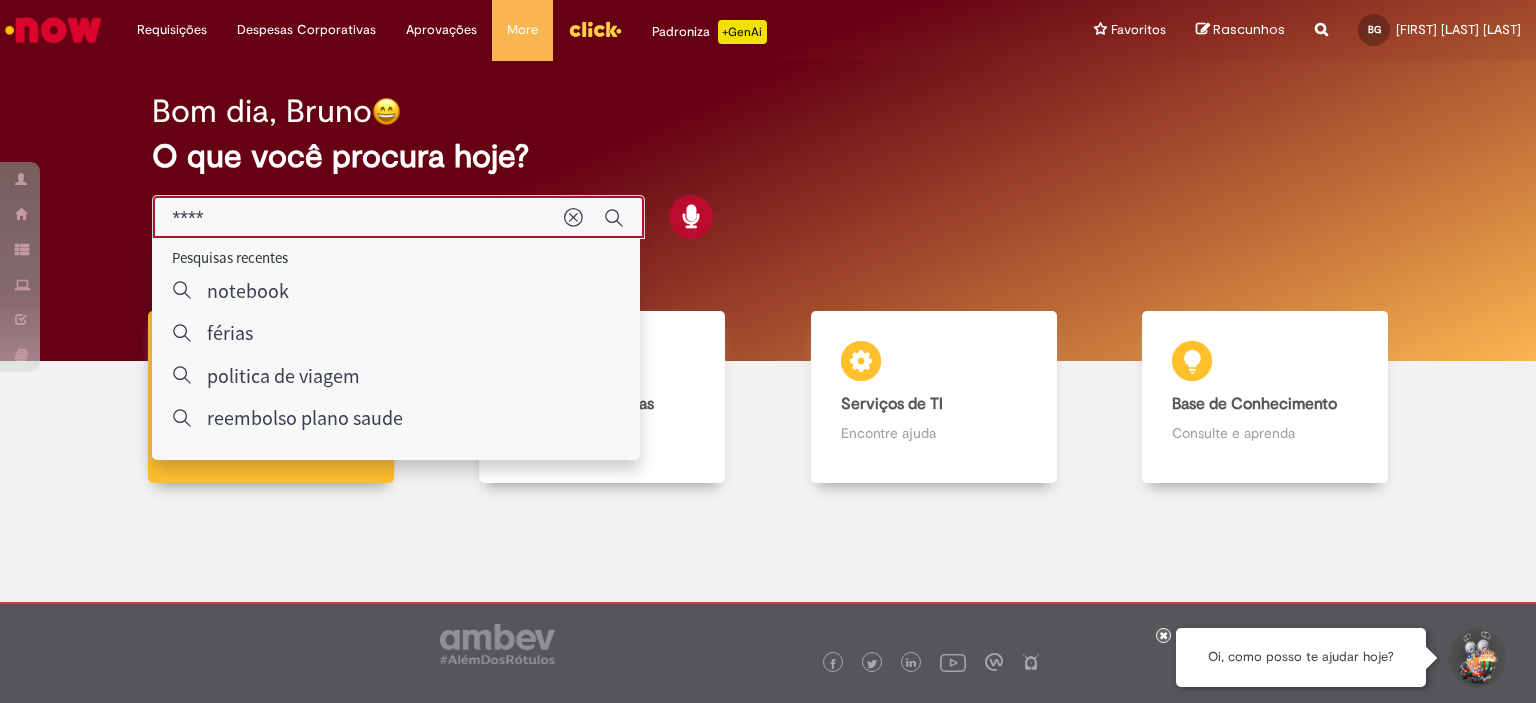 type on "****" 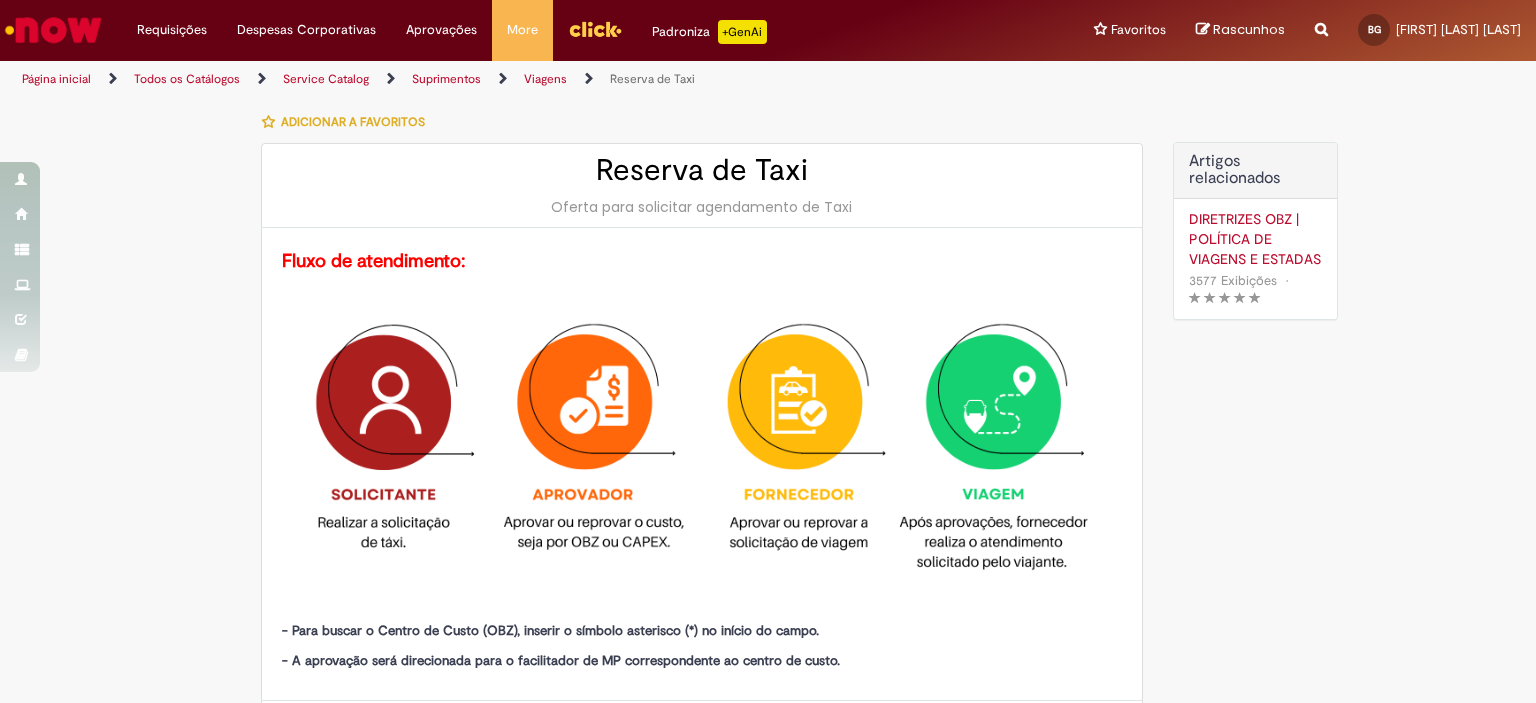 type on "********" 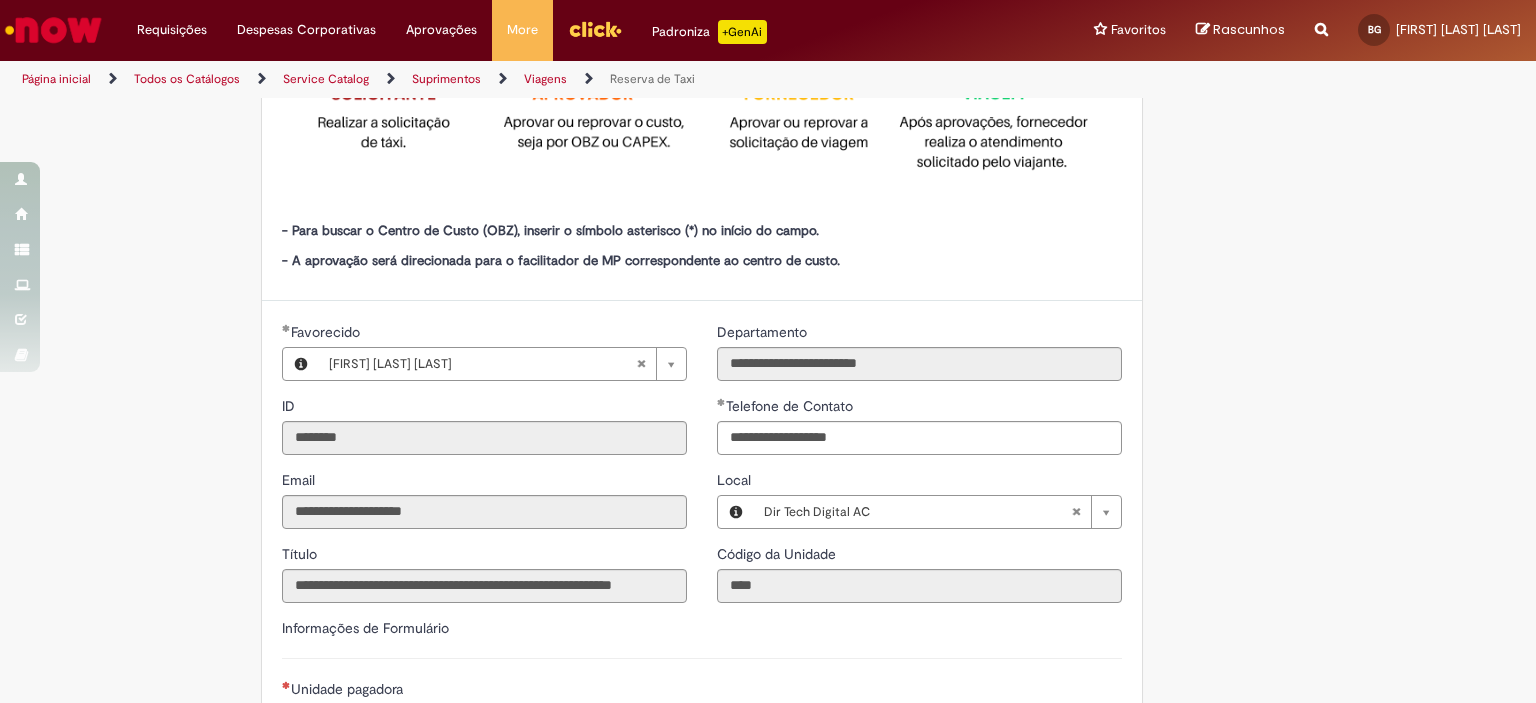 scroll, scrollTop: 700, scrollLeft: 0, axis: vertical 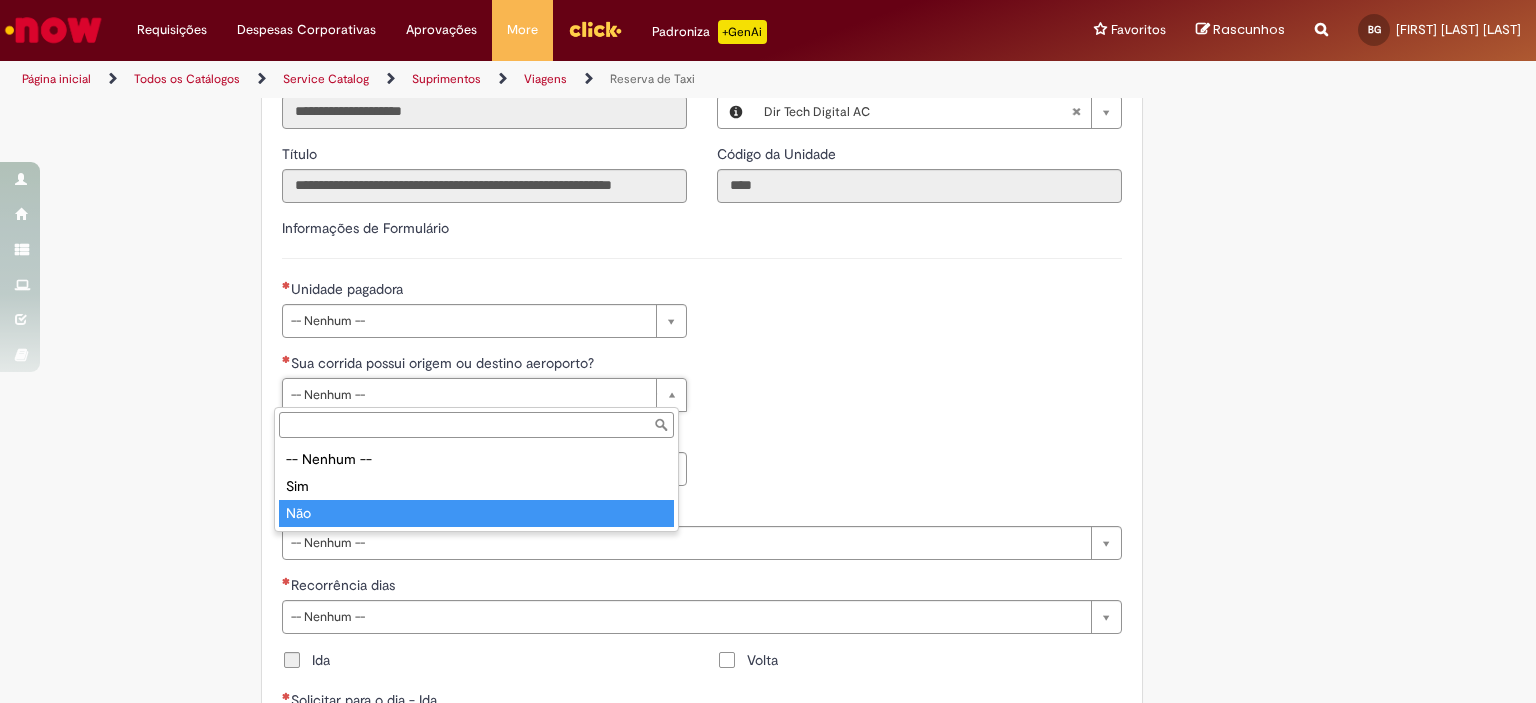 type on "***" 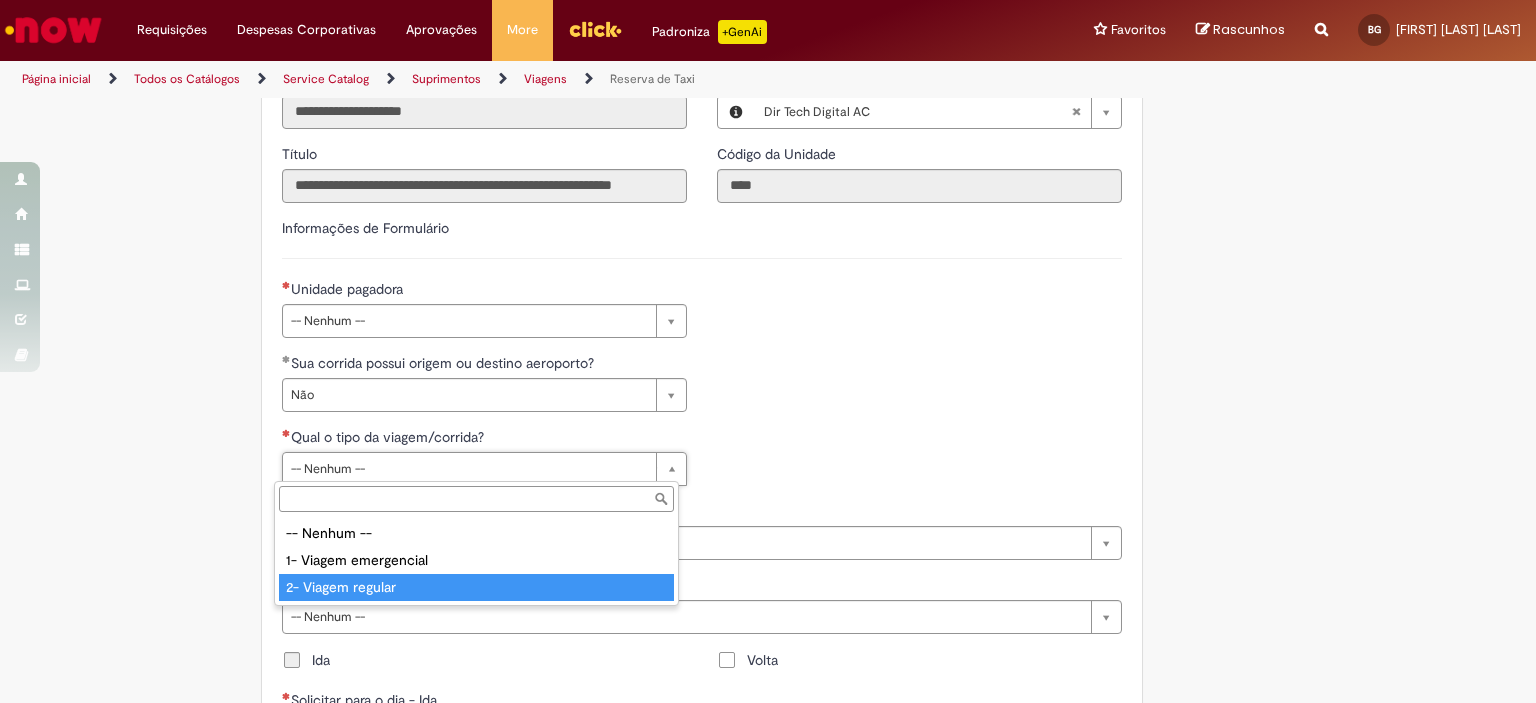 type on "**********" 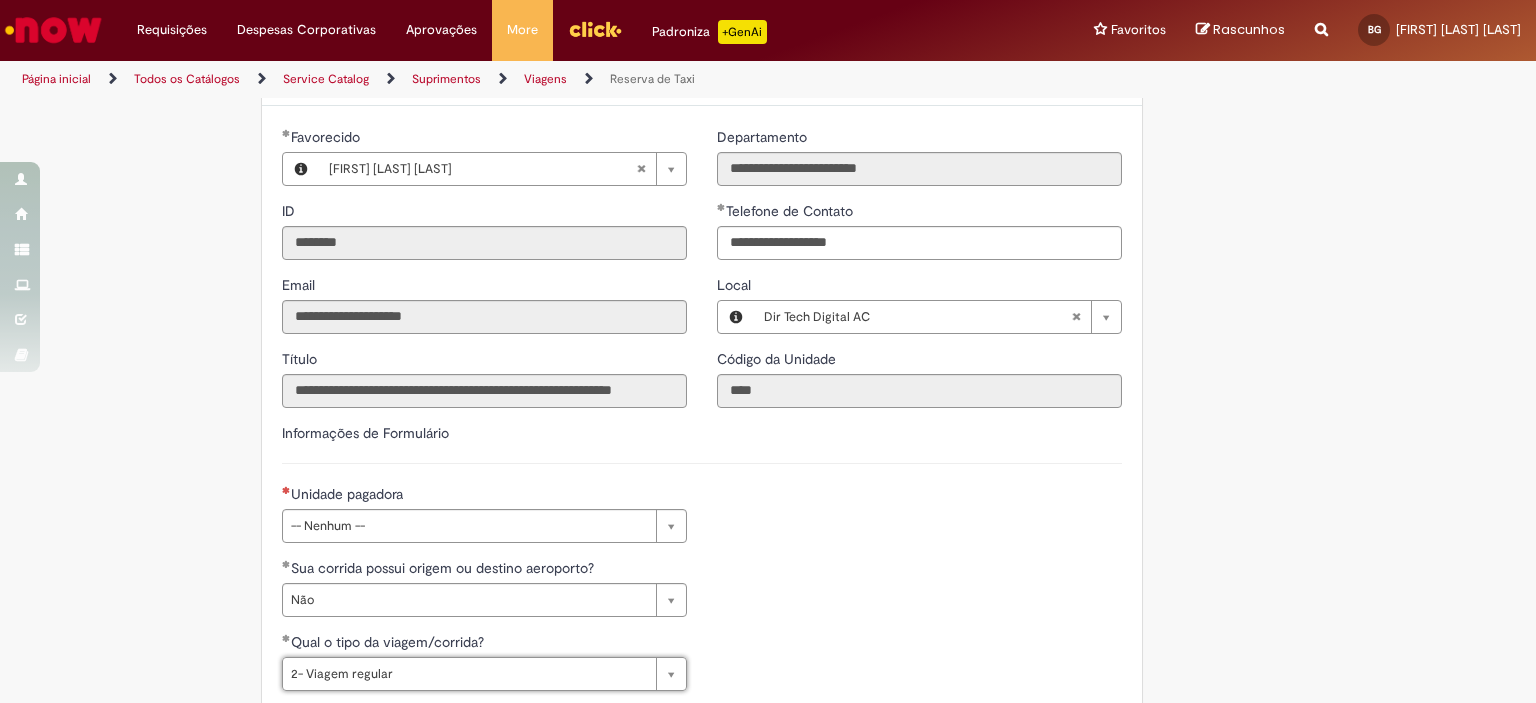 scroll, scrollTop: 700, scrollLeft: 0, axis: vertical 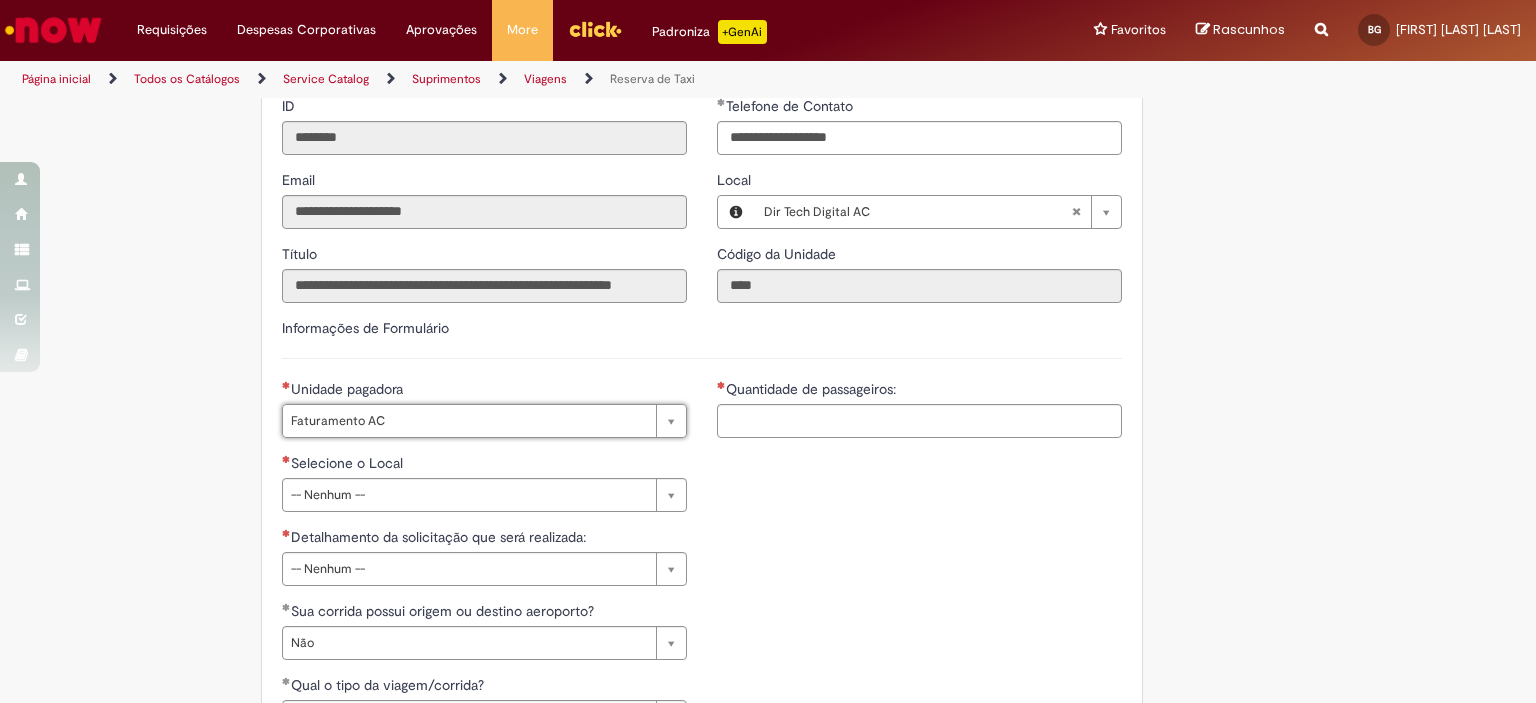 type on "**********" 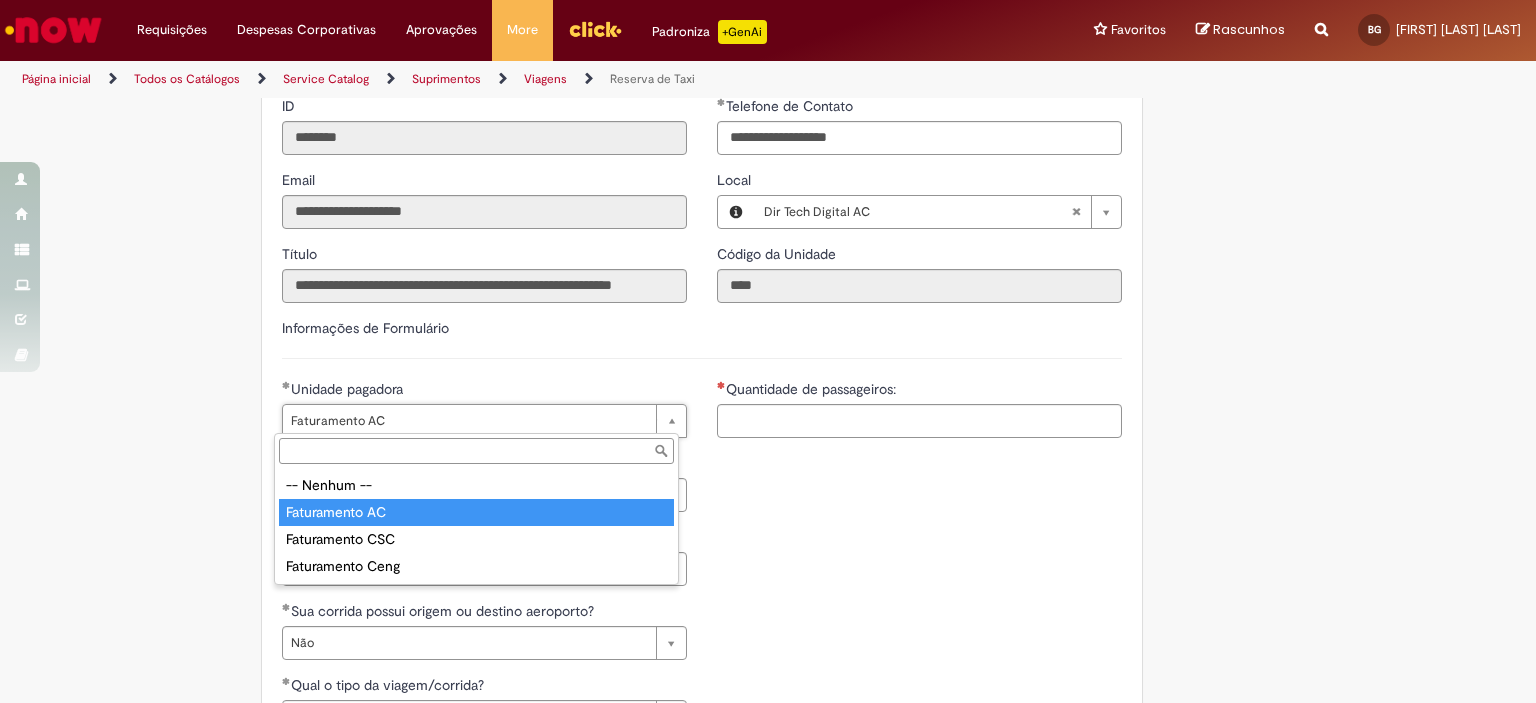 type on "**********" 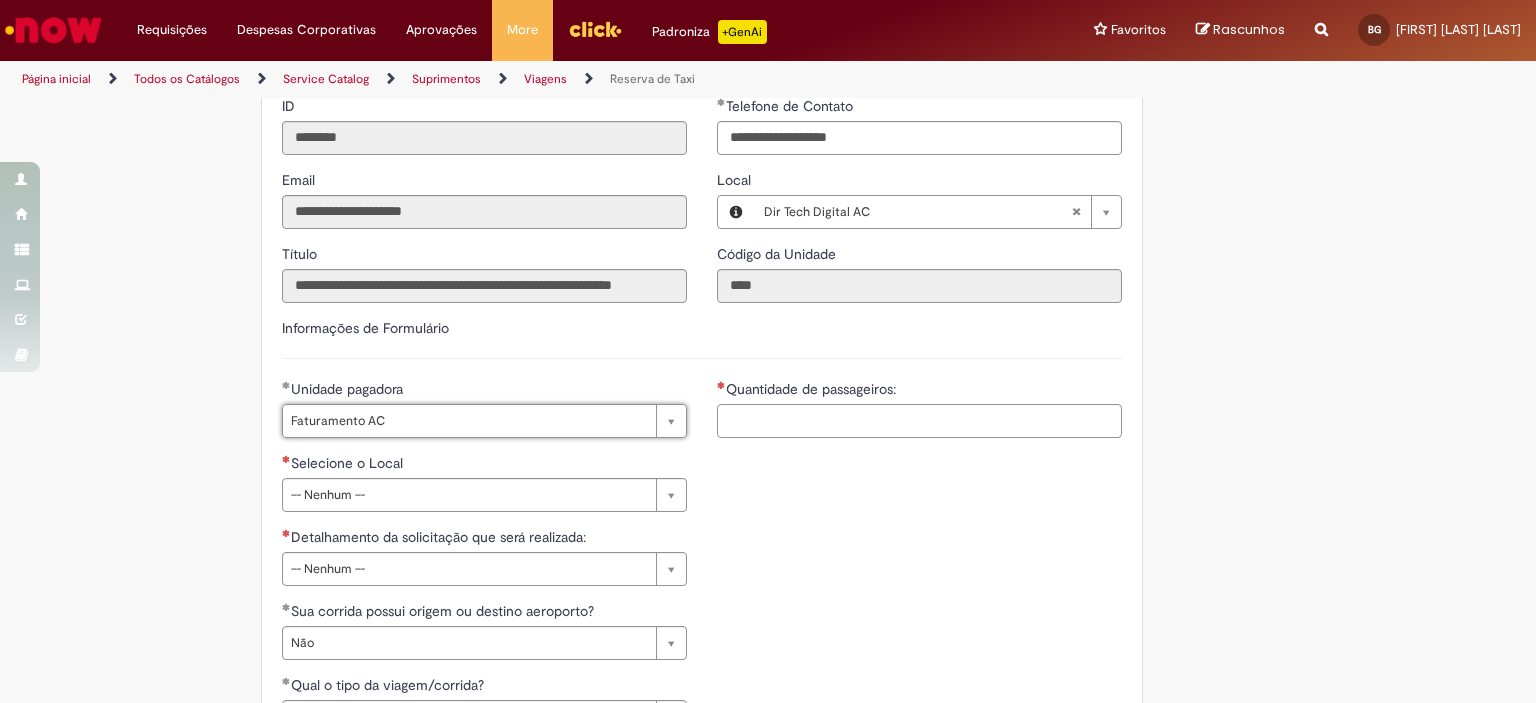 scroll, scrollTop: 0, scrollLeft: 0, axis: both 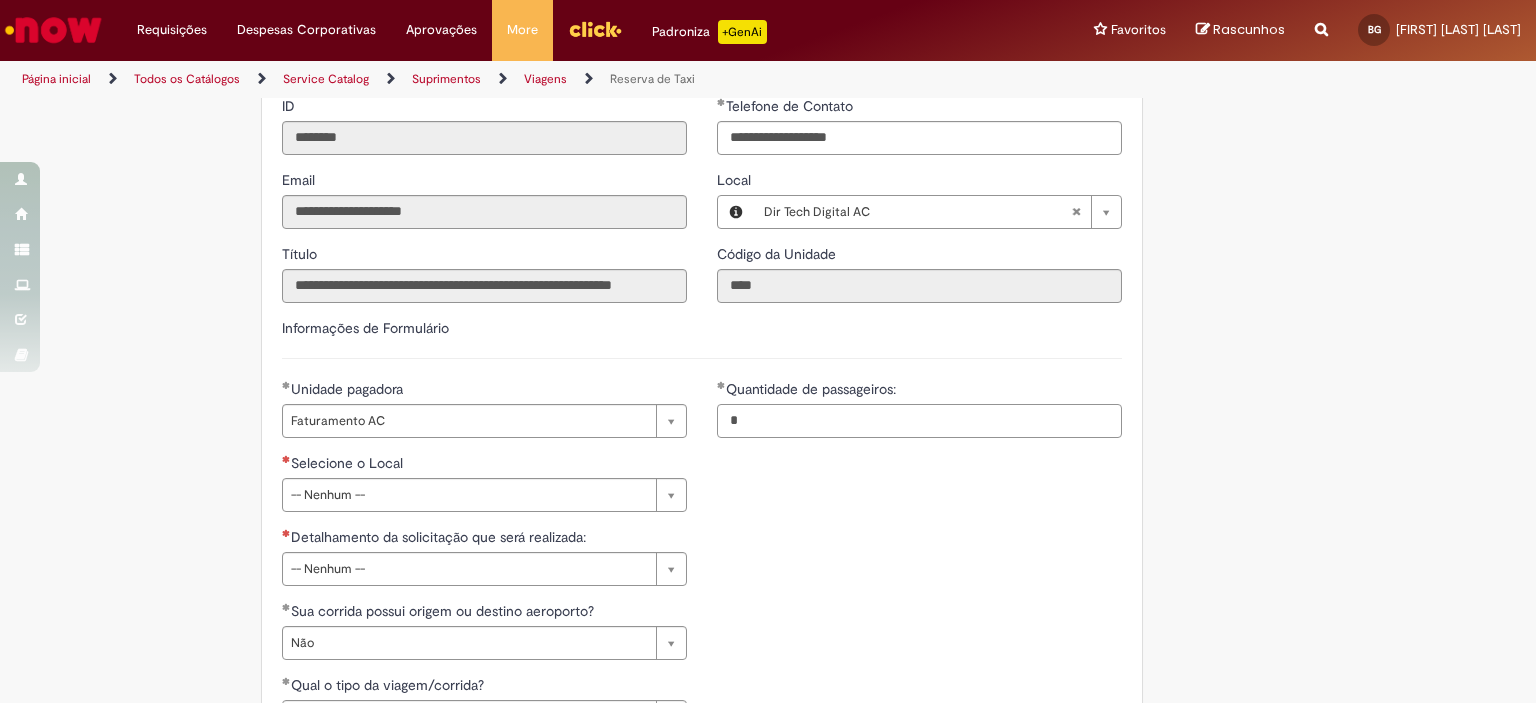 type on "*" 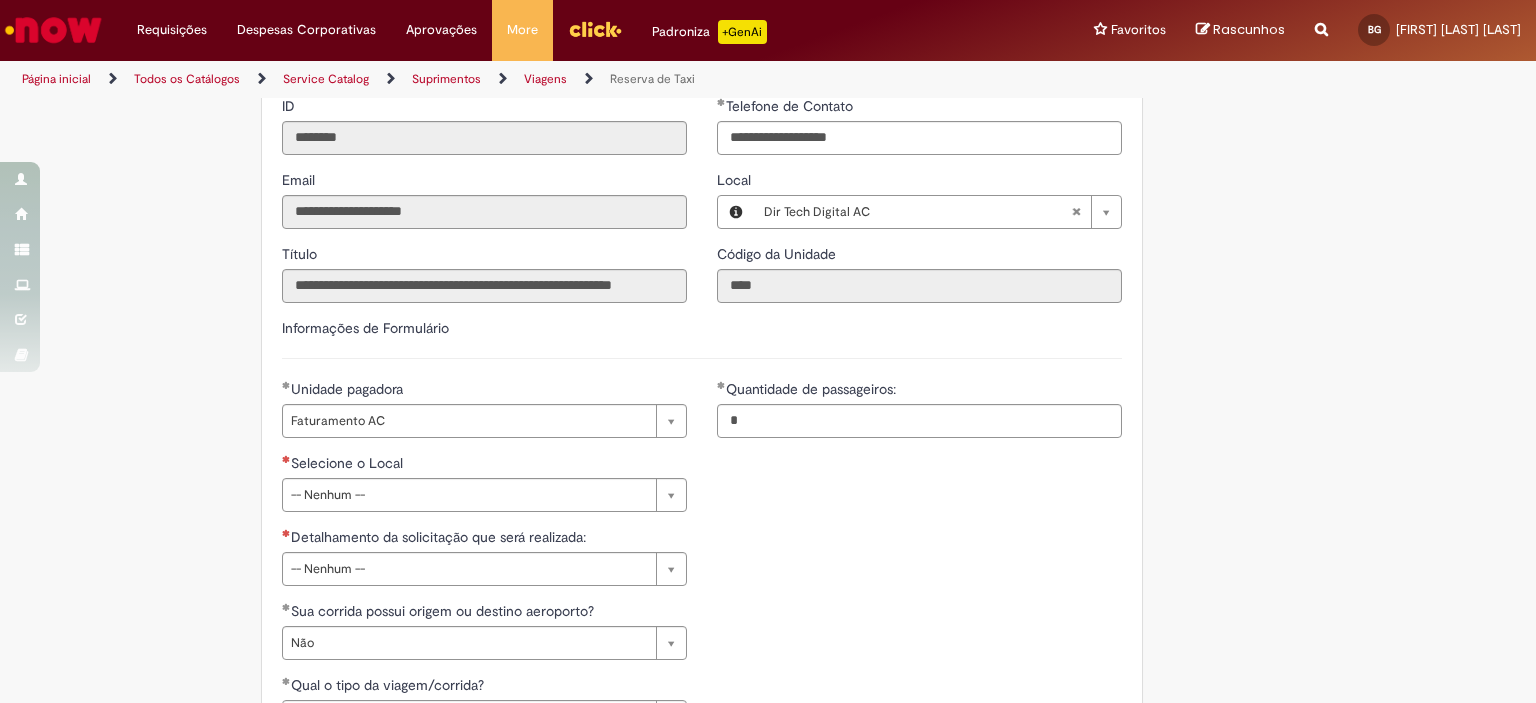 click on "**********" at bounding box center (702, 527) 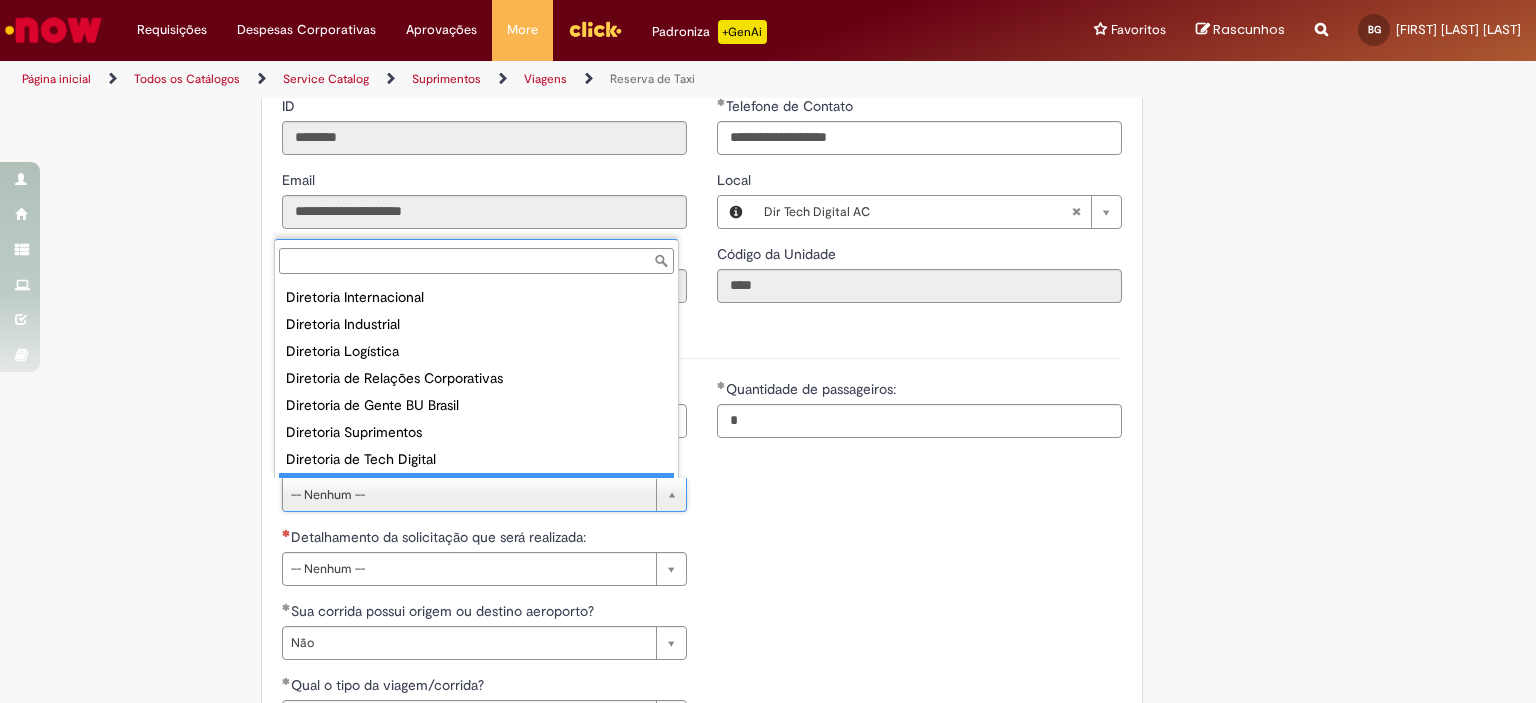 scroll, scrollTop: 101, scrollLeft: 0, axis: vertical 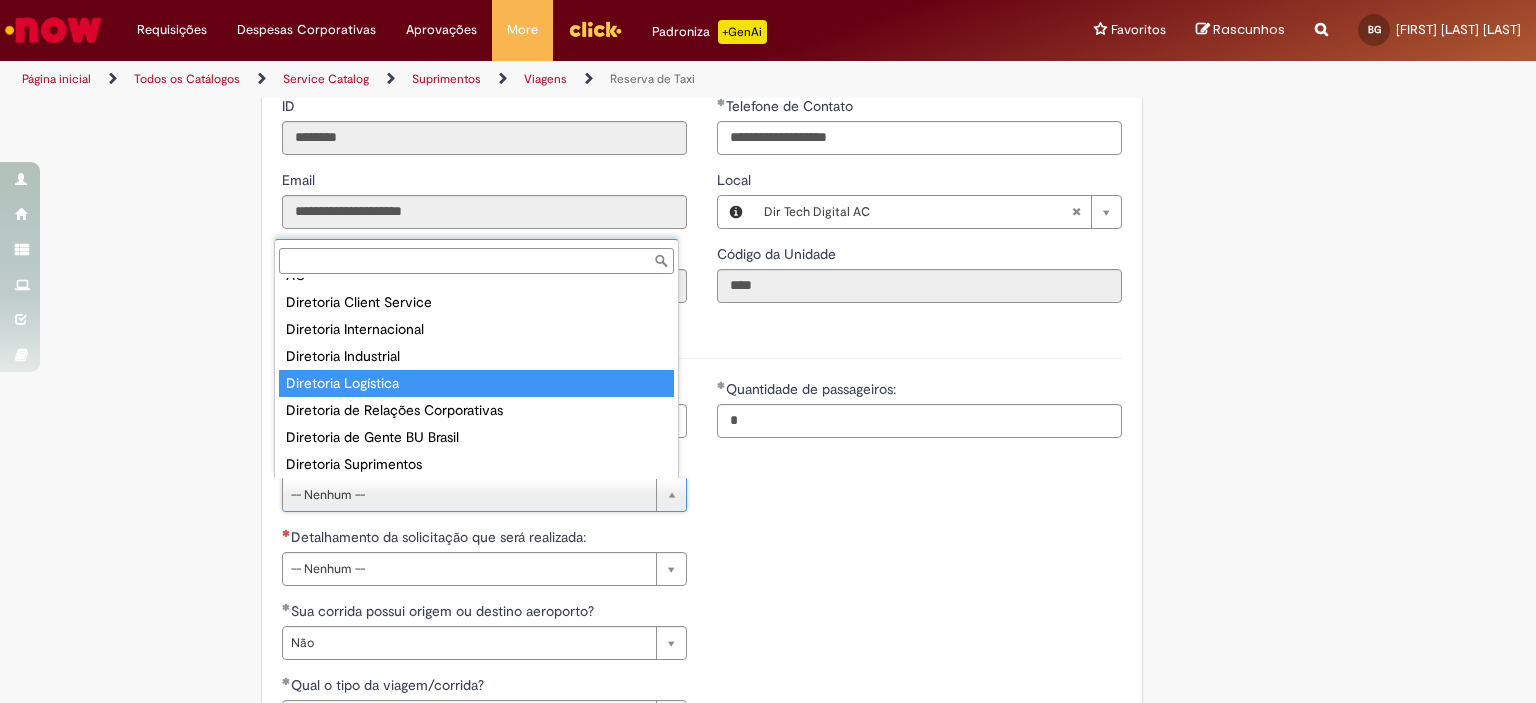 type on "**********" 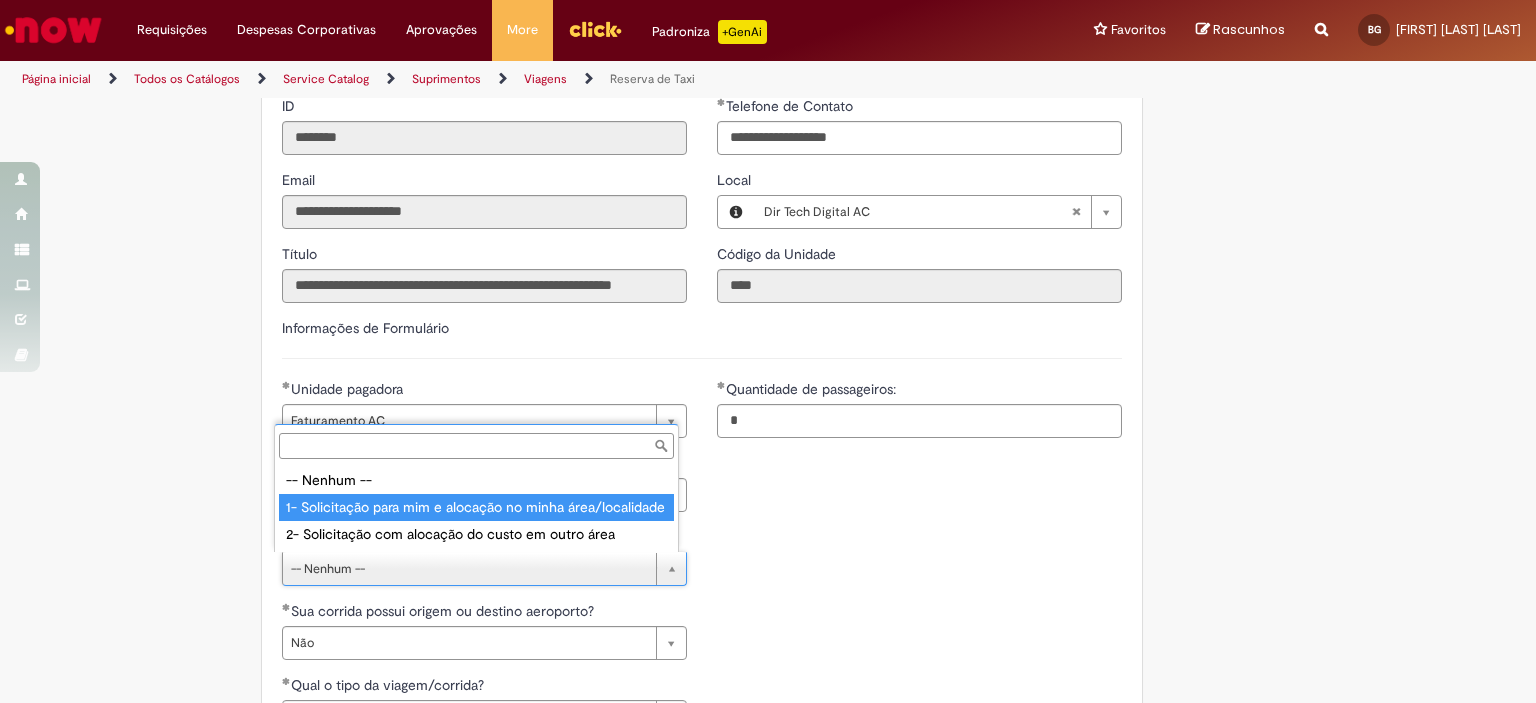 type on "**********" 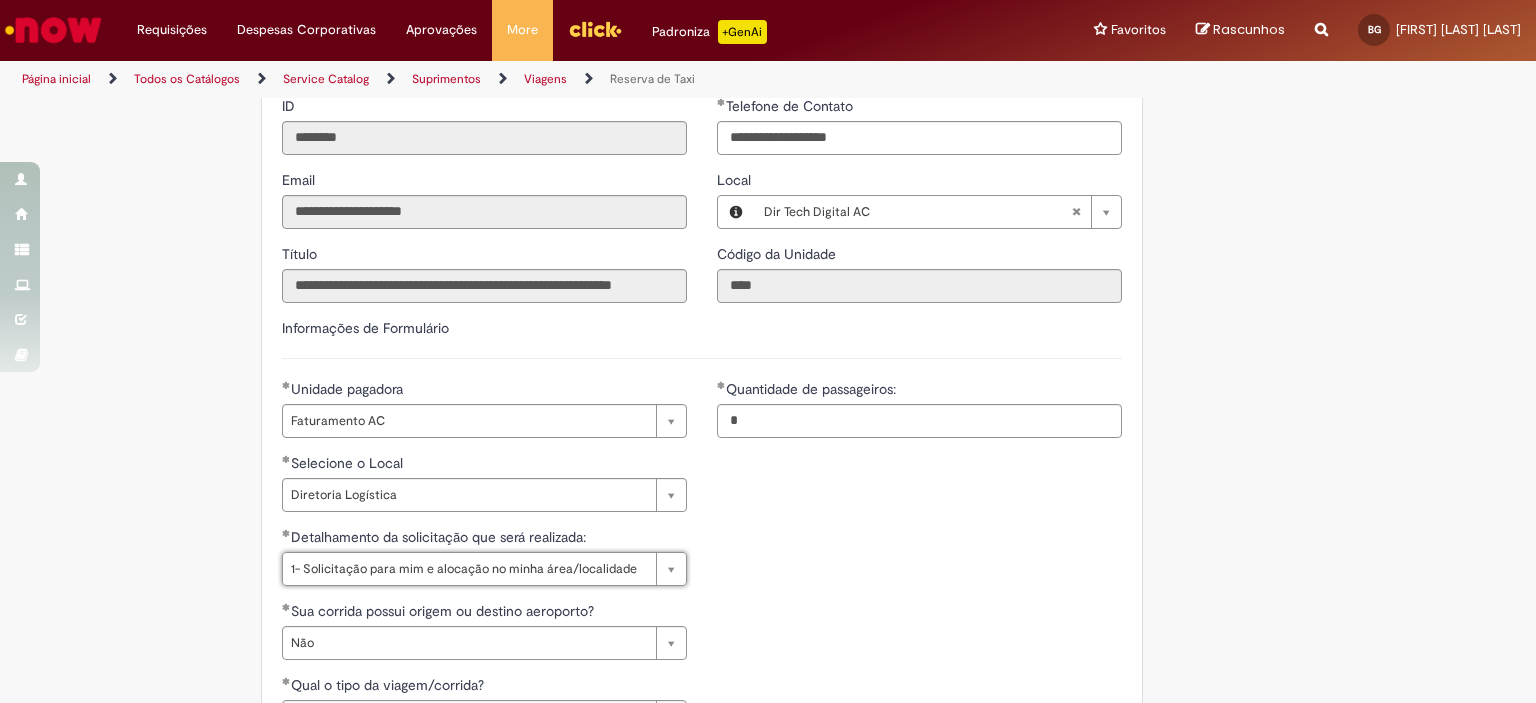 scroll, scrollTop: 900, scrollLeft: 0, axis: vertical 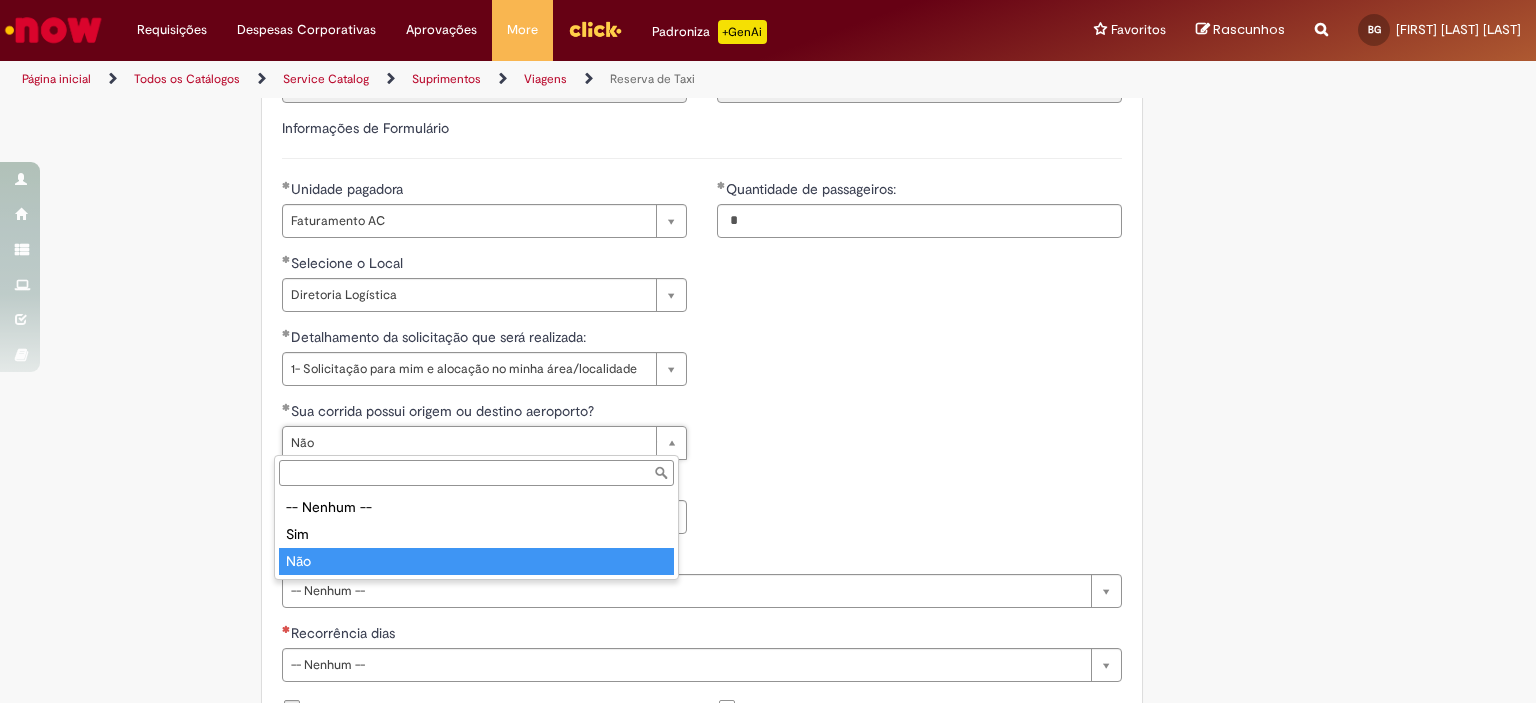 type on "***" 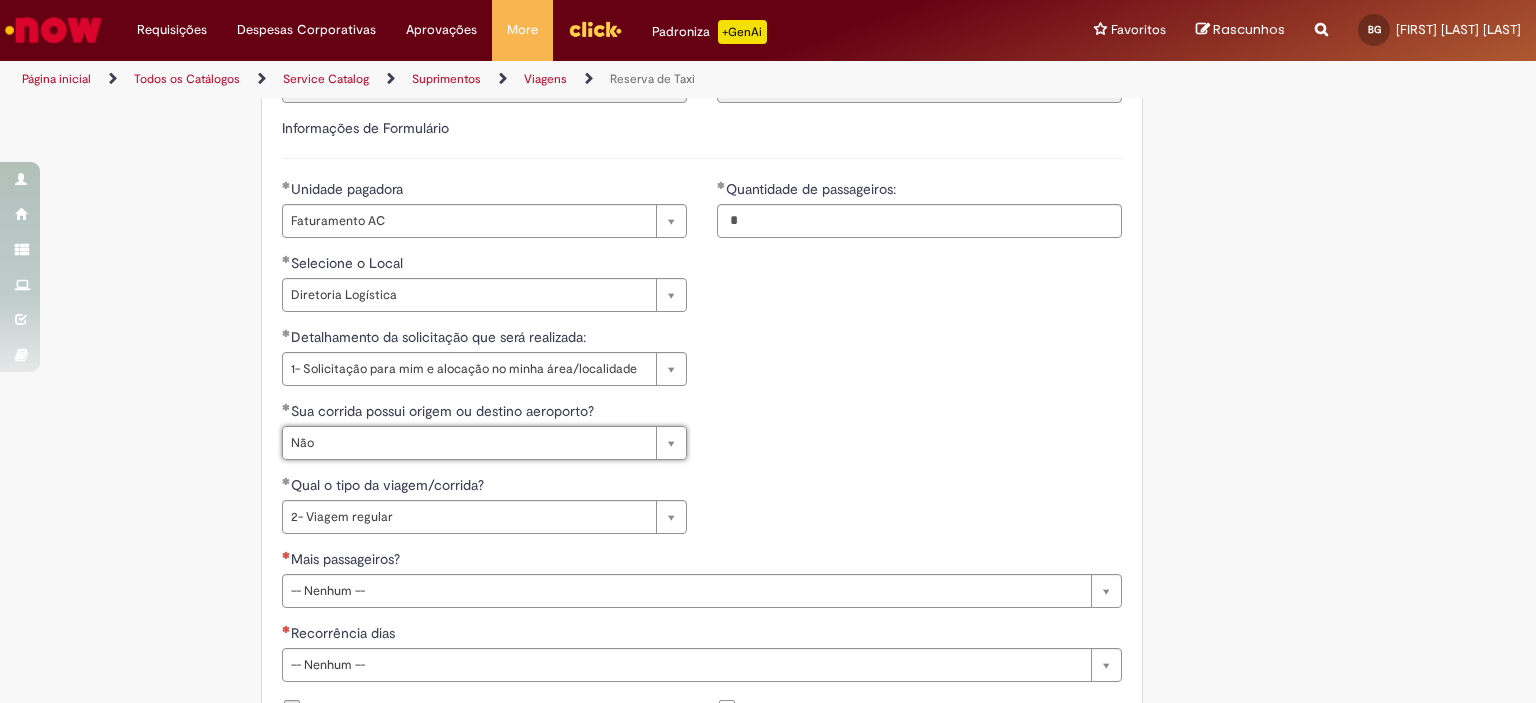 scroll, scrollTop: 0, scrollLeft: 24, axis: horizontal 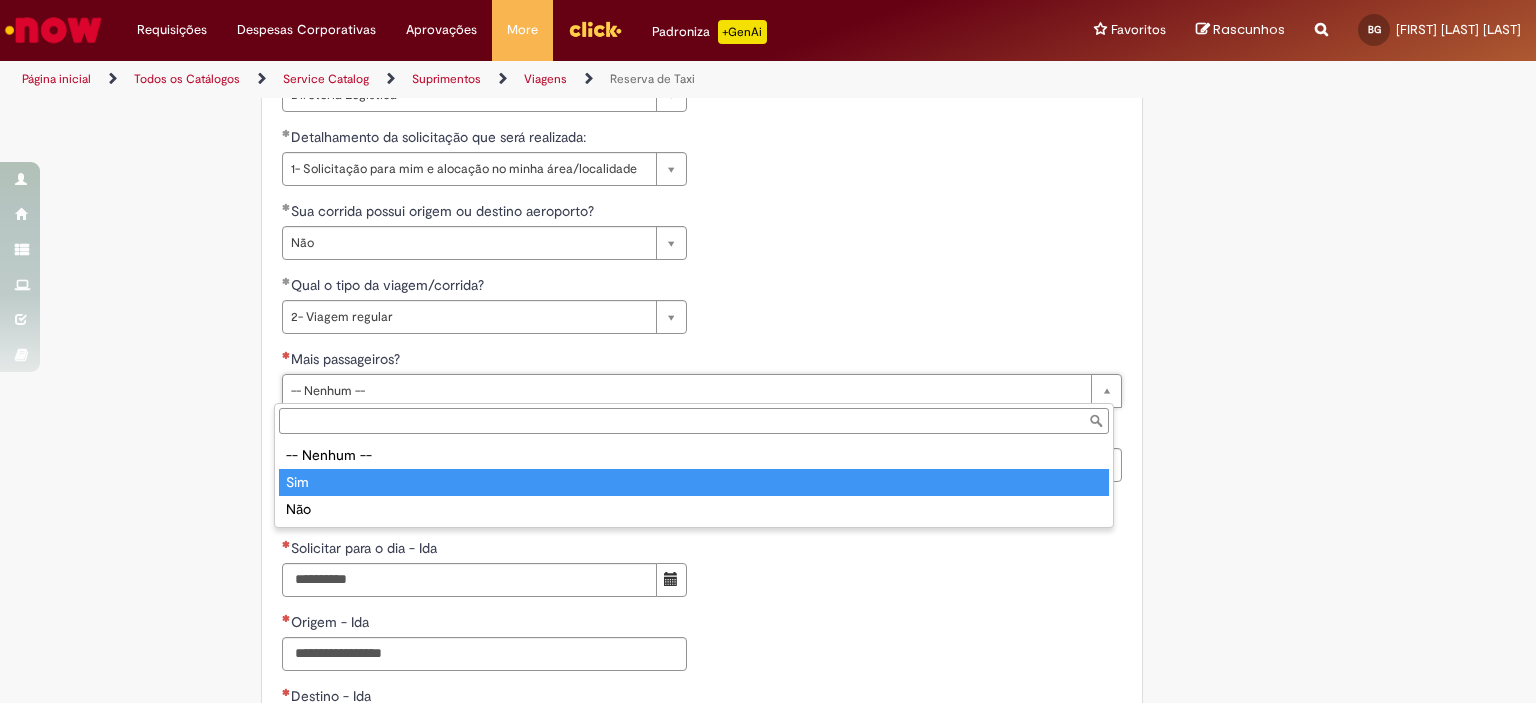 type on "***" 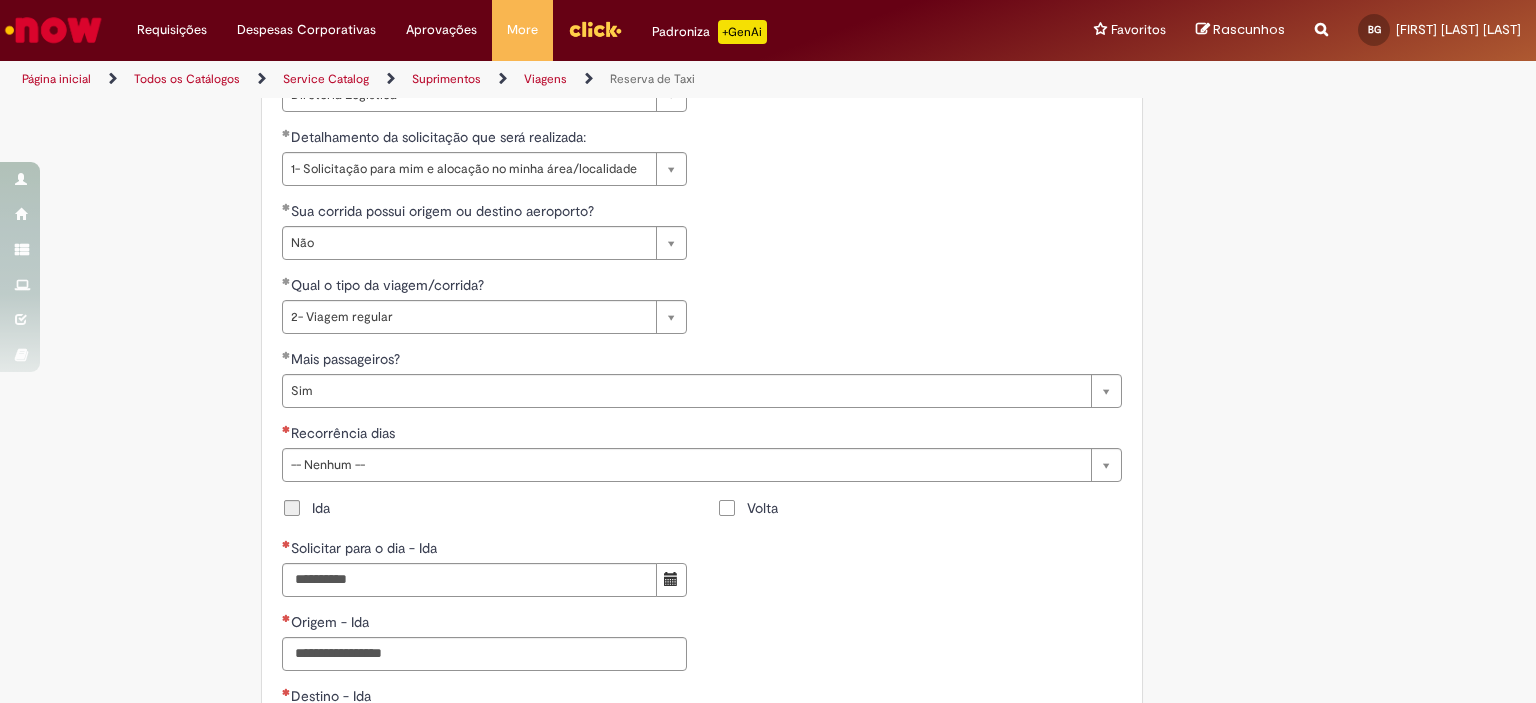 click on "Ida" at bounding box center [484, 510] 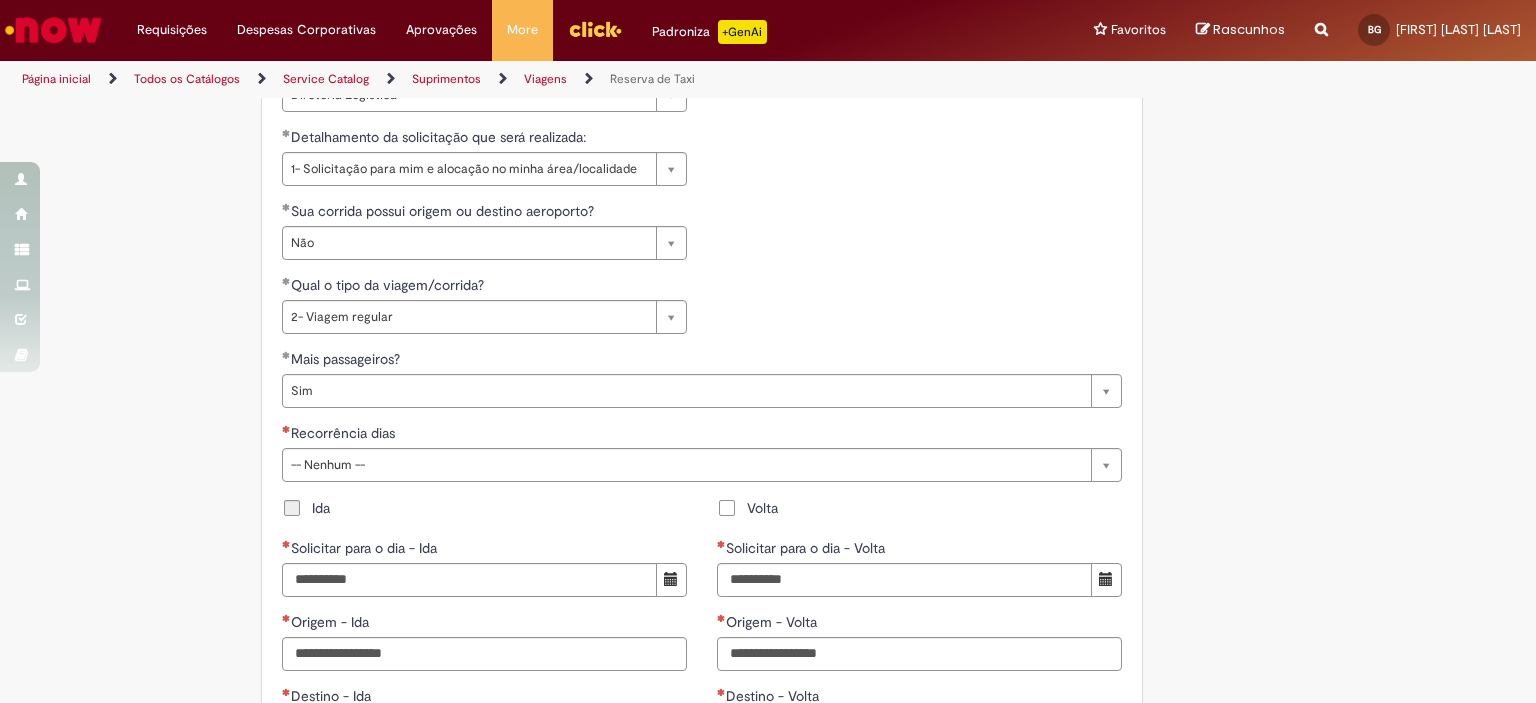 click on "Ida" at bounding box center (306, 508) 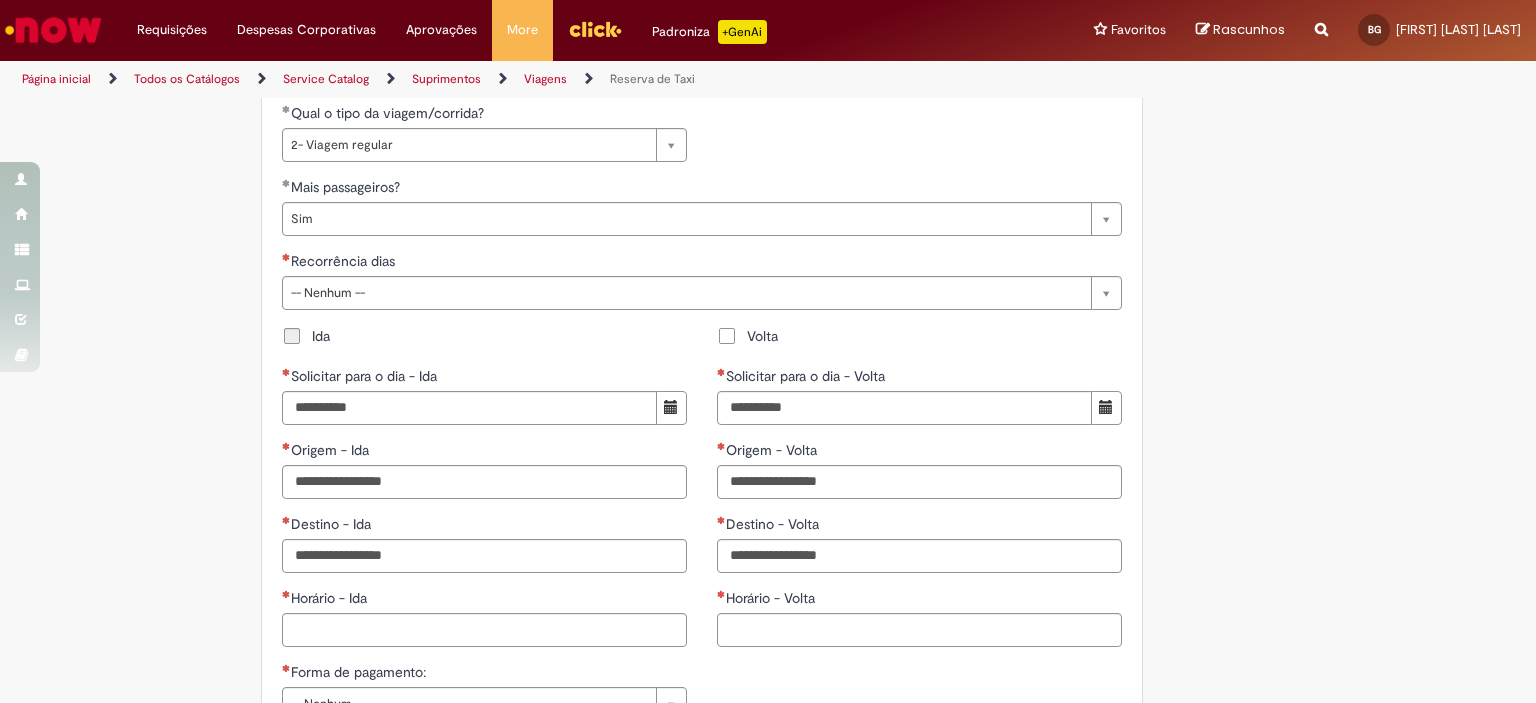 scroll, scrollTop: 1400, scrollLeft: 0, axis: vertical 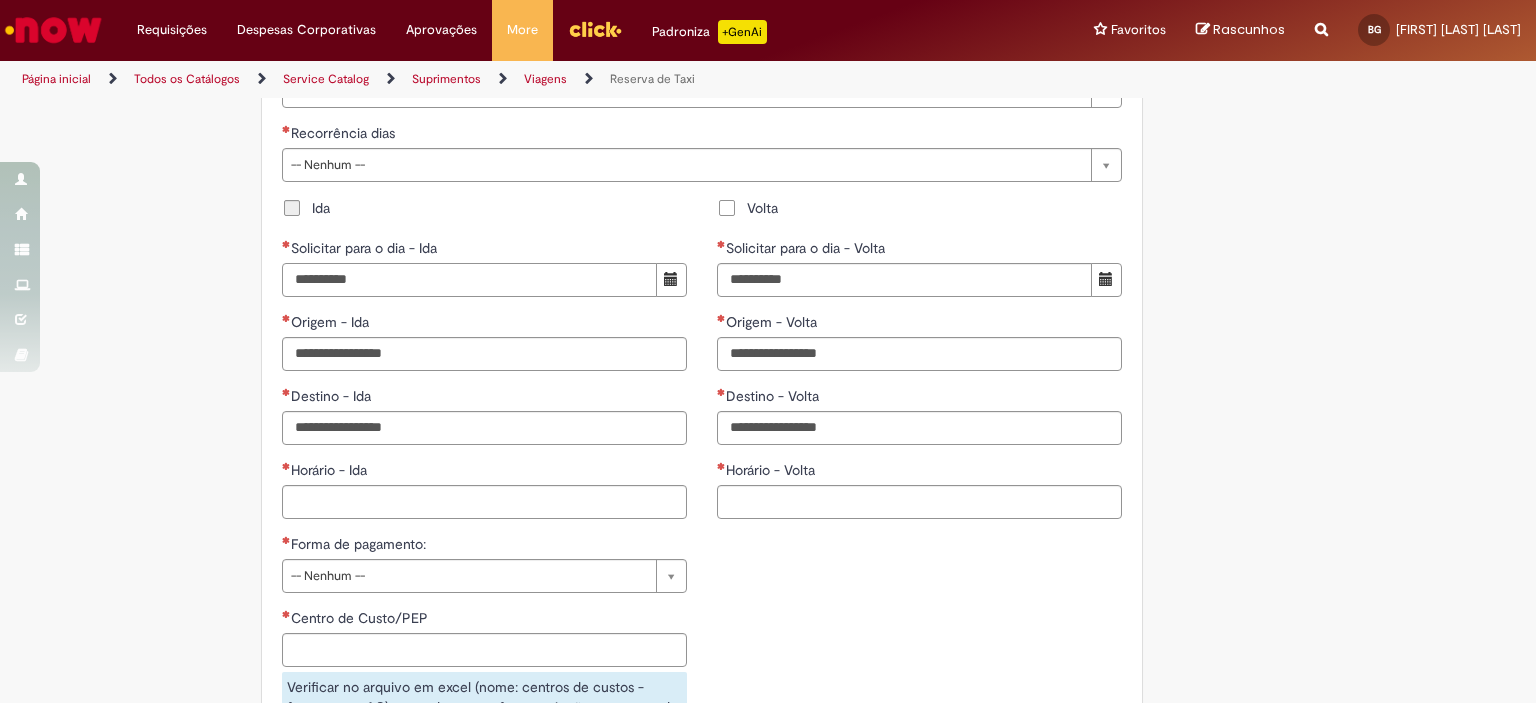 click on "Solicitar para o dia - Ida" at bounding box center [469, 280] 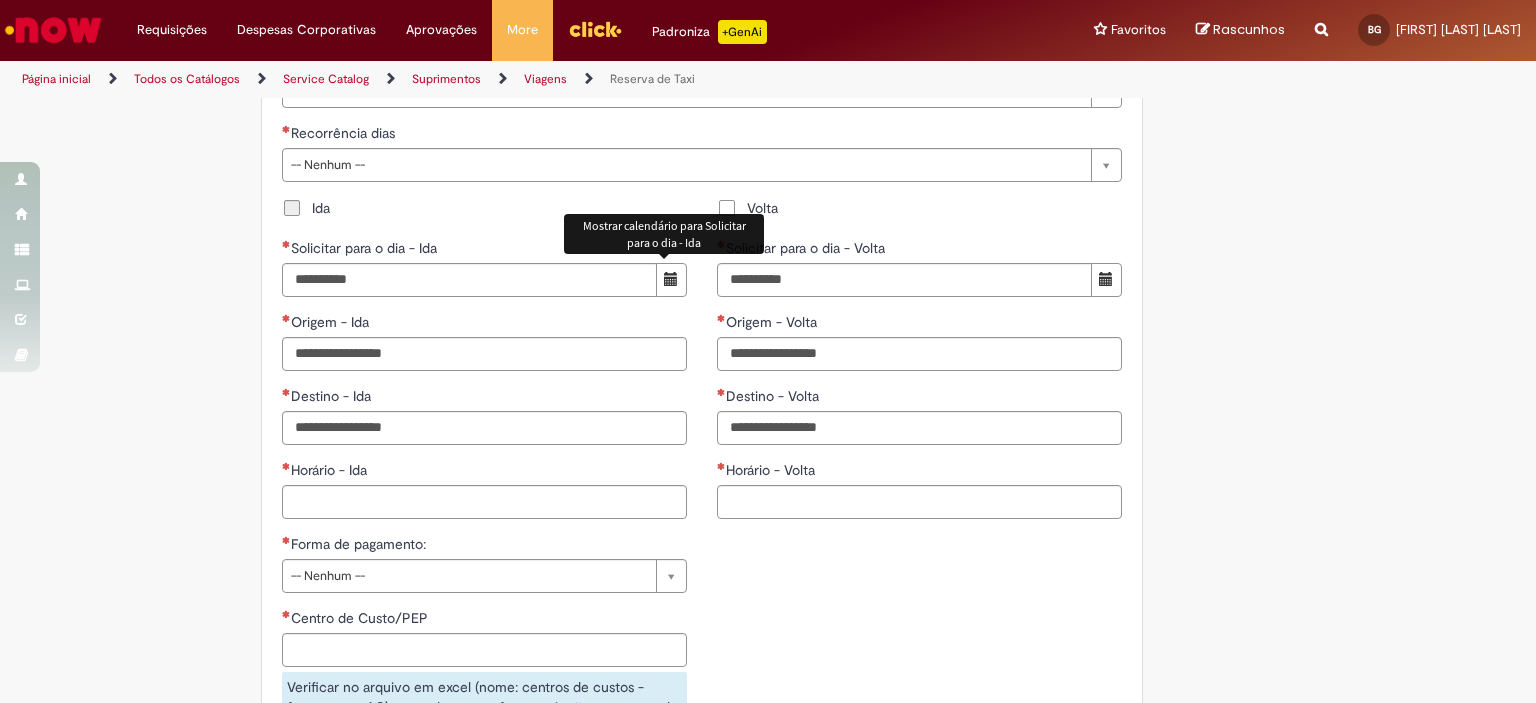 click at bounding box center (671, 280) 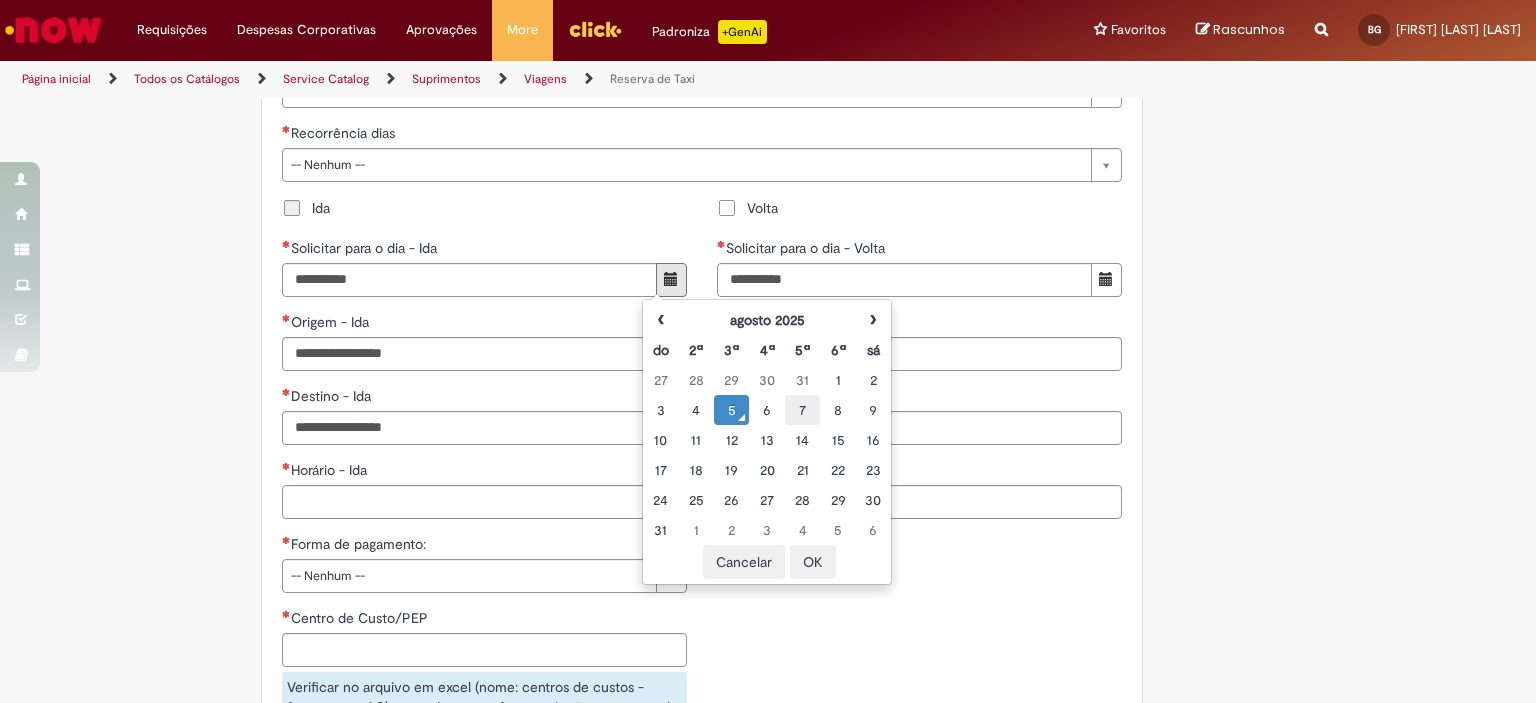 click on "7" at bounding box center (802, 410) 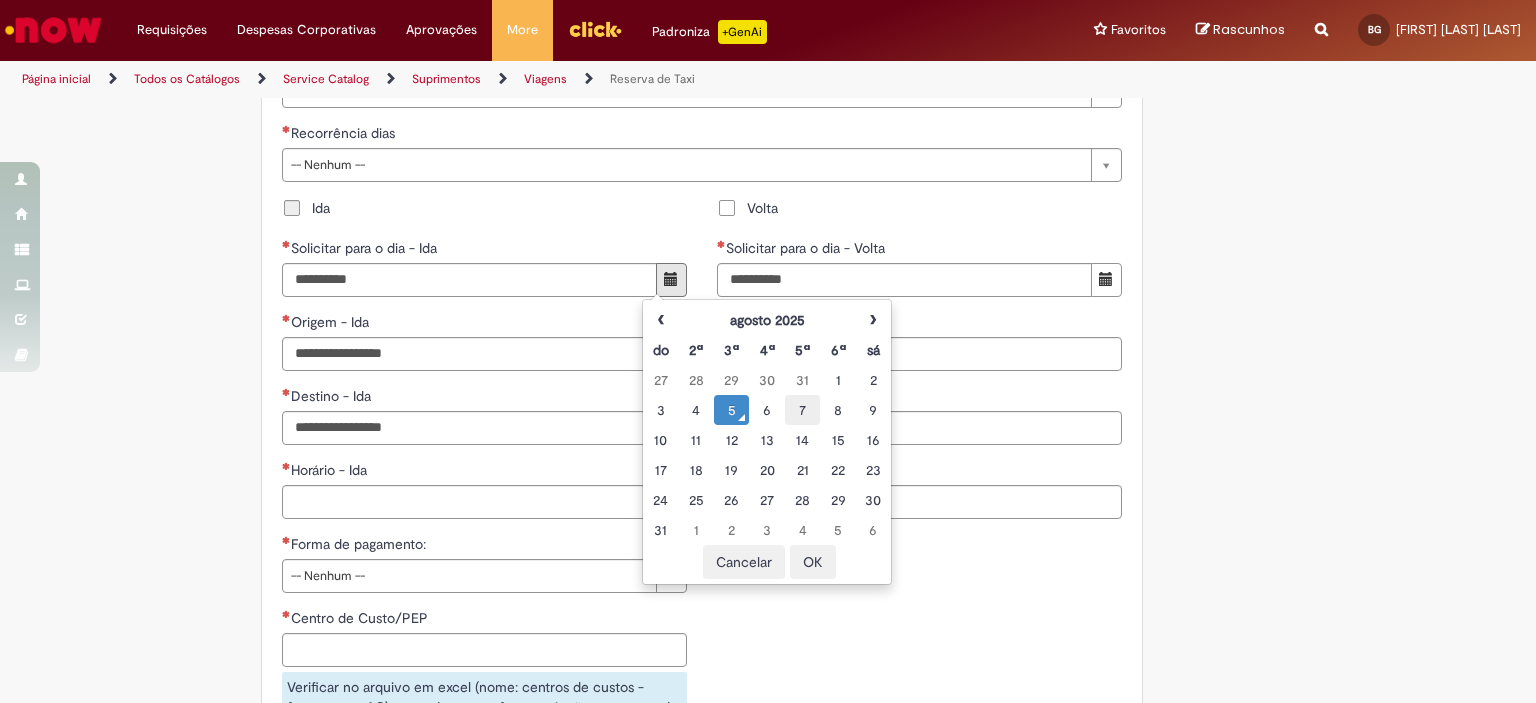 type on "**********" 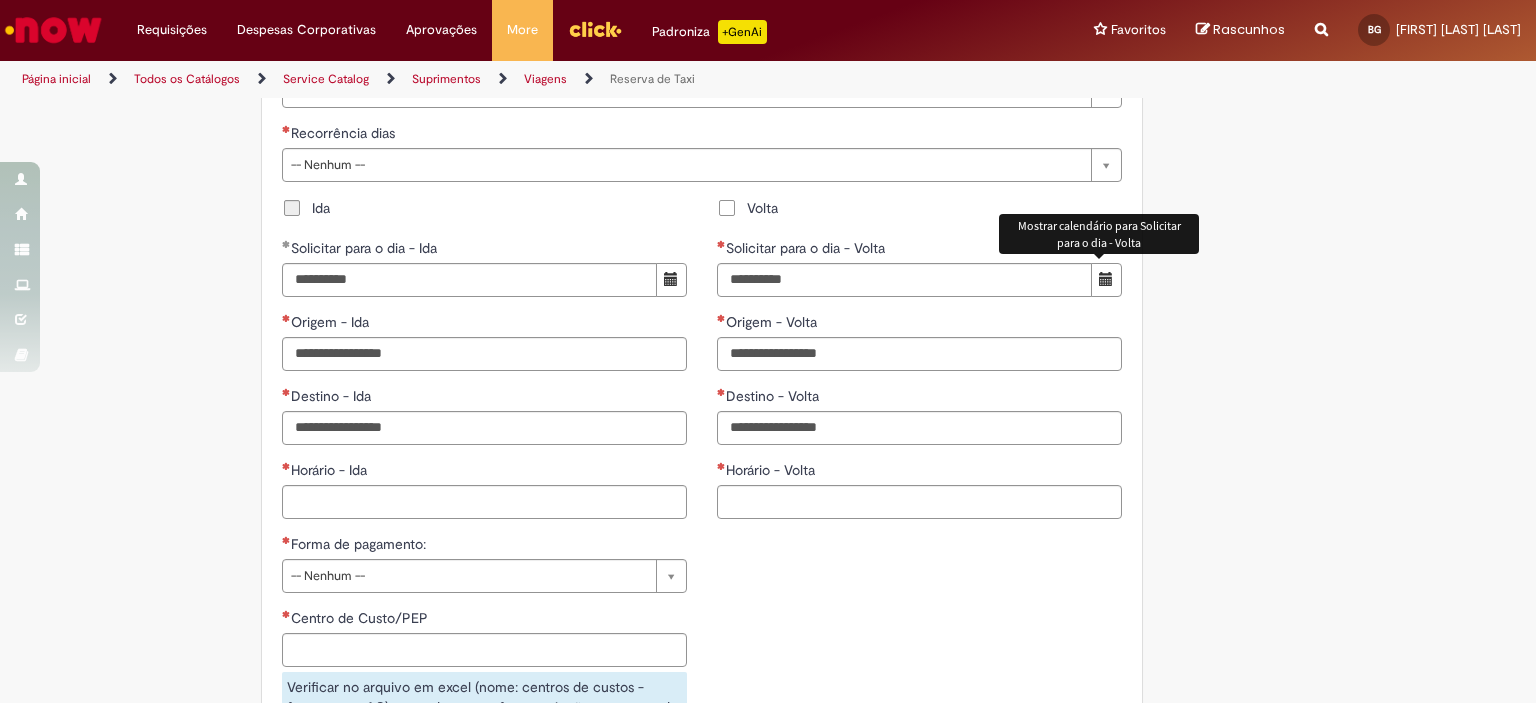 click at bounding box center [1106, 279] 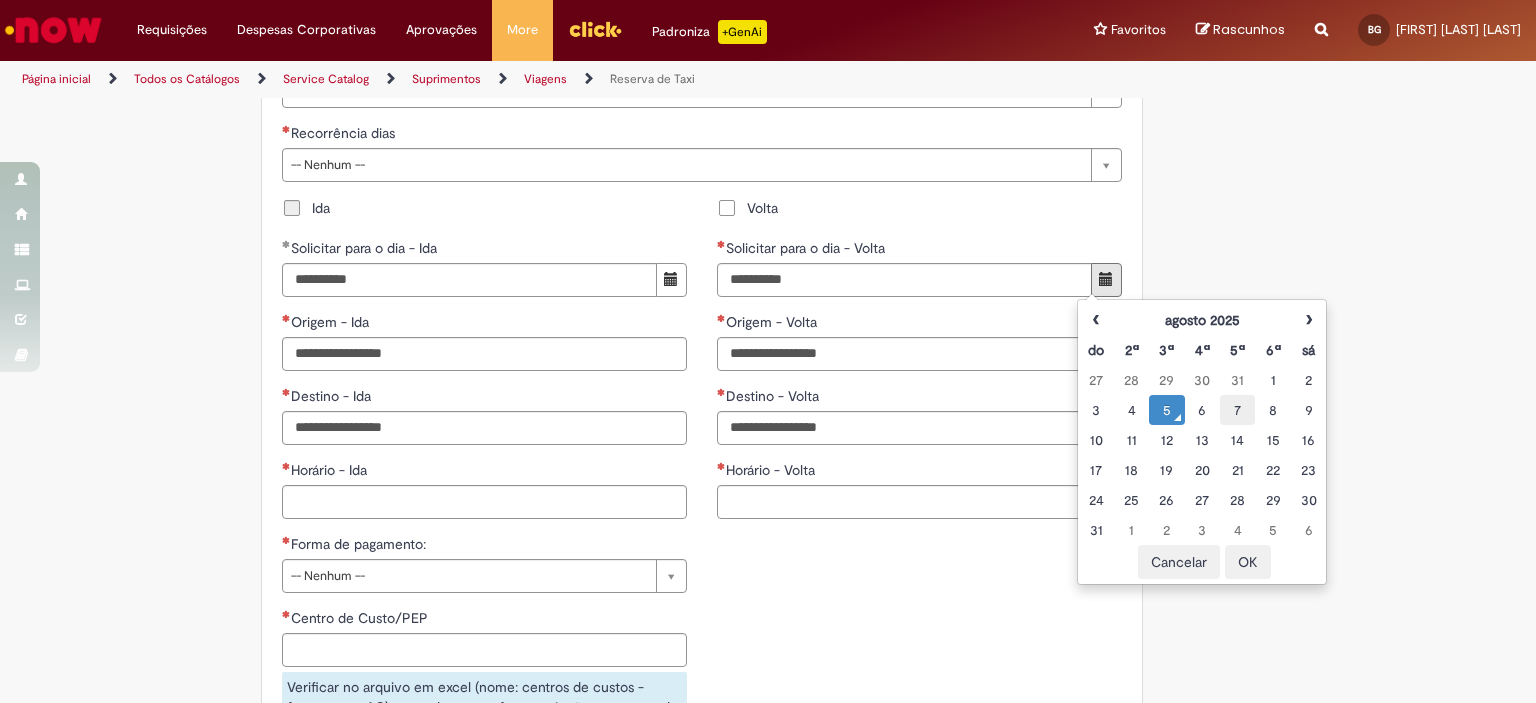 click on "7" at bounding box center [1237, 410] 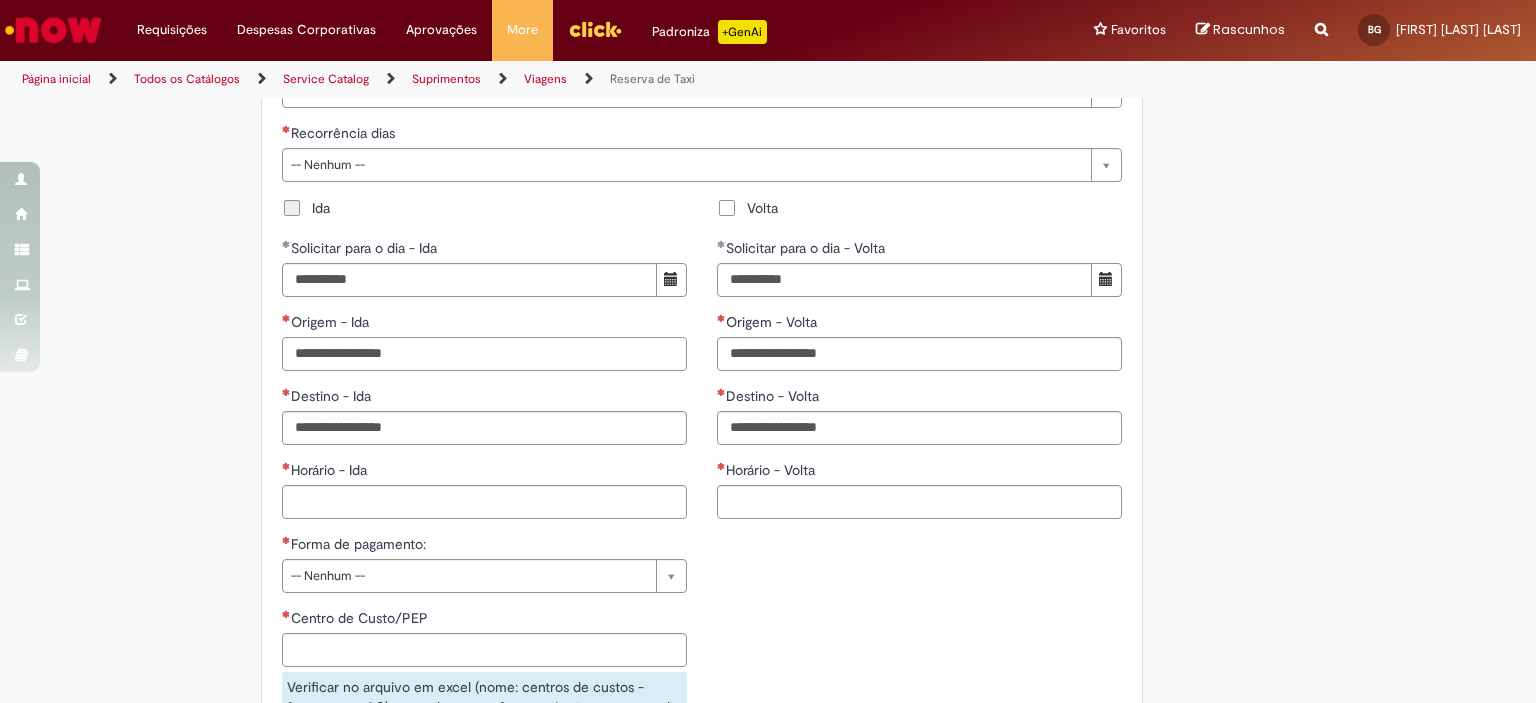 click on "Origem - Ida" at bounding box center [484, 354] 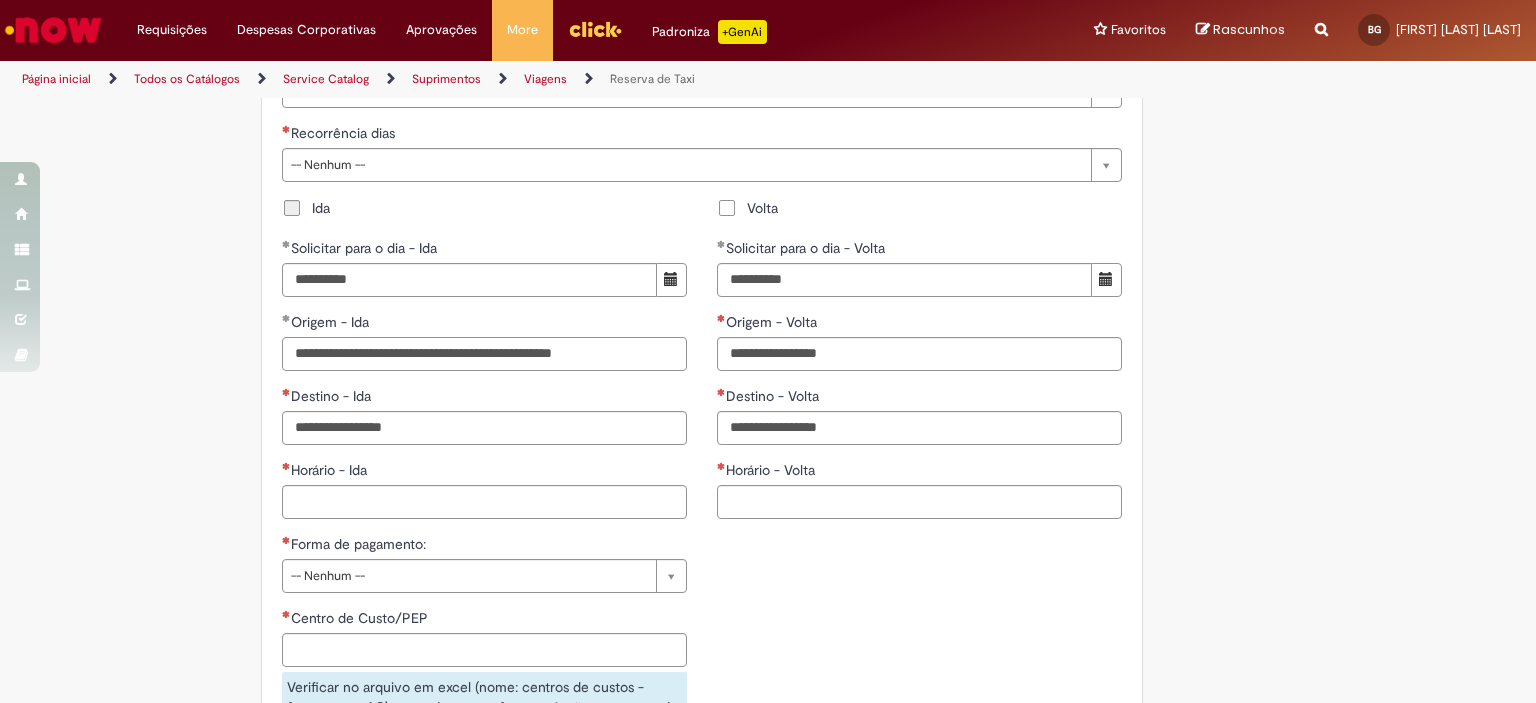 type on "**********" 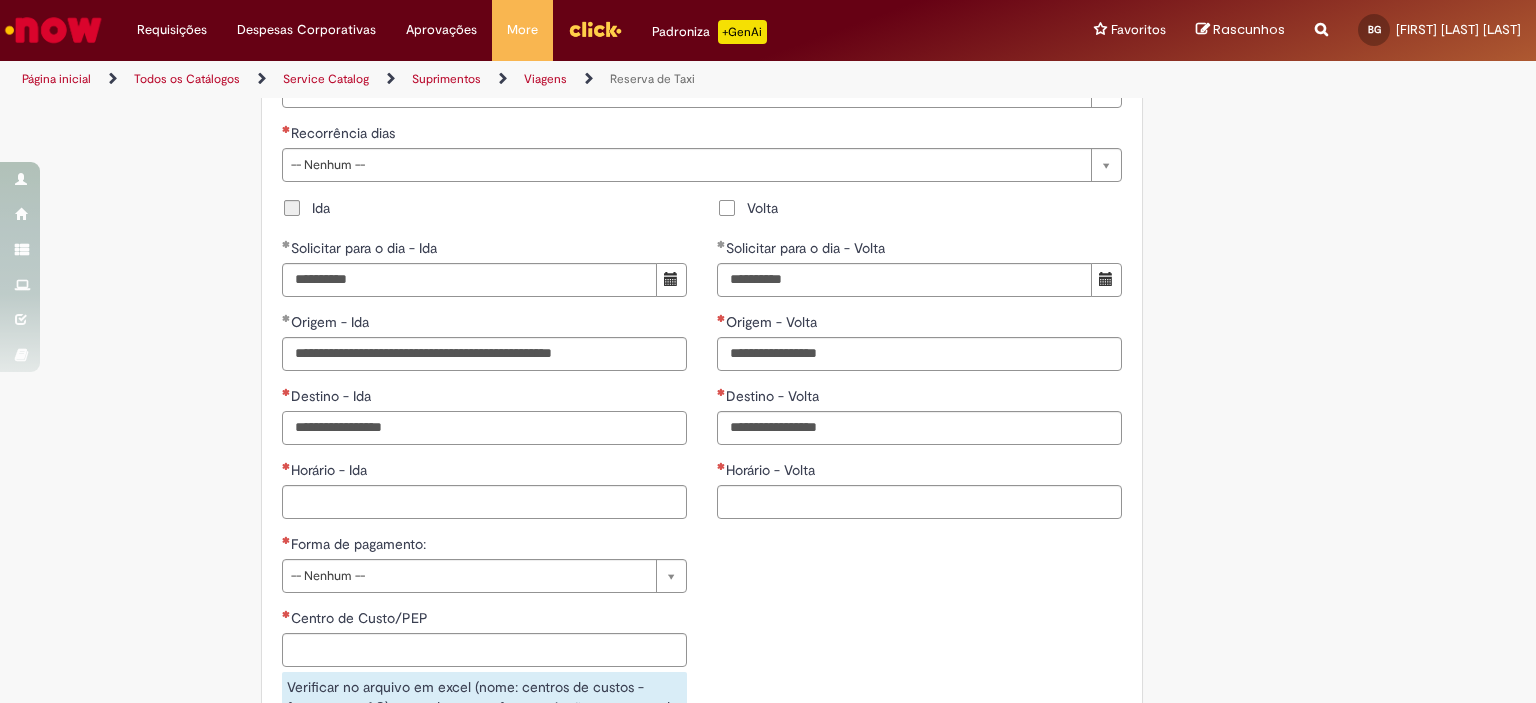 click on "Destino - Ida" at bounding box center (484, 428) 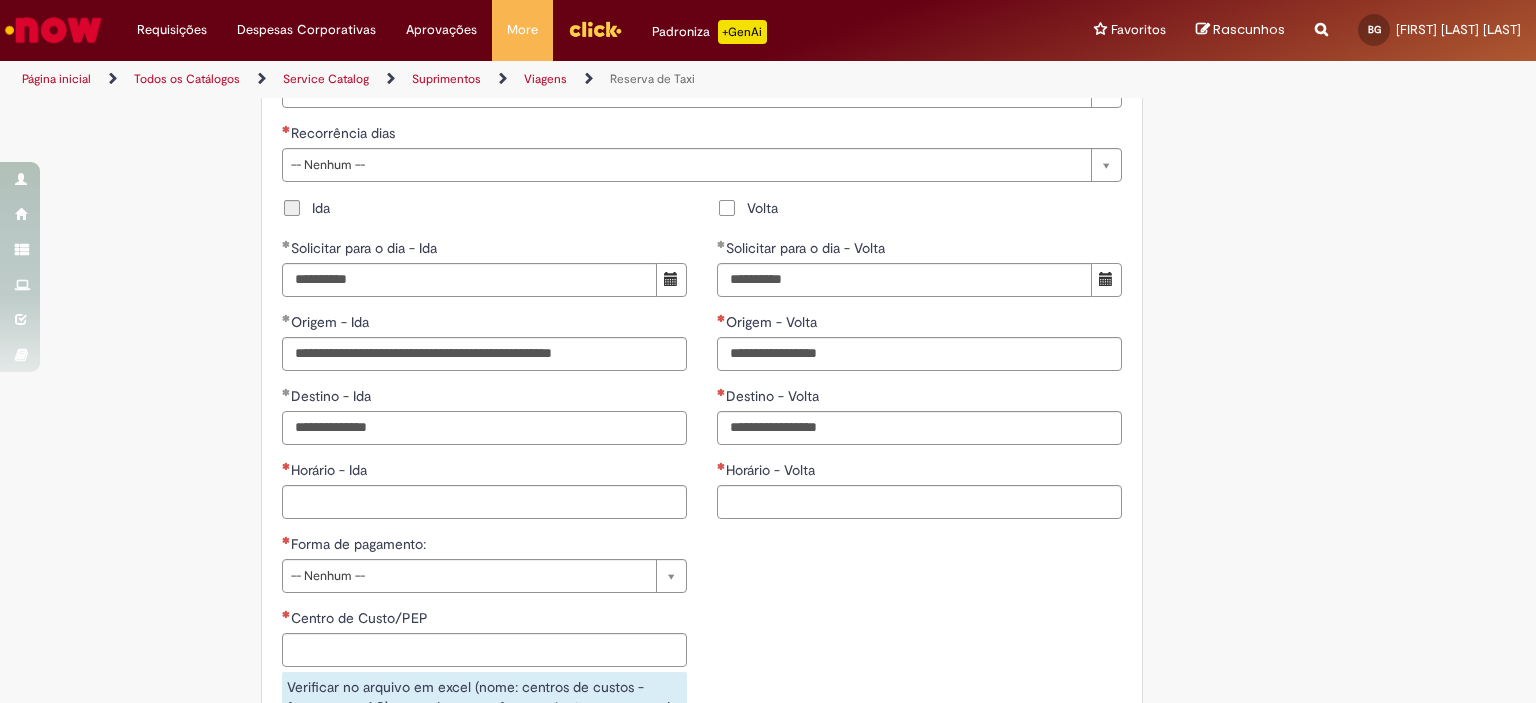 type on "**********" 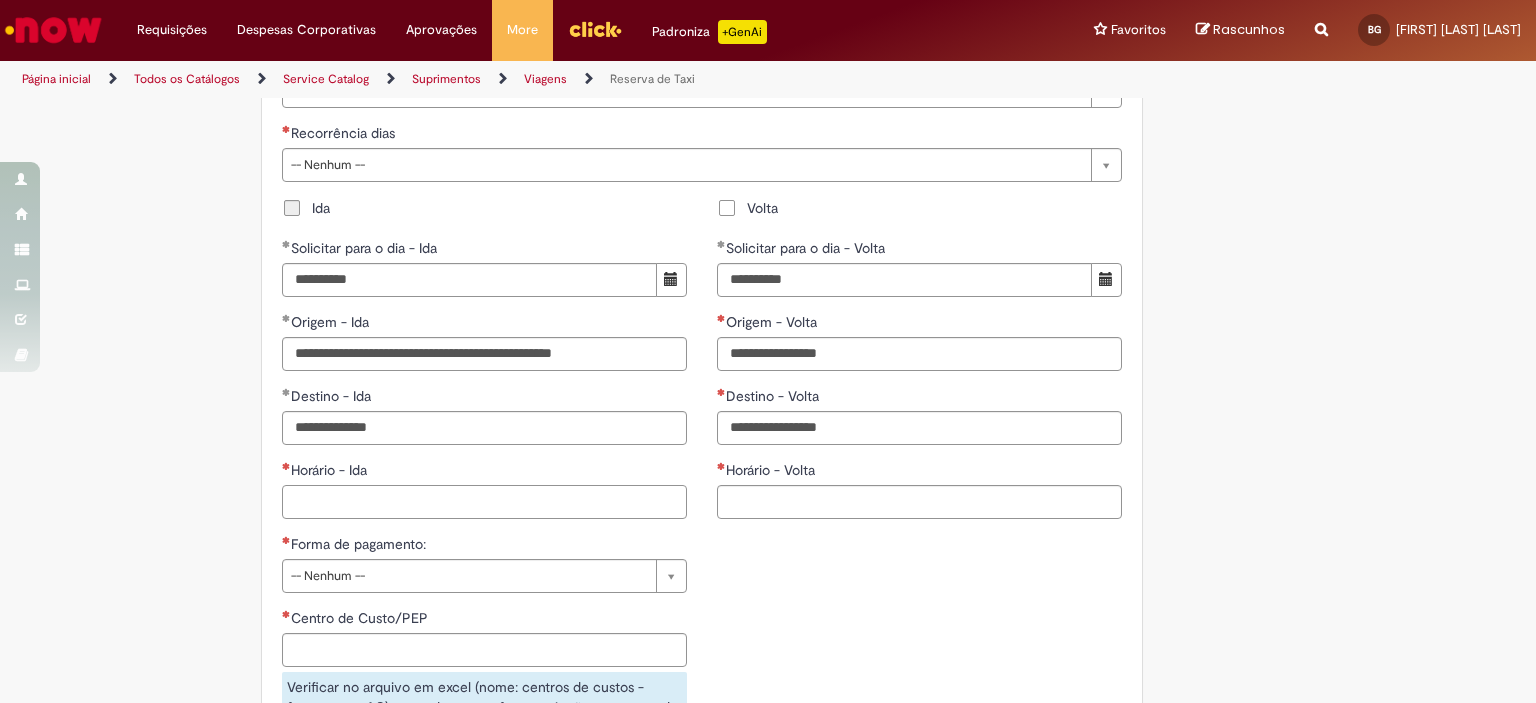 click on "Horário - Ida" at bounding box center [484, 502] 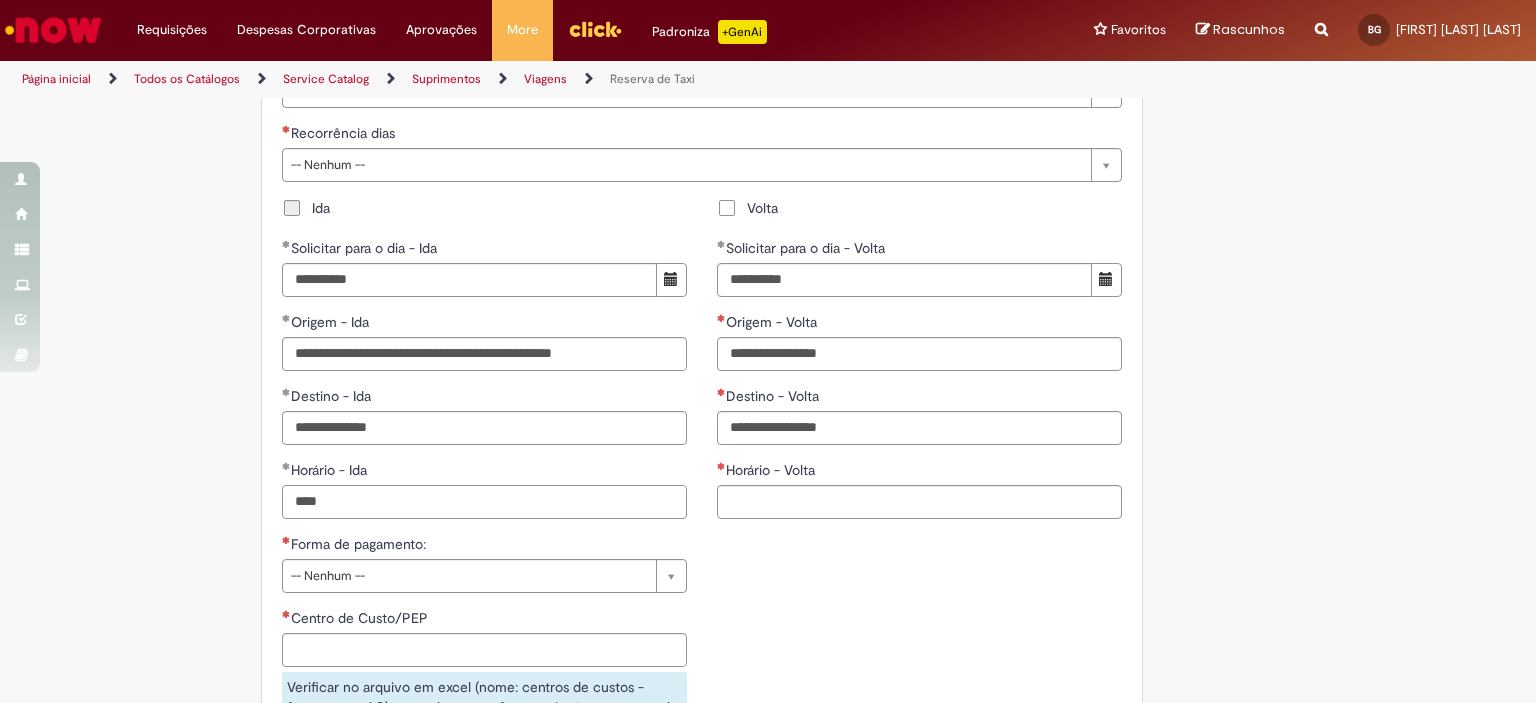 type on "****" 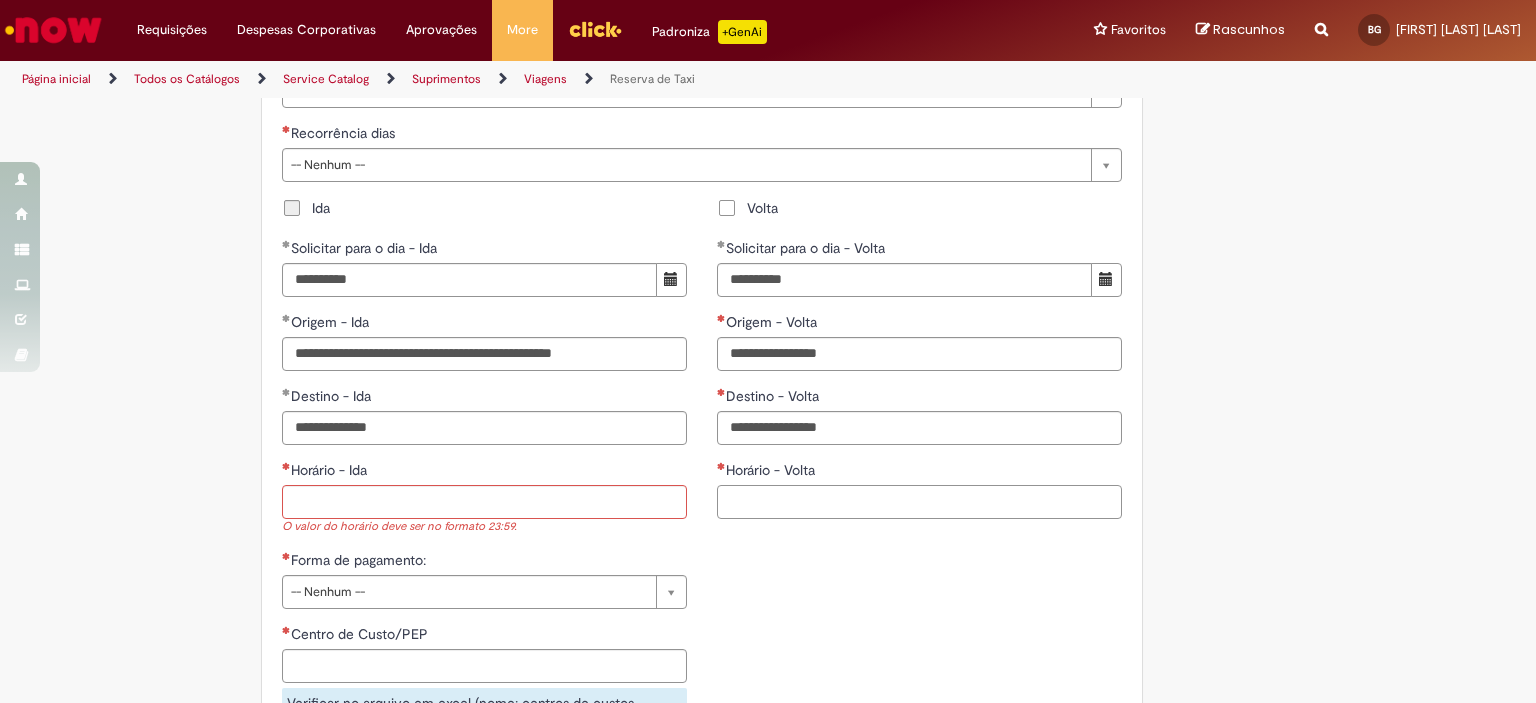 click on "Horário - Volta" at bounding box center (919, 502) 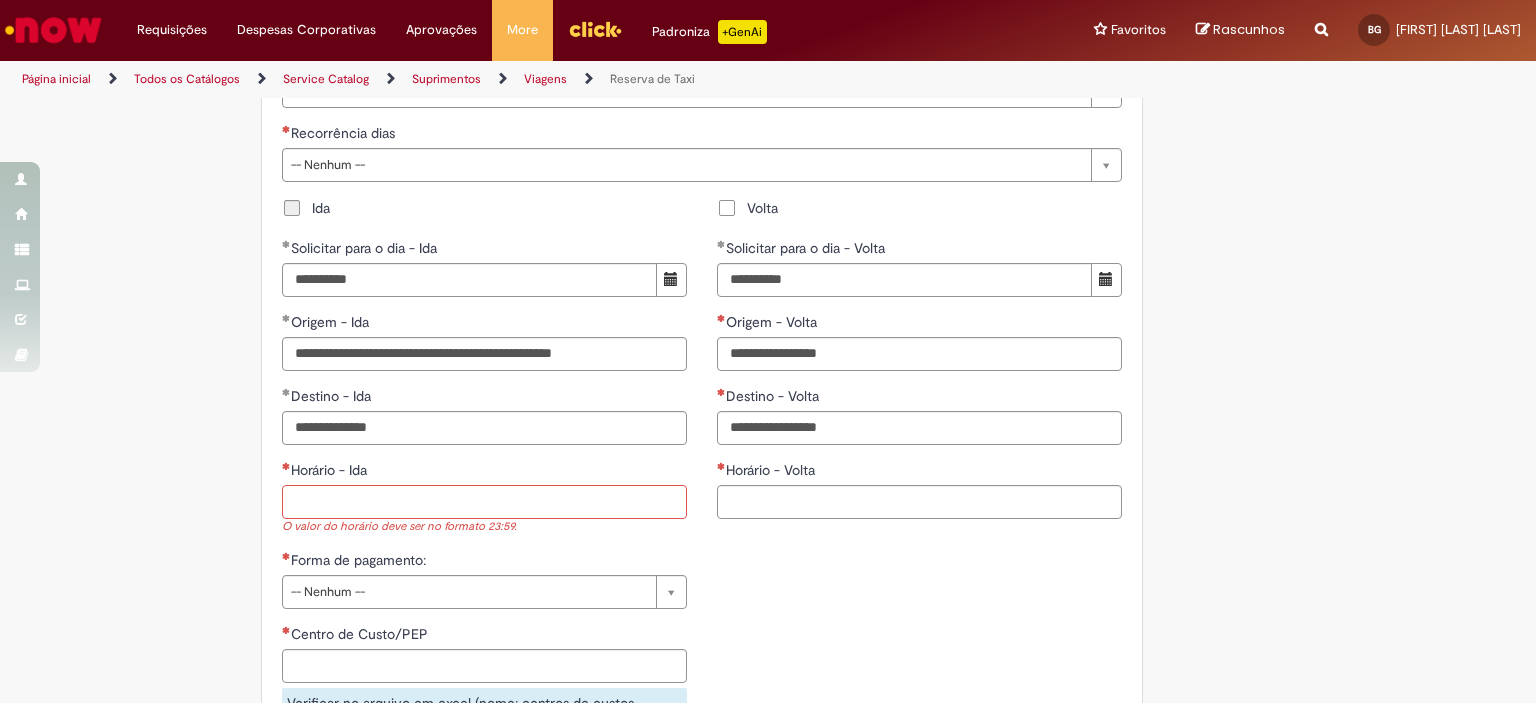 click on "Horário - Ida" at bounding box center [484, 502] 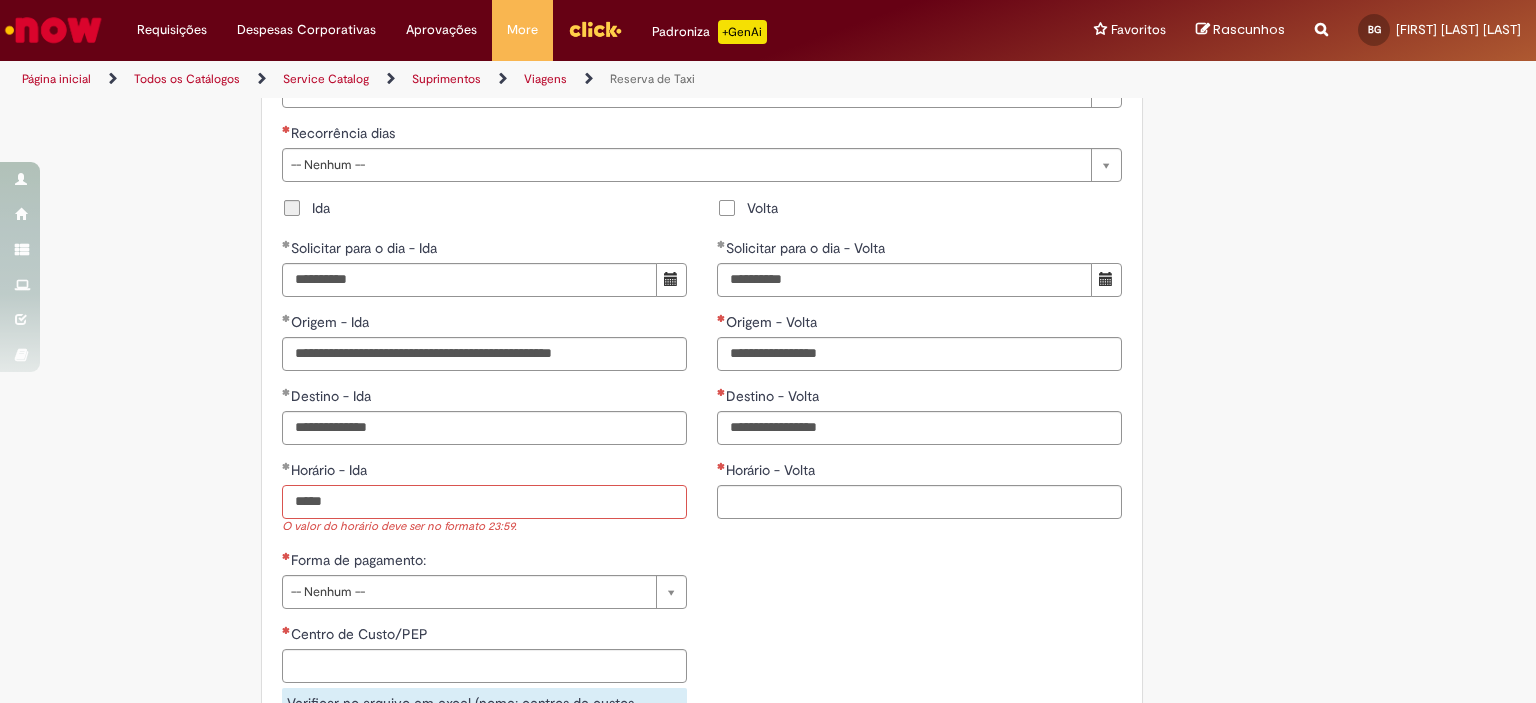 type on "*****" 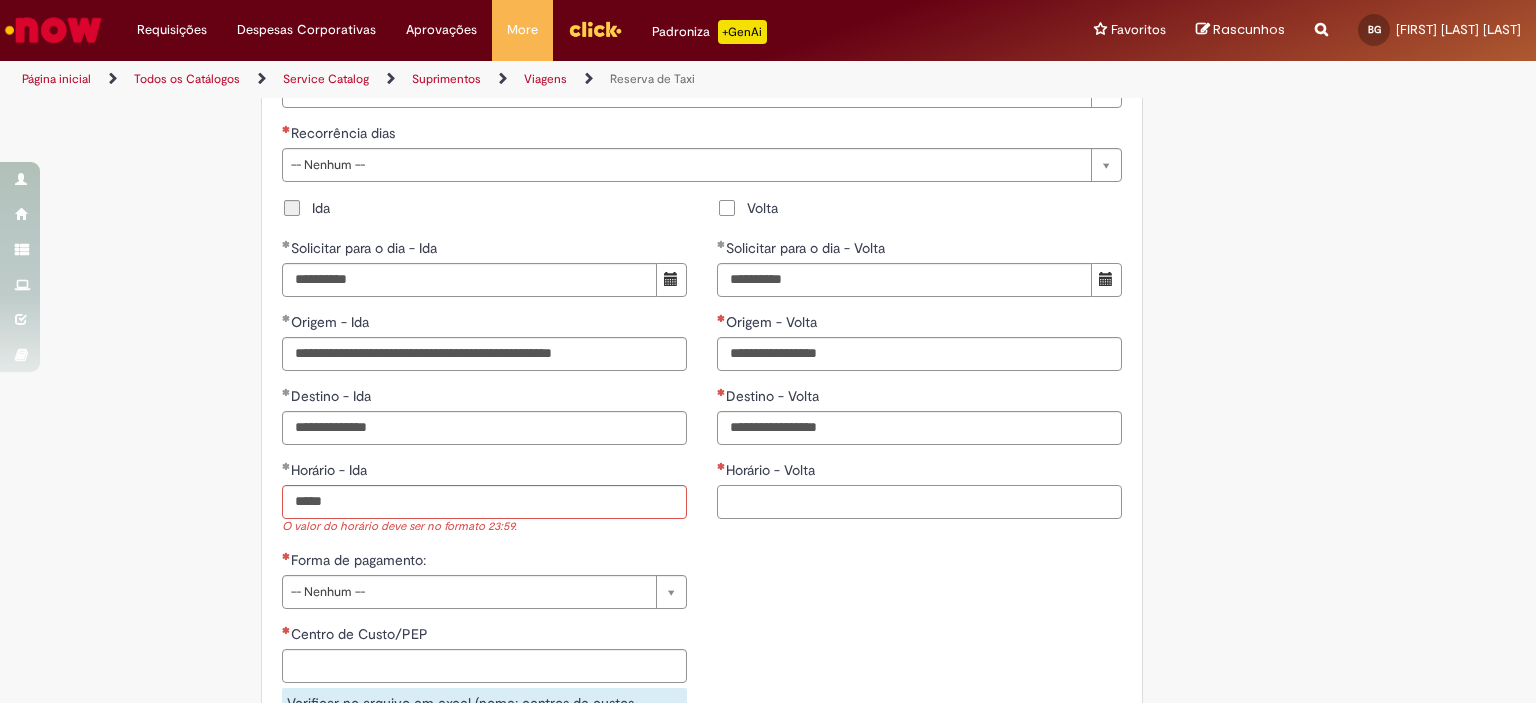 click on "Horário - Volta" at bounding box center [919, 502] 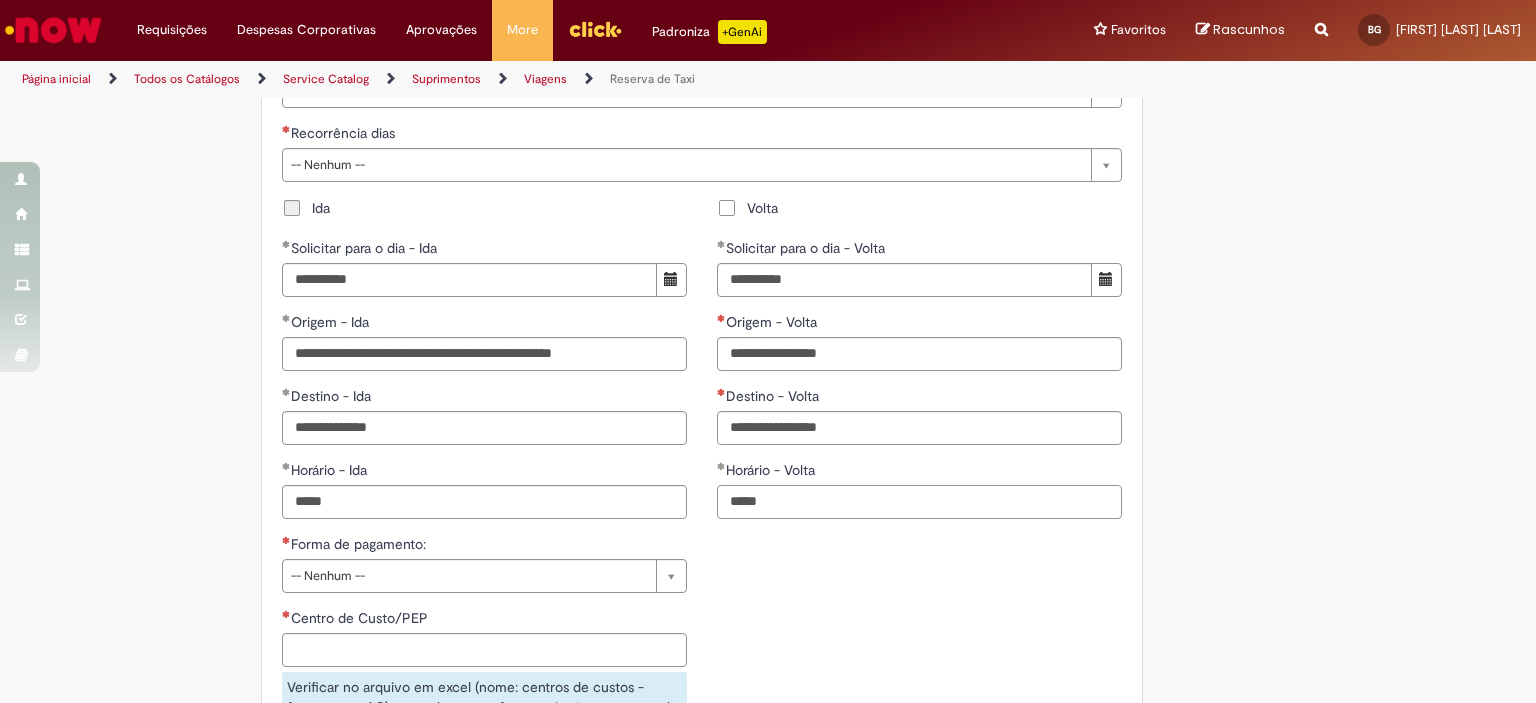 type on "*****" 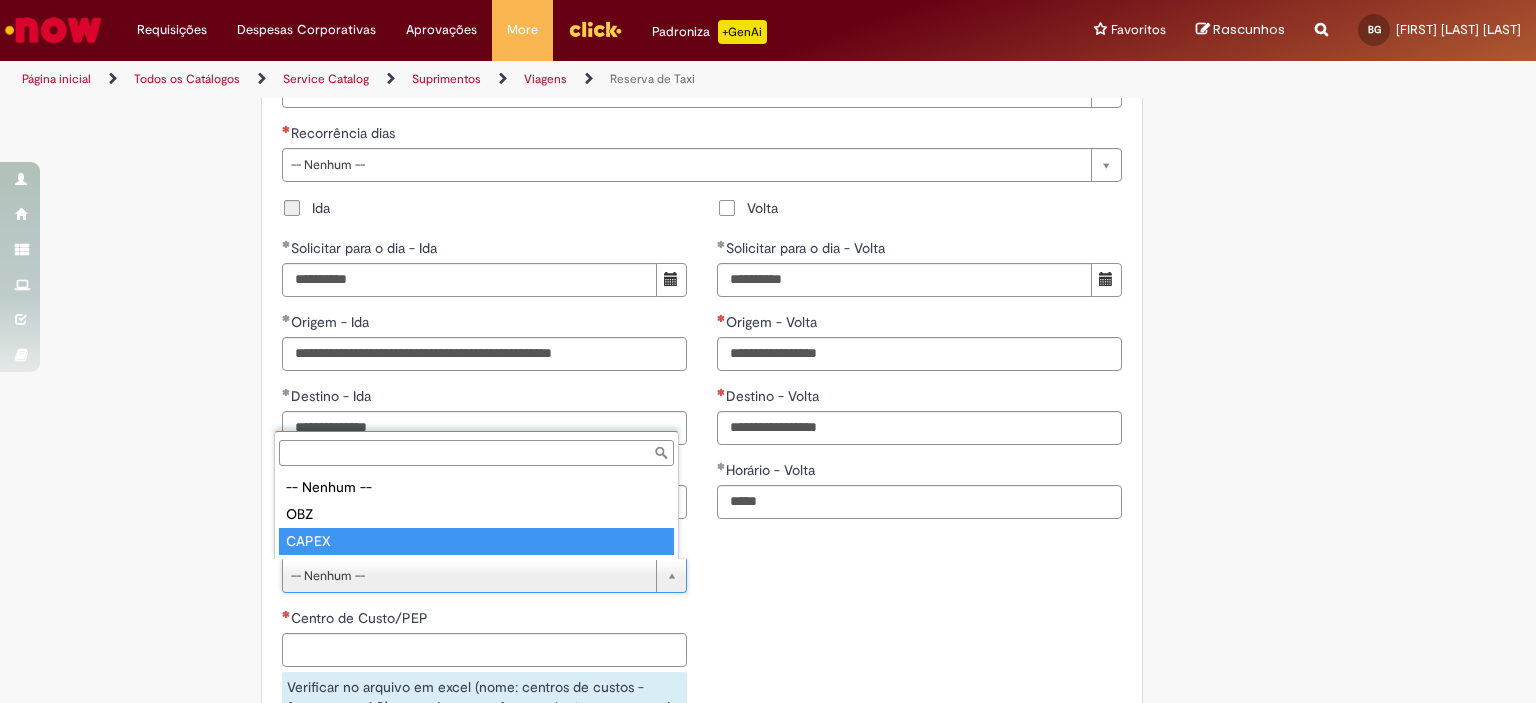 type on "*****" 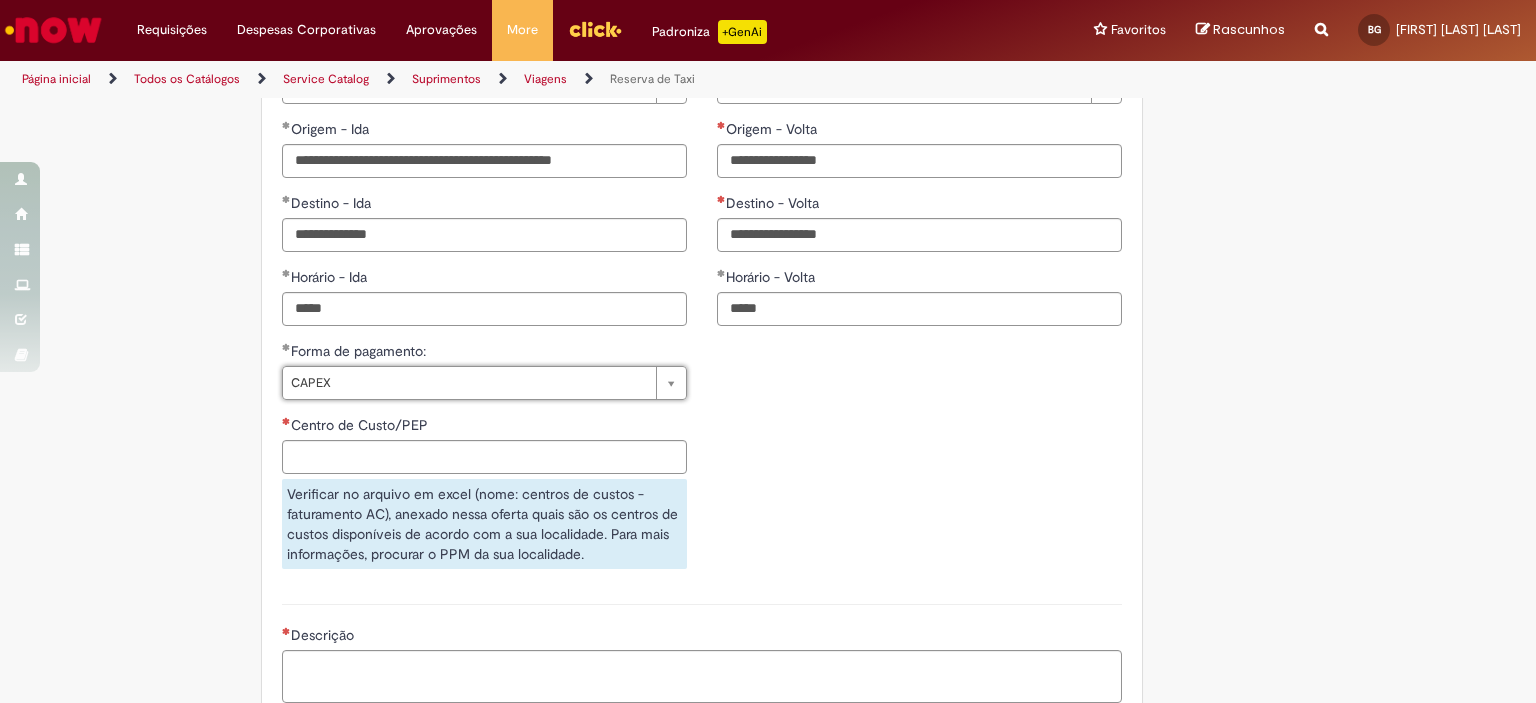 scroll, scrollTop: 1600, scrollLeft: 0, axis: vertical 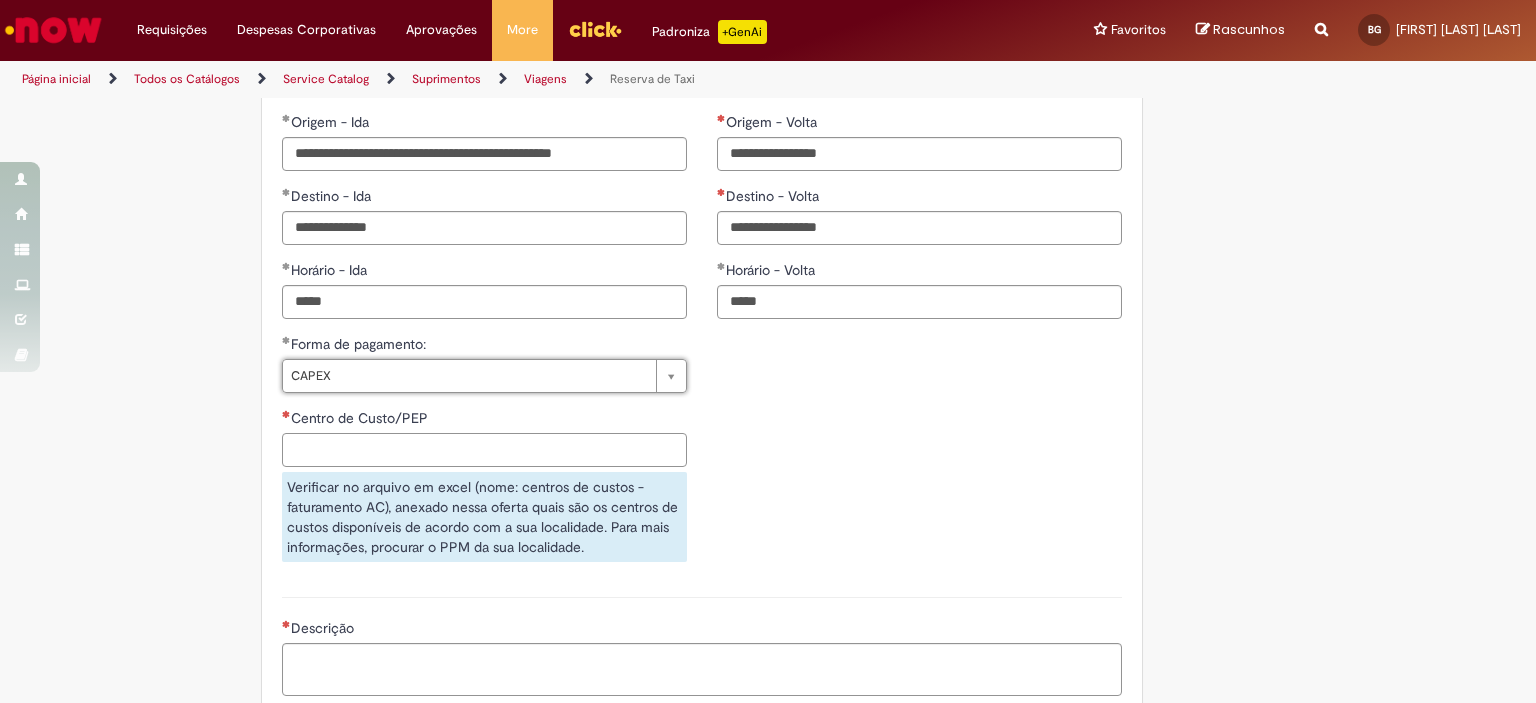 click on "Centro de Custo/PEP" at bounding box center [484, 450] 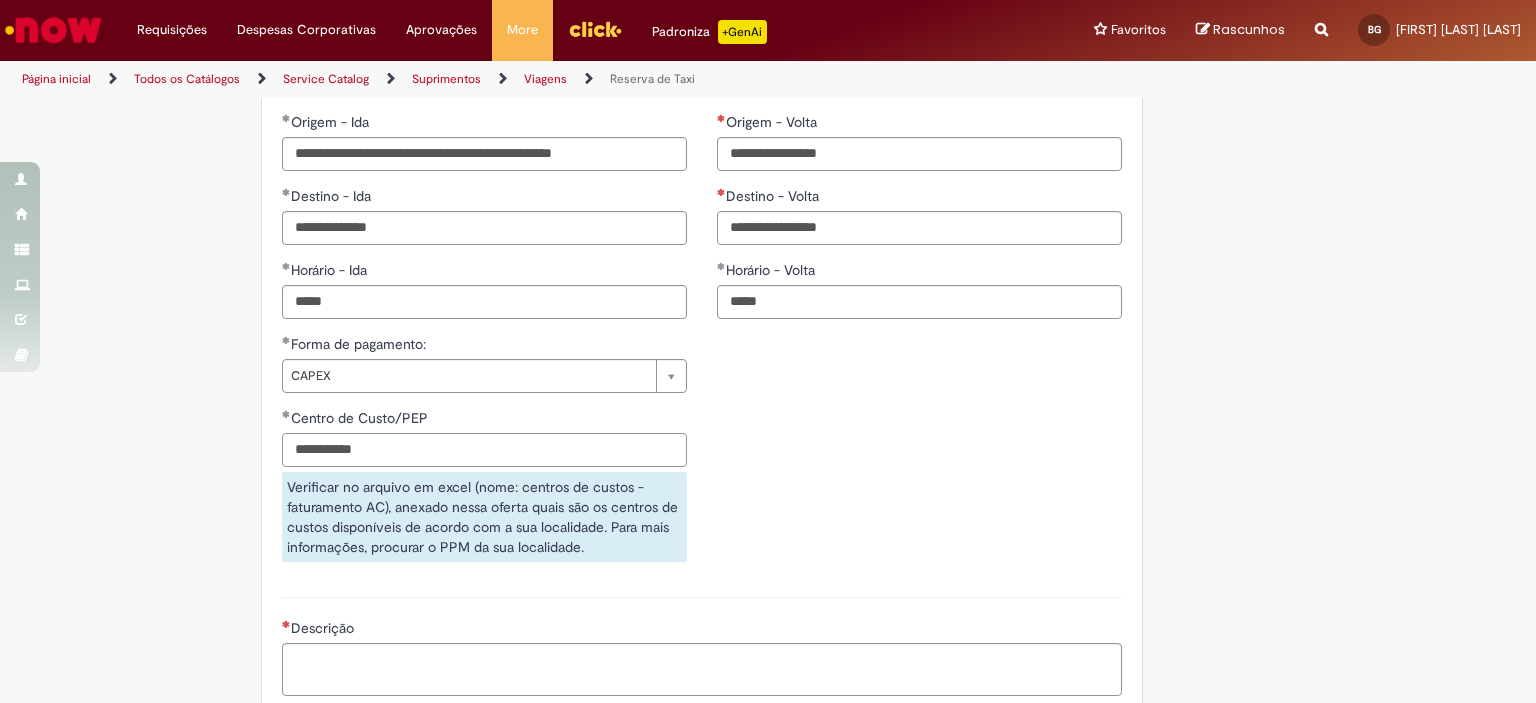 scroll, scrollTop: 1800, scrollLeft: 0, axis: vertical 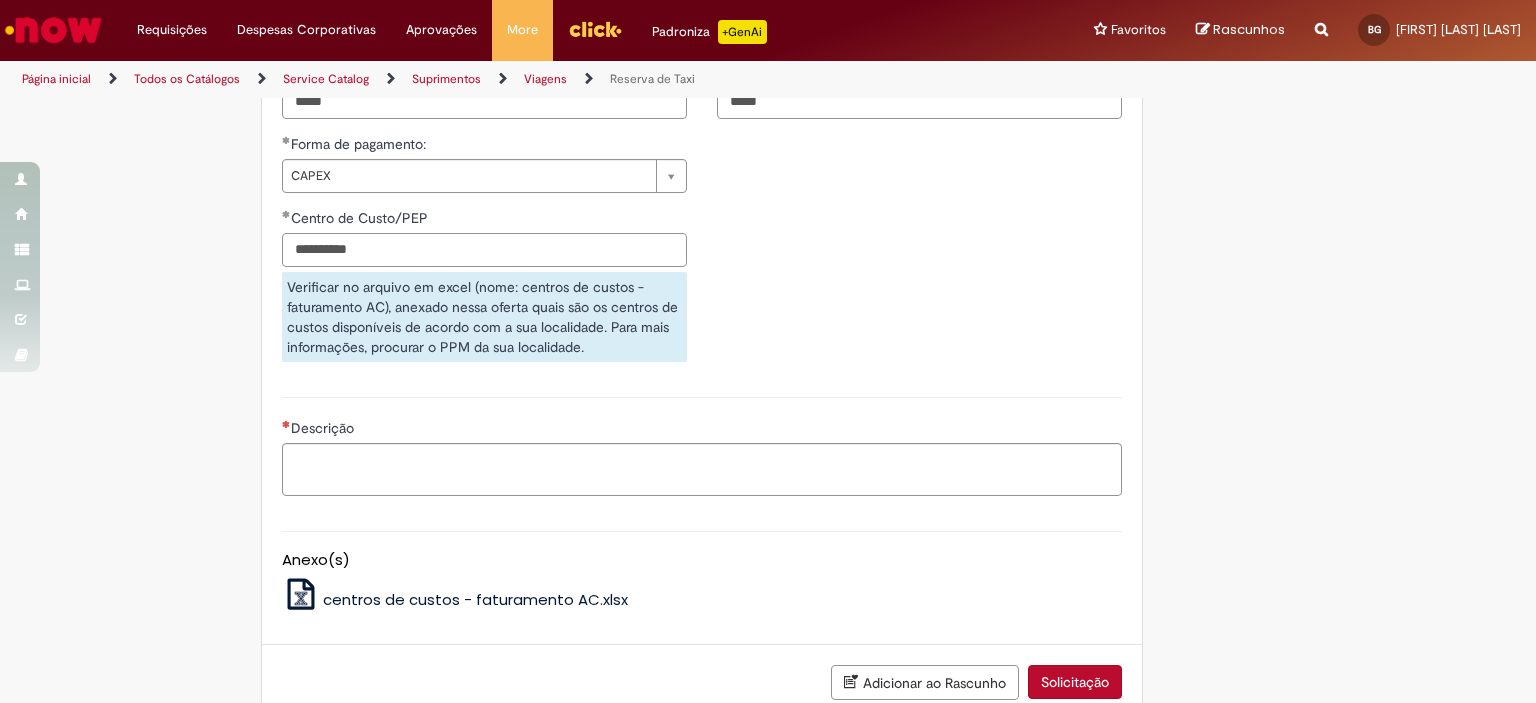 type on "**********" 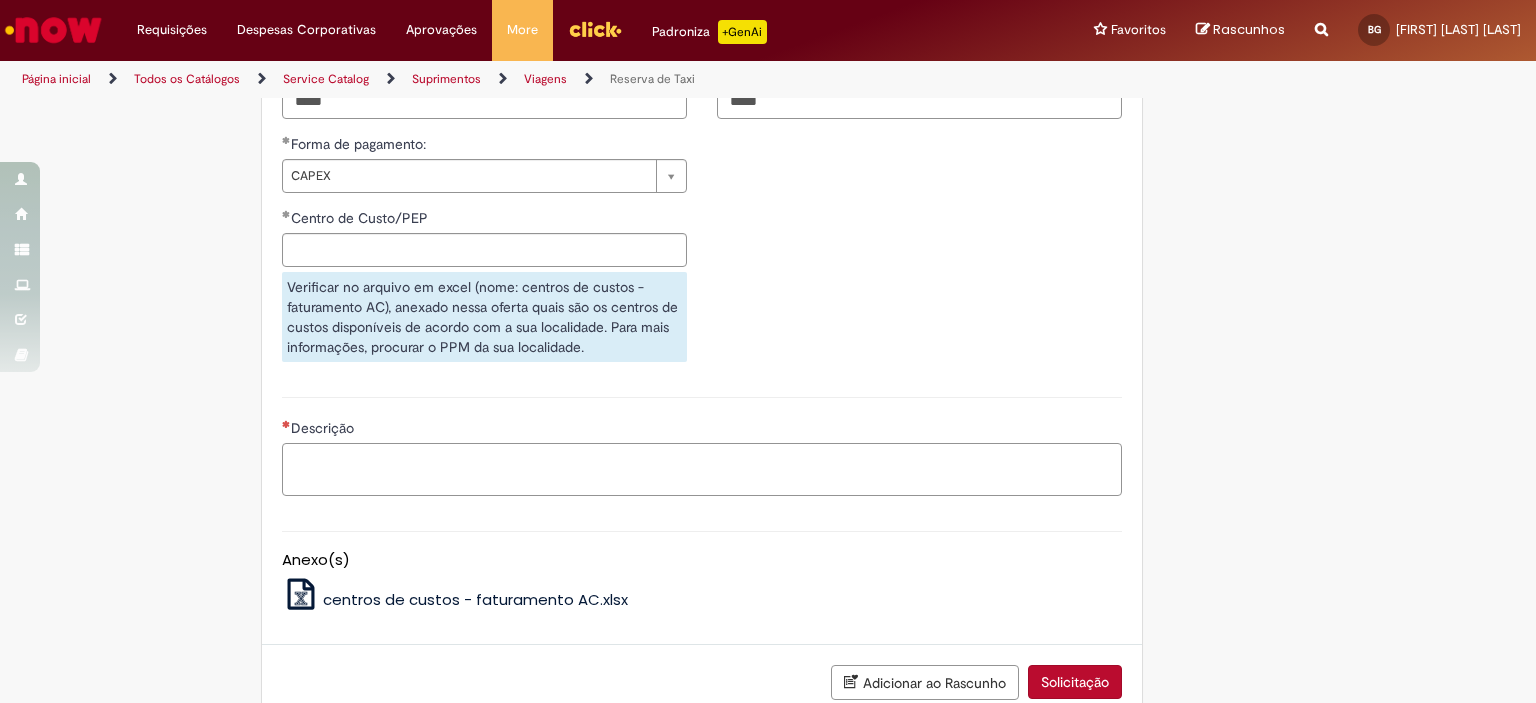 click on "**********" at bounding box center (702, -228) 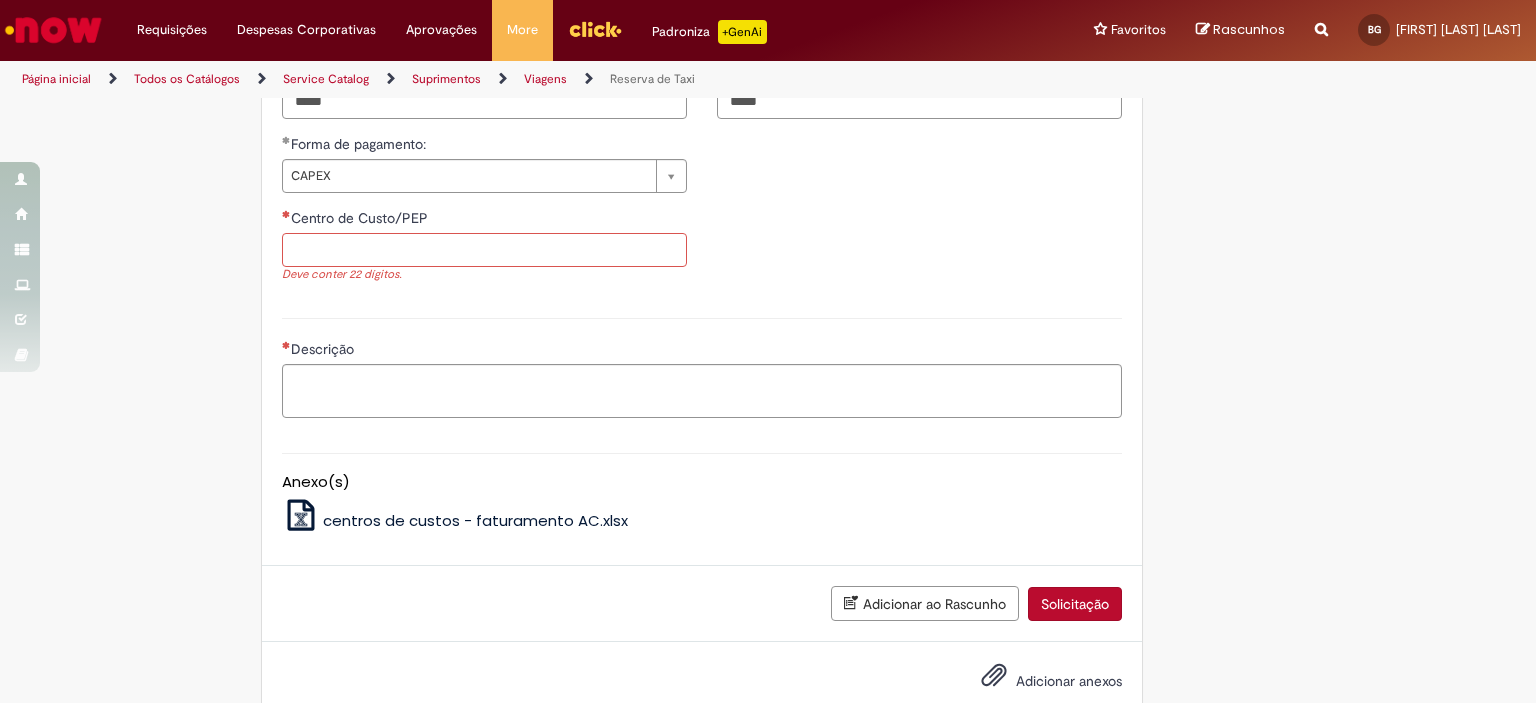 click on "Centro de Custo/PEP" at bounding box center (484, 250) 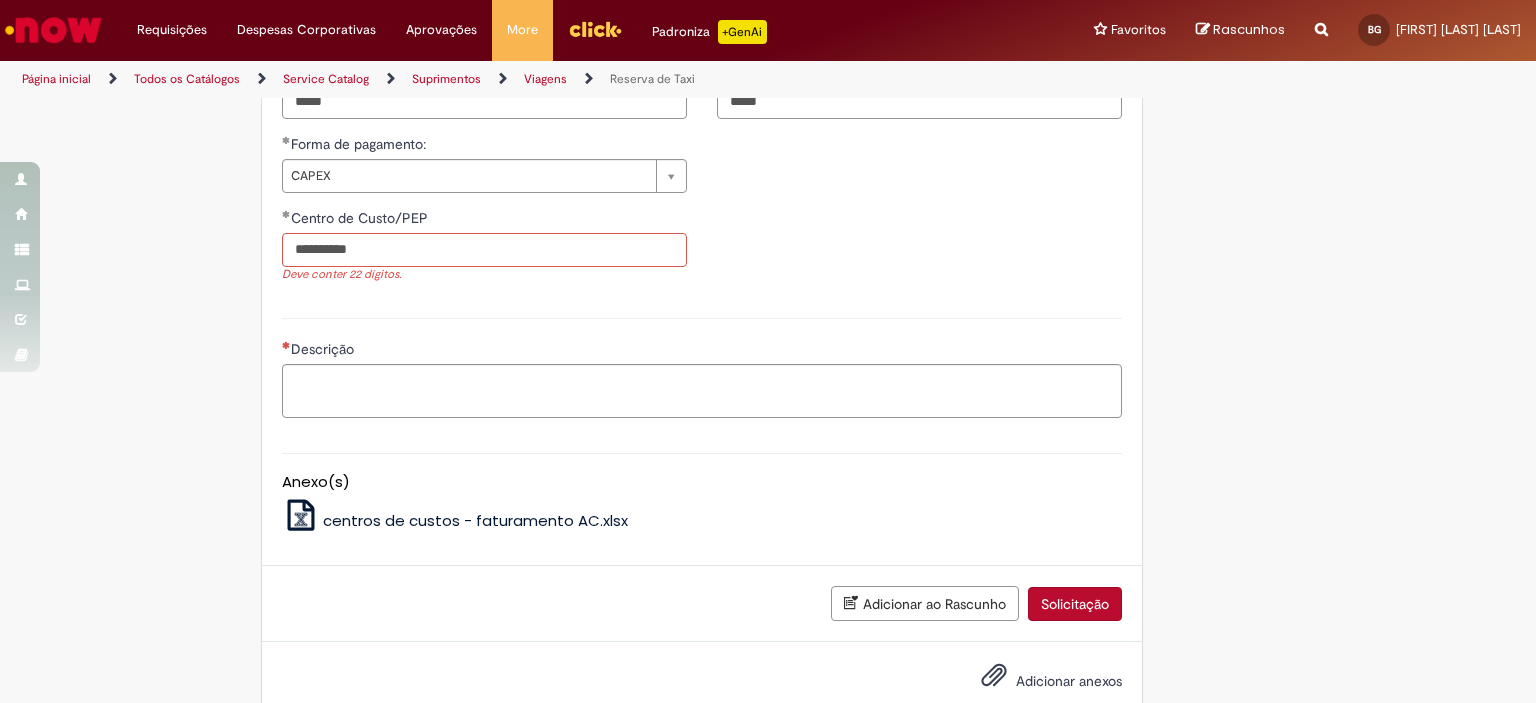 type on "**********" 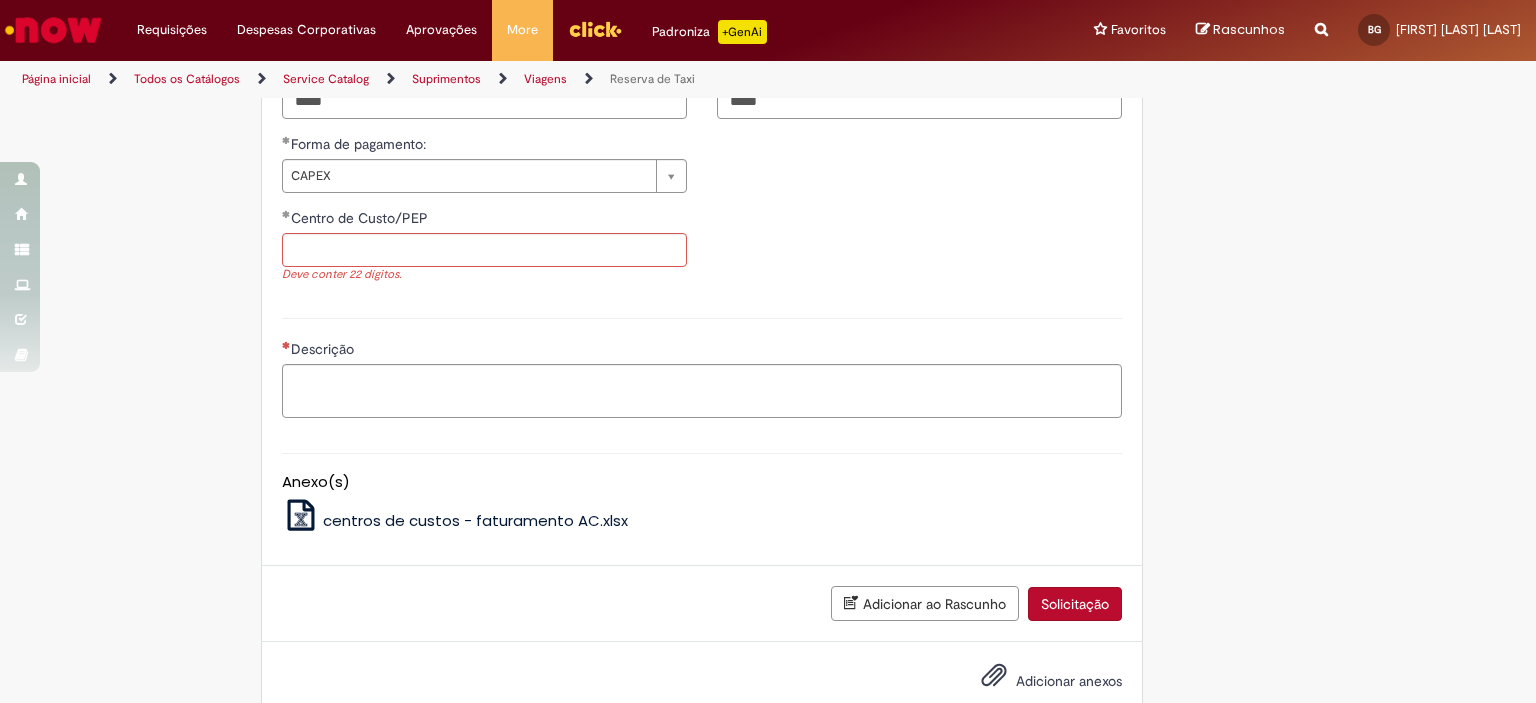 click on "**********" at bounding box center [484, 216] 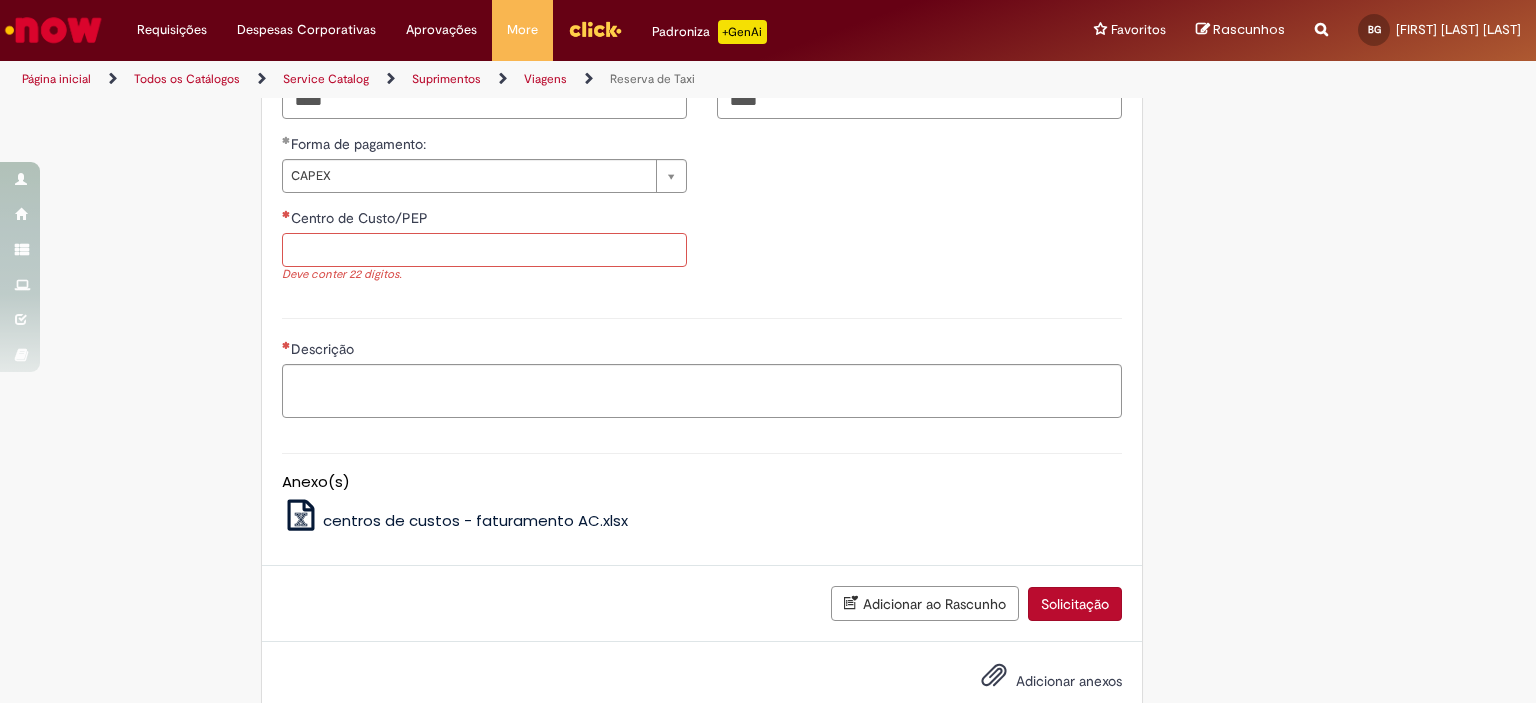 click on "Centro de Custo/PEP" at bounding box center [484, 250] 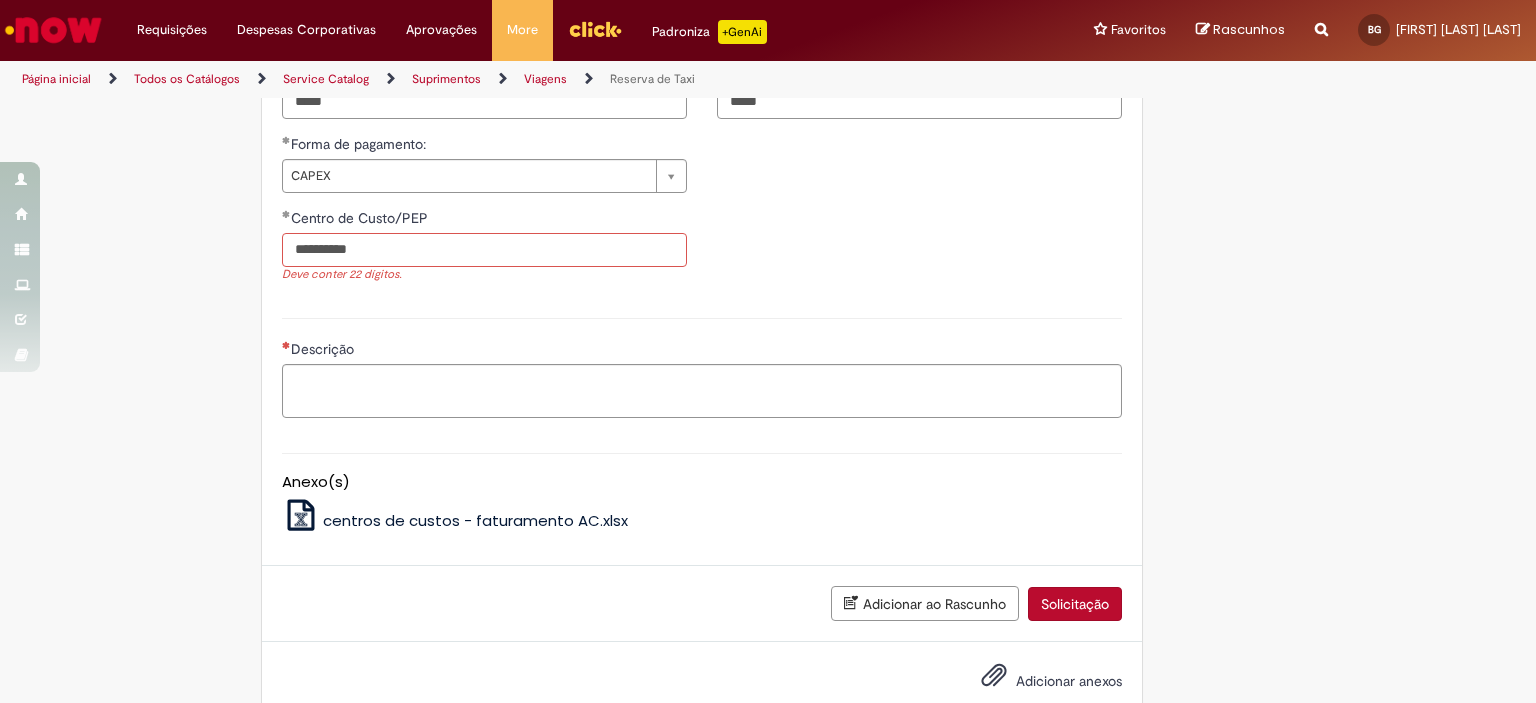 type on "**********" 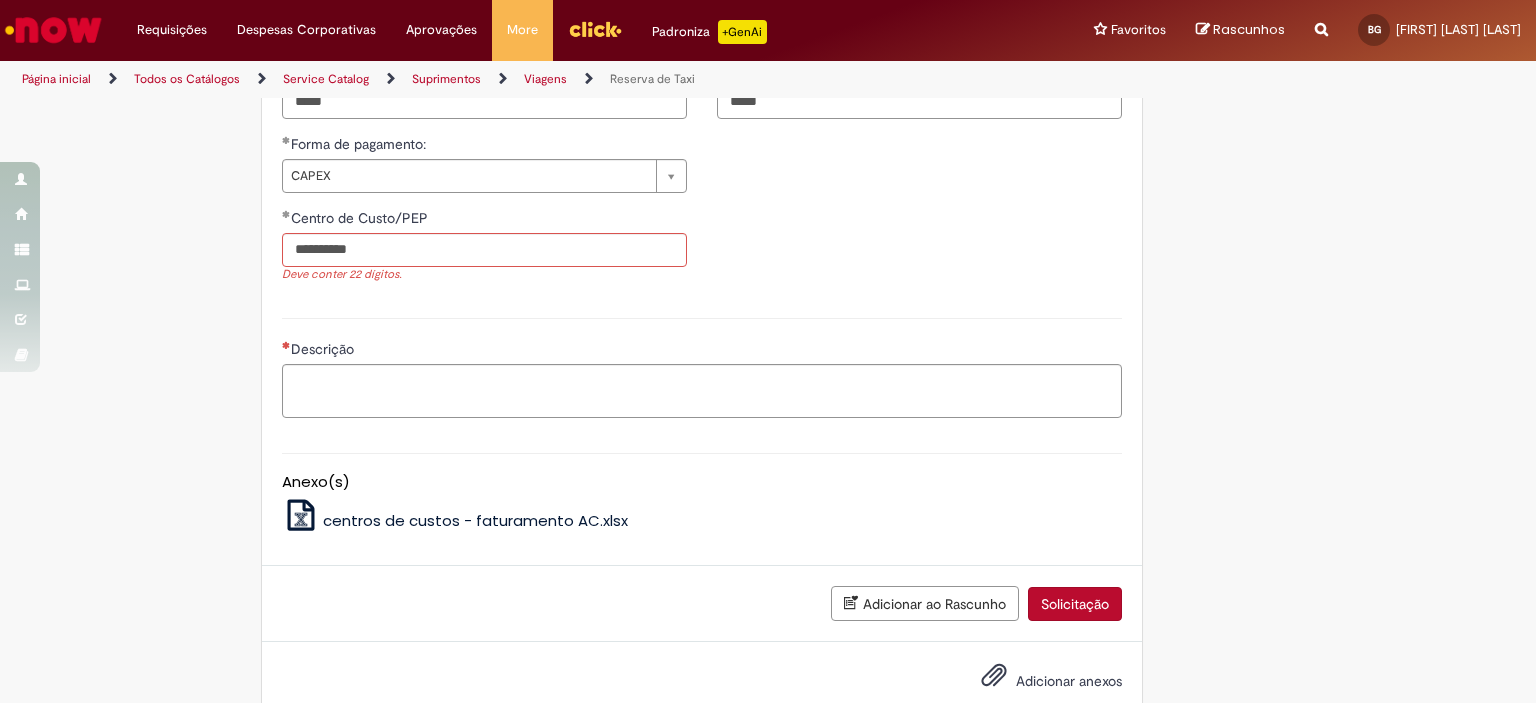 type 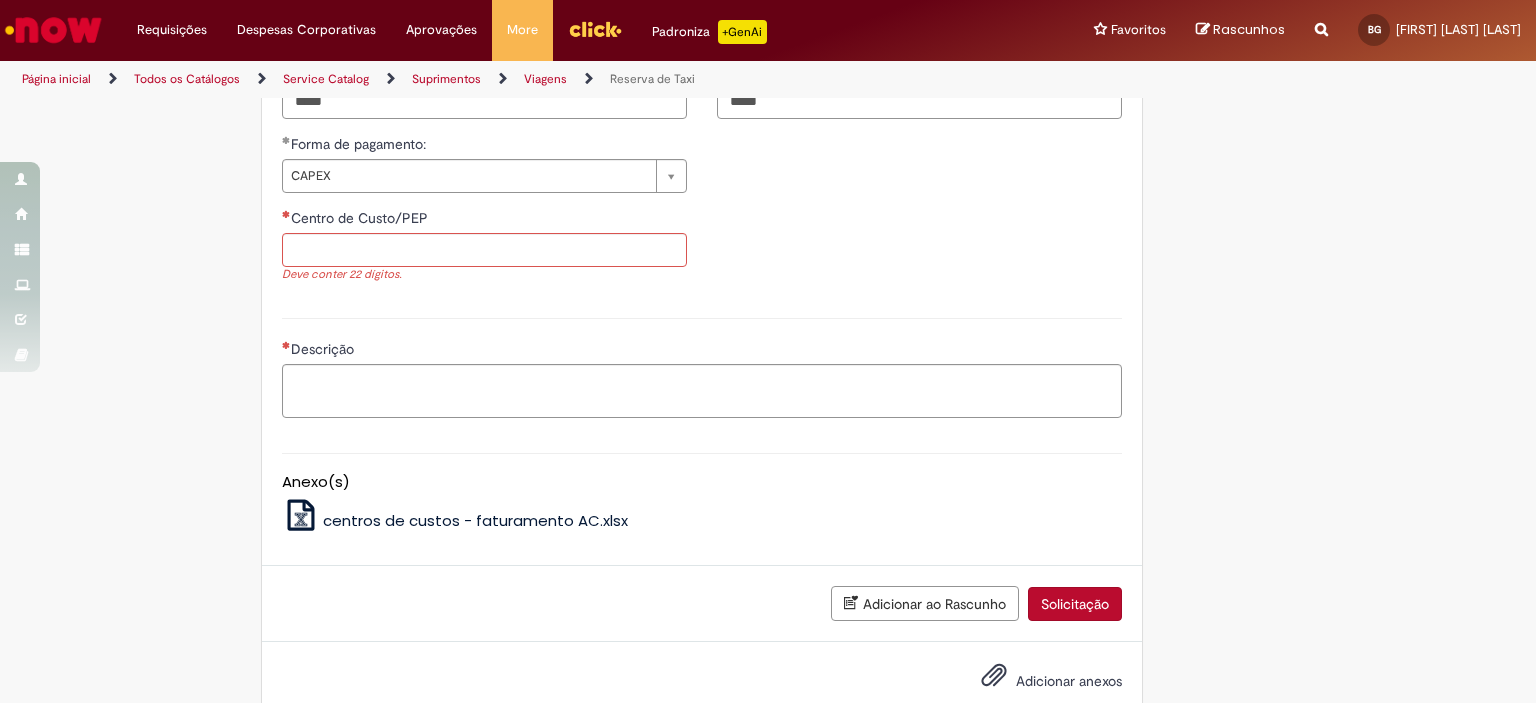 click on "Descrição" at bounding box center (702, 365) 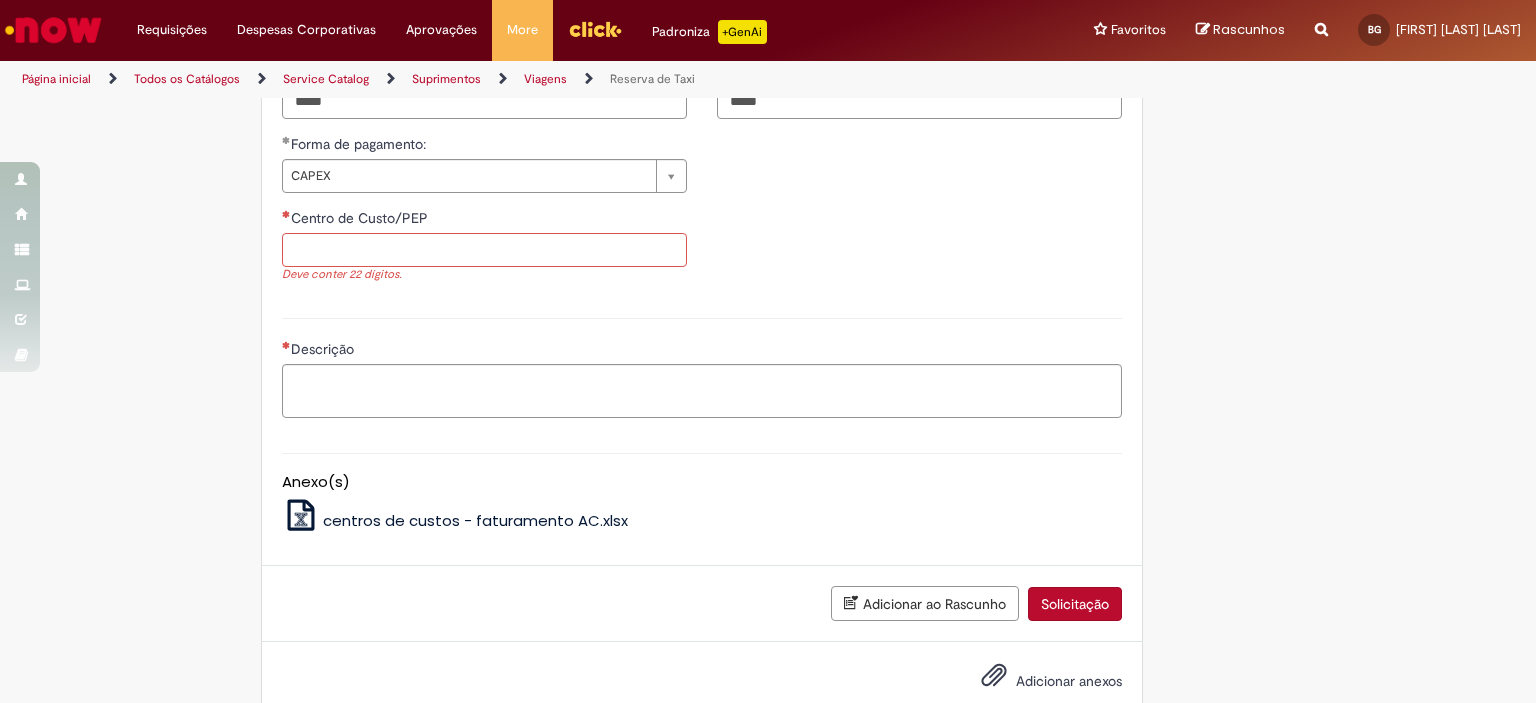 click on "Centro de Custo/PEP" at bounding box center (484, 250) 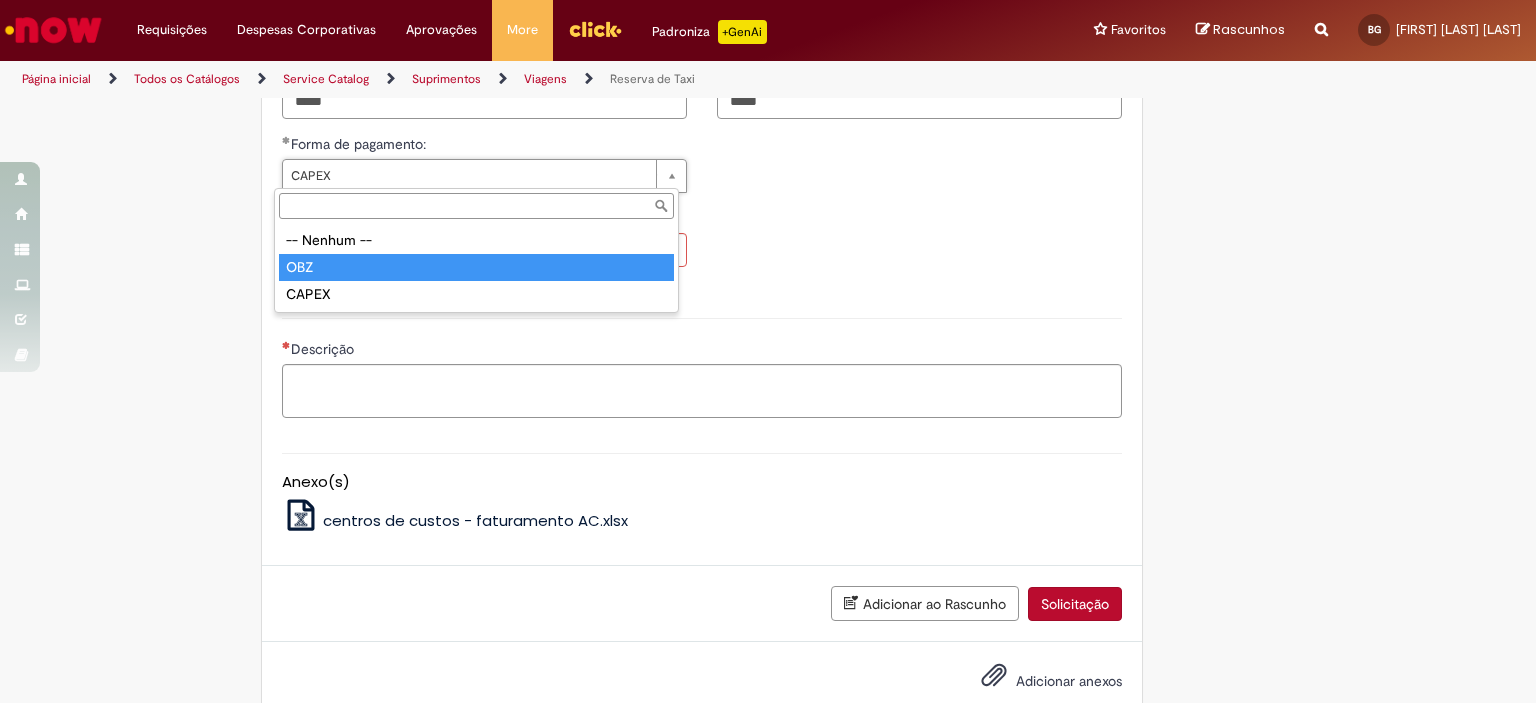 type on "***" 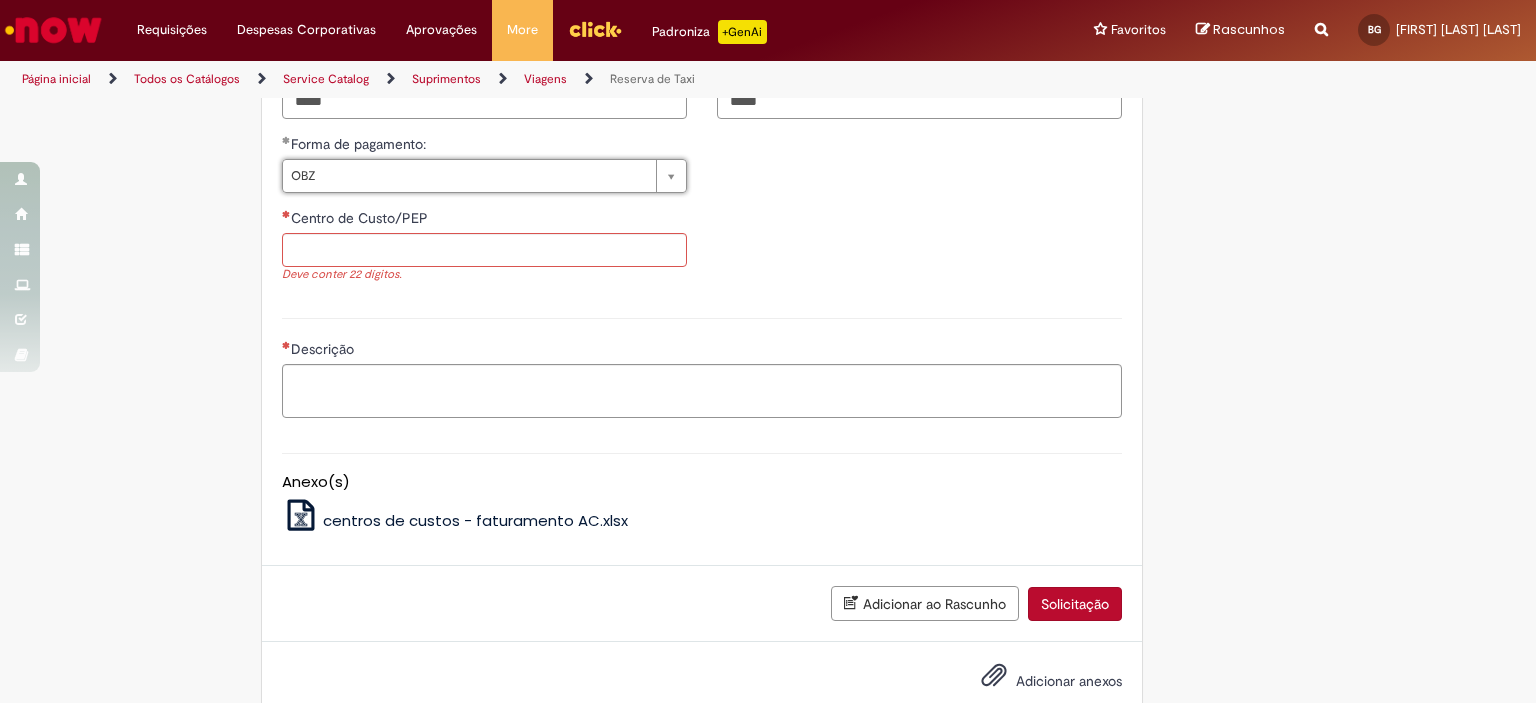 scroll, scrollTop: 0, scrollLeft: 27, axis: horizontal 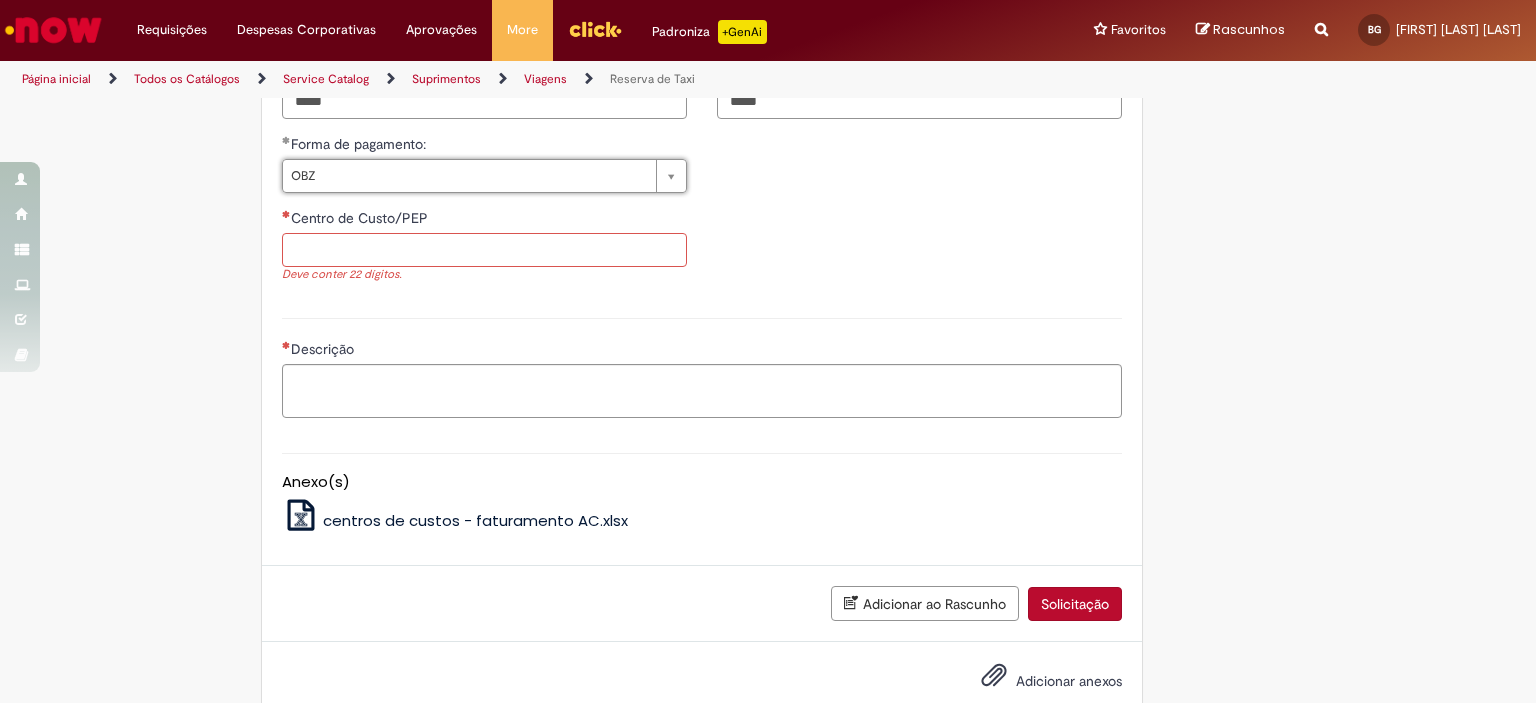 click on "Centro de Custo/PEP" at bounding box center [484, 250] 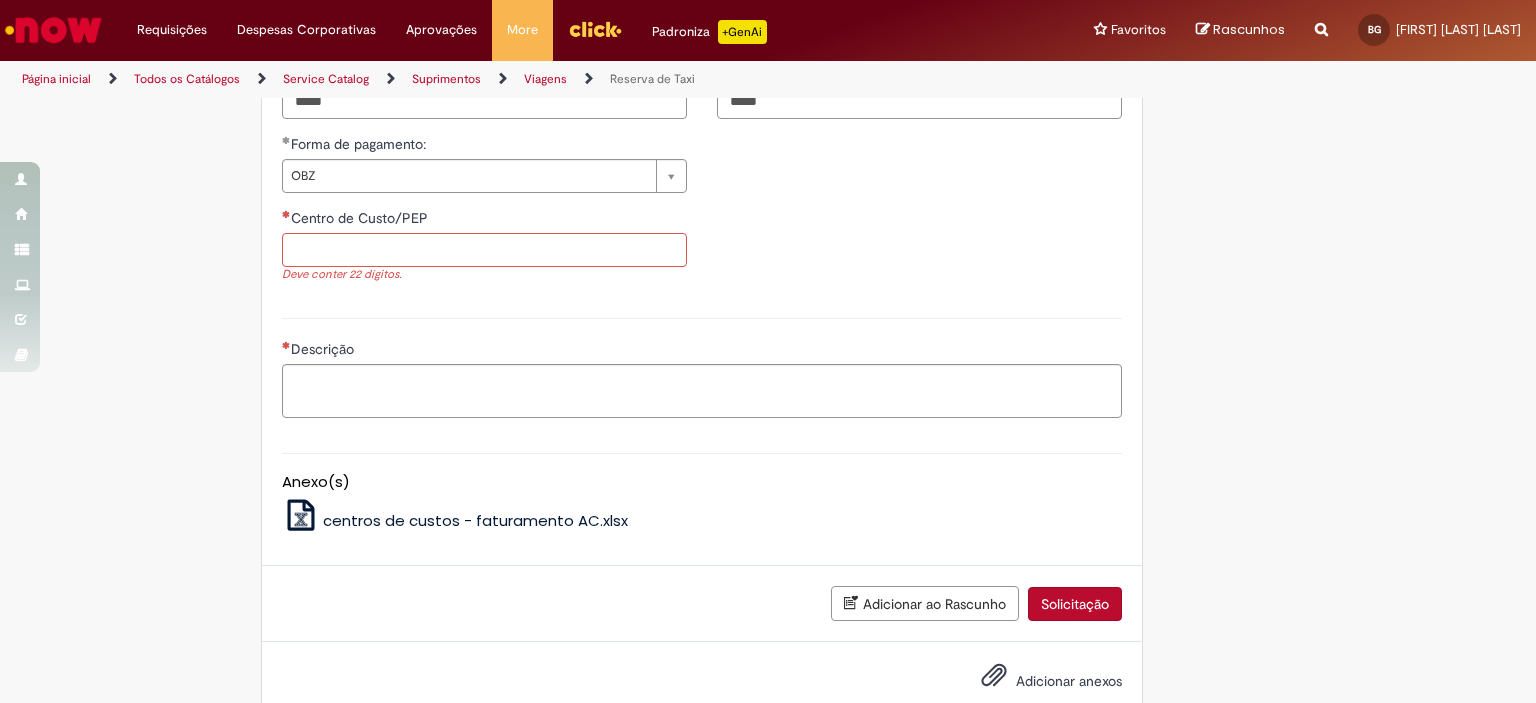 paste on "**********" 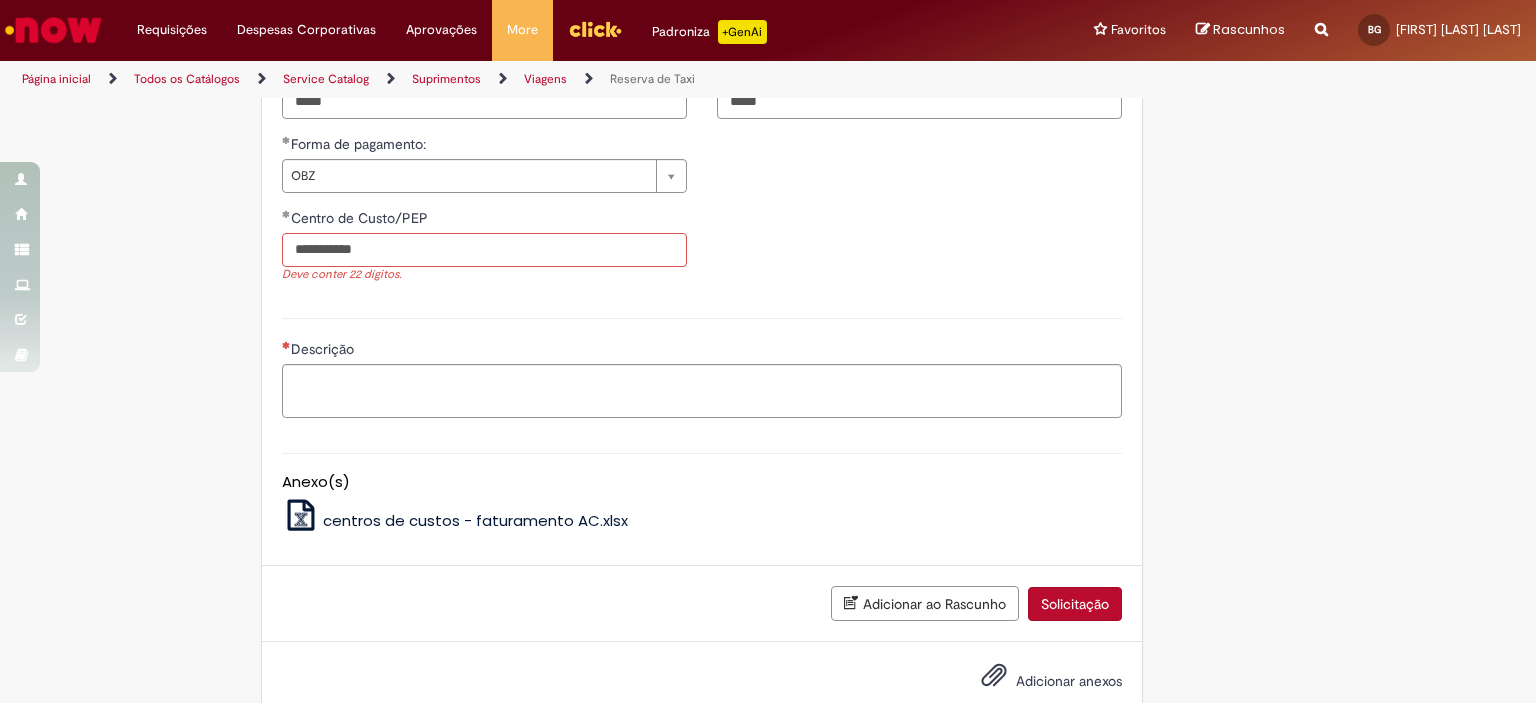 click on "**********" at bounding box center (484, 250) 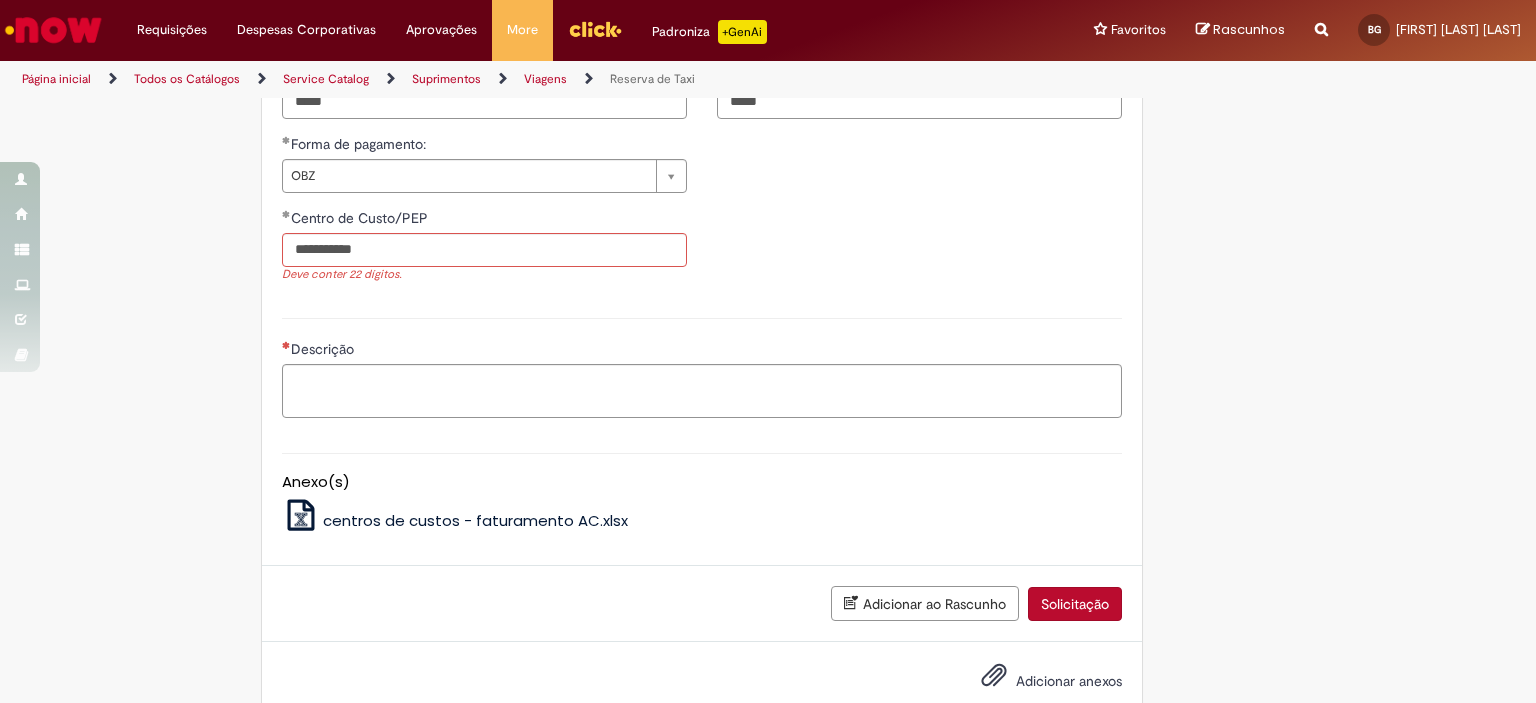 type 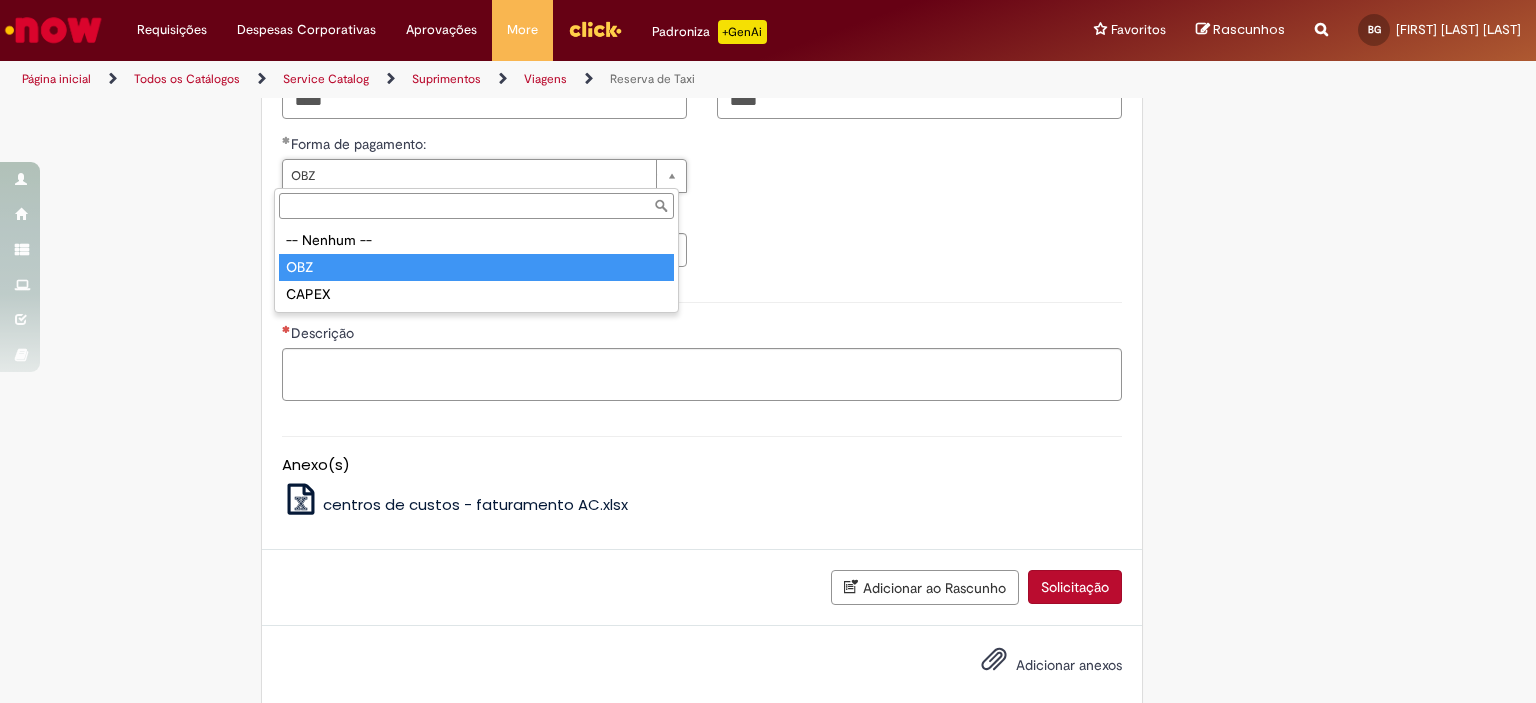 type on "***" 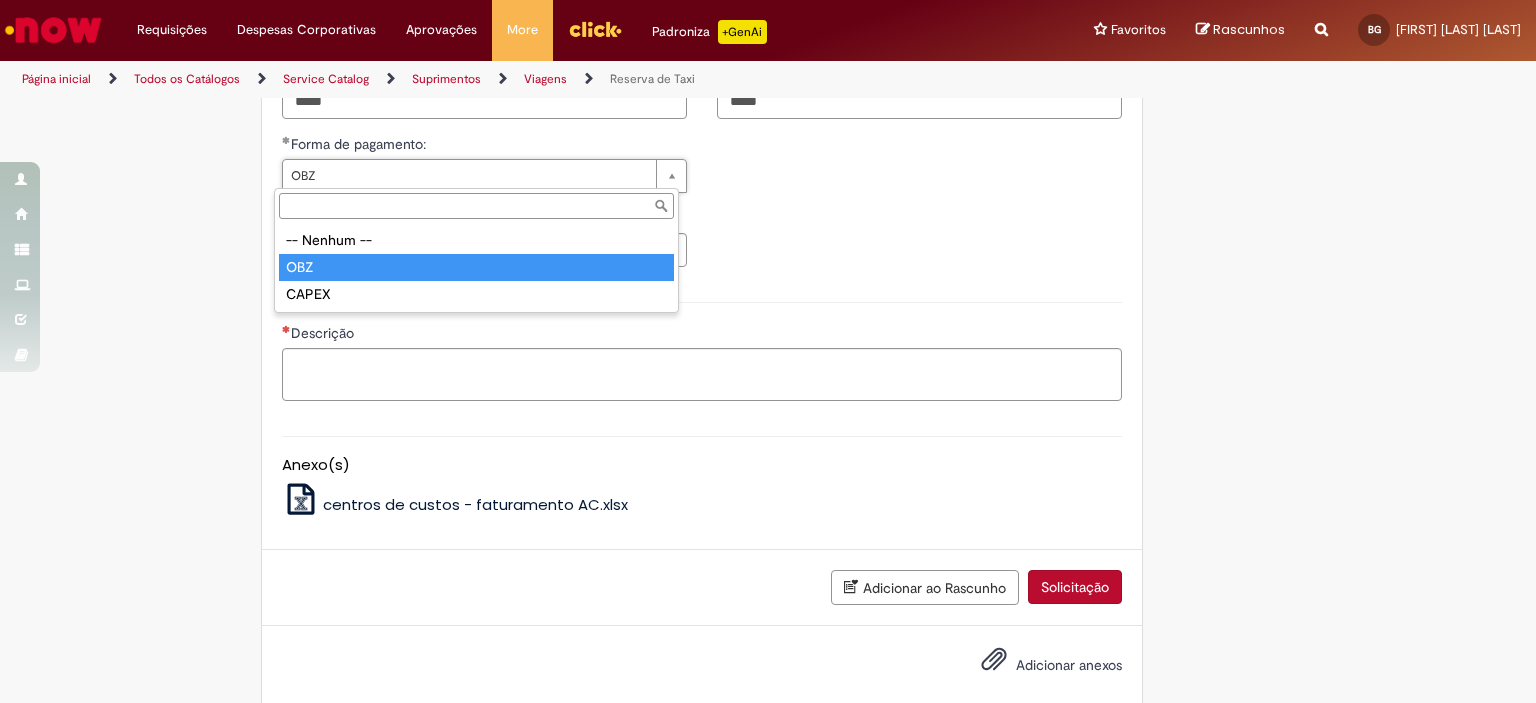 scroll, scrollTop: 0, scrollLeft: 0, axis: both 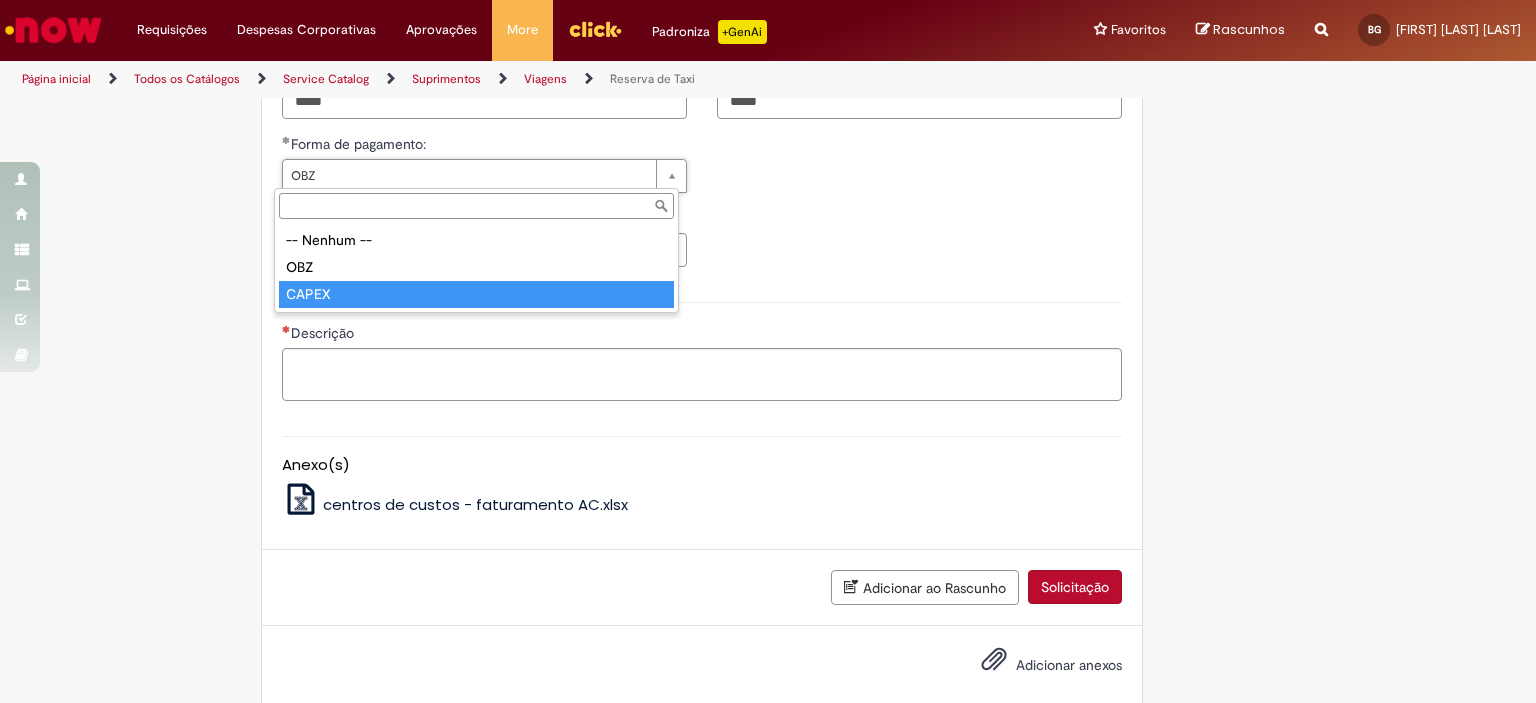 type on "*****" 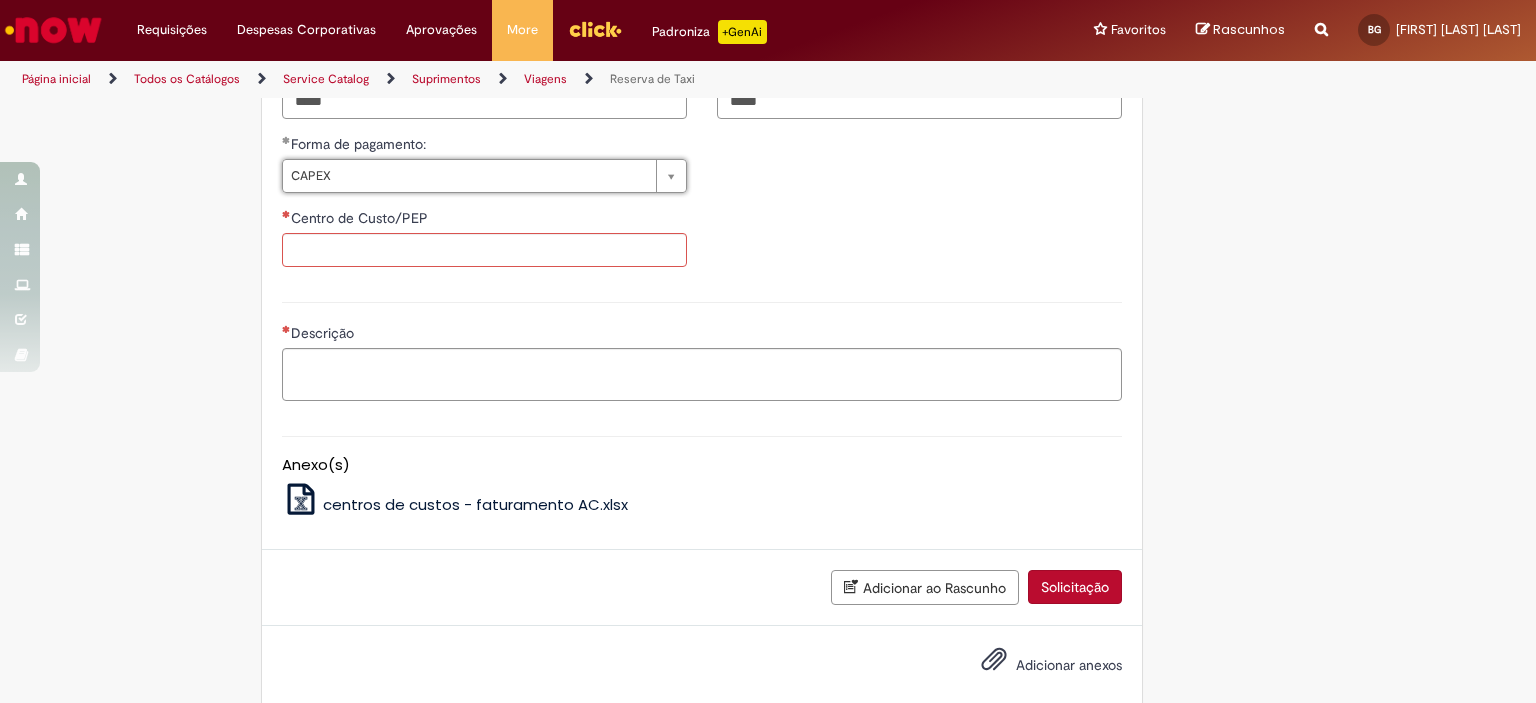 scroll, scrollTop: 0, scrollLeft: 26, axis: horizontal 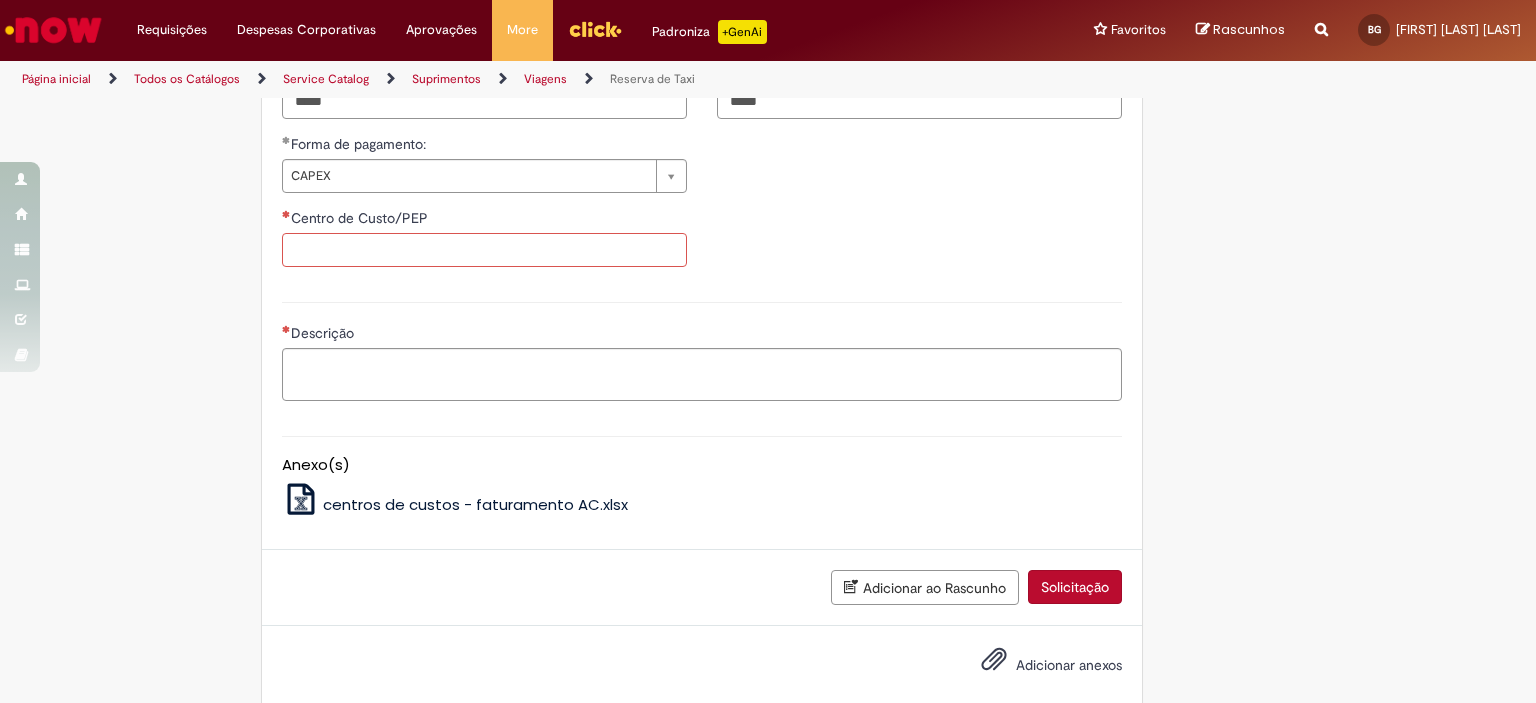 click on "Centro de Custo/PEP" at bounding box center [484, 250] 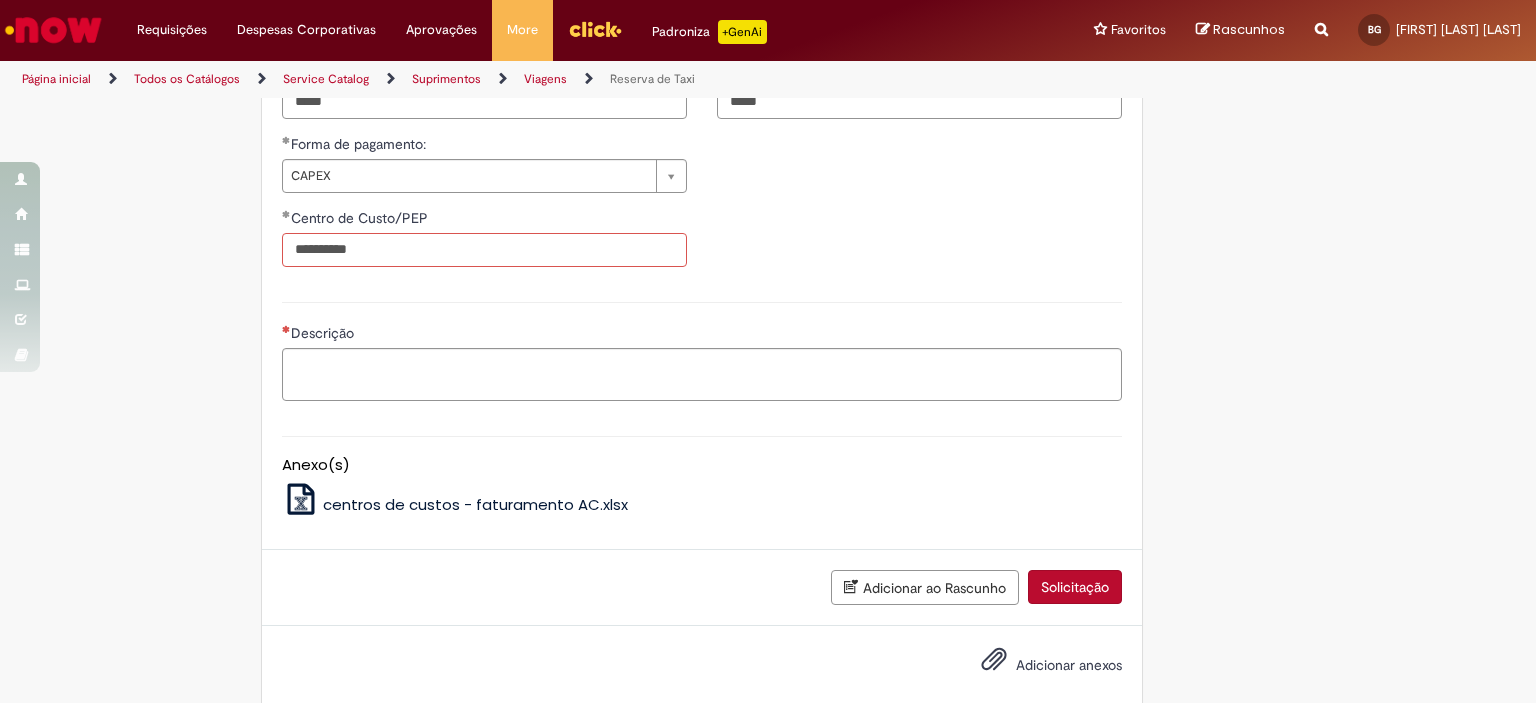 drag, startPoint x: 371, startPoint y: 243, endPoint x: 304, endPoint y: 247, distance: 67.11929 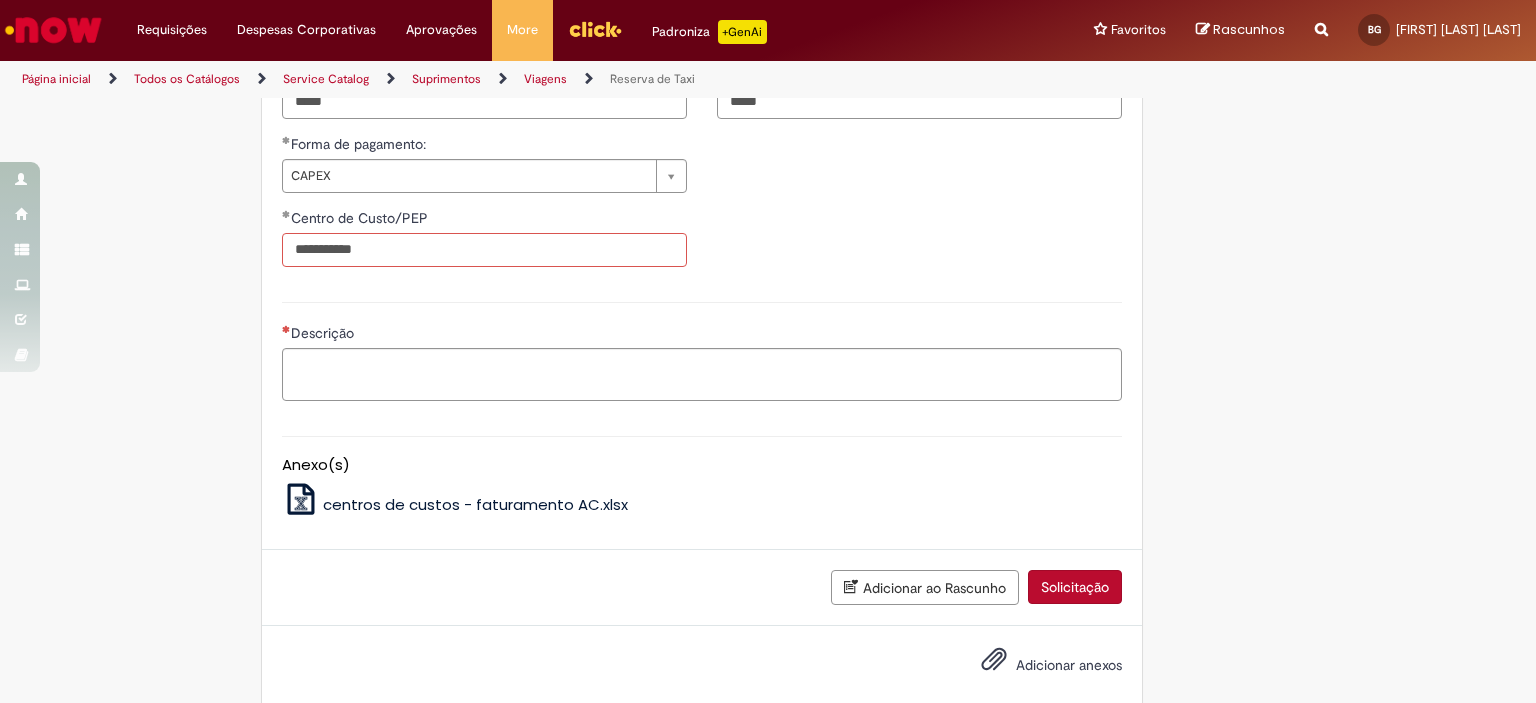 type on "**********" 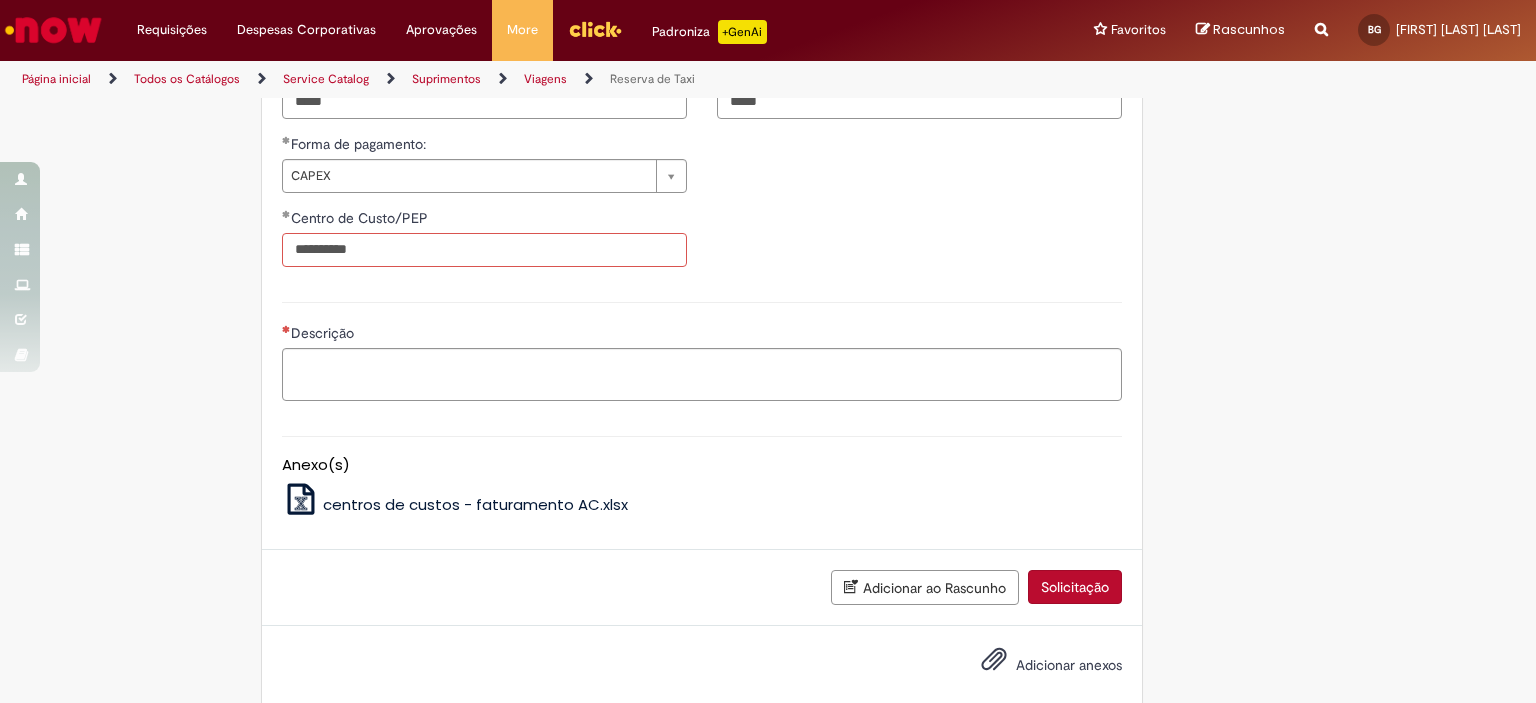 click on "**********" at bounding box center [484, 250] 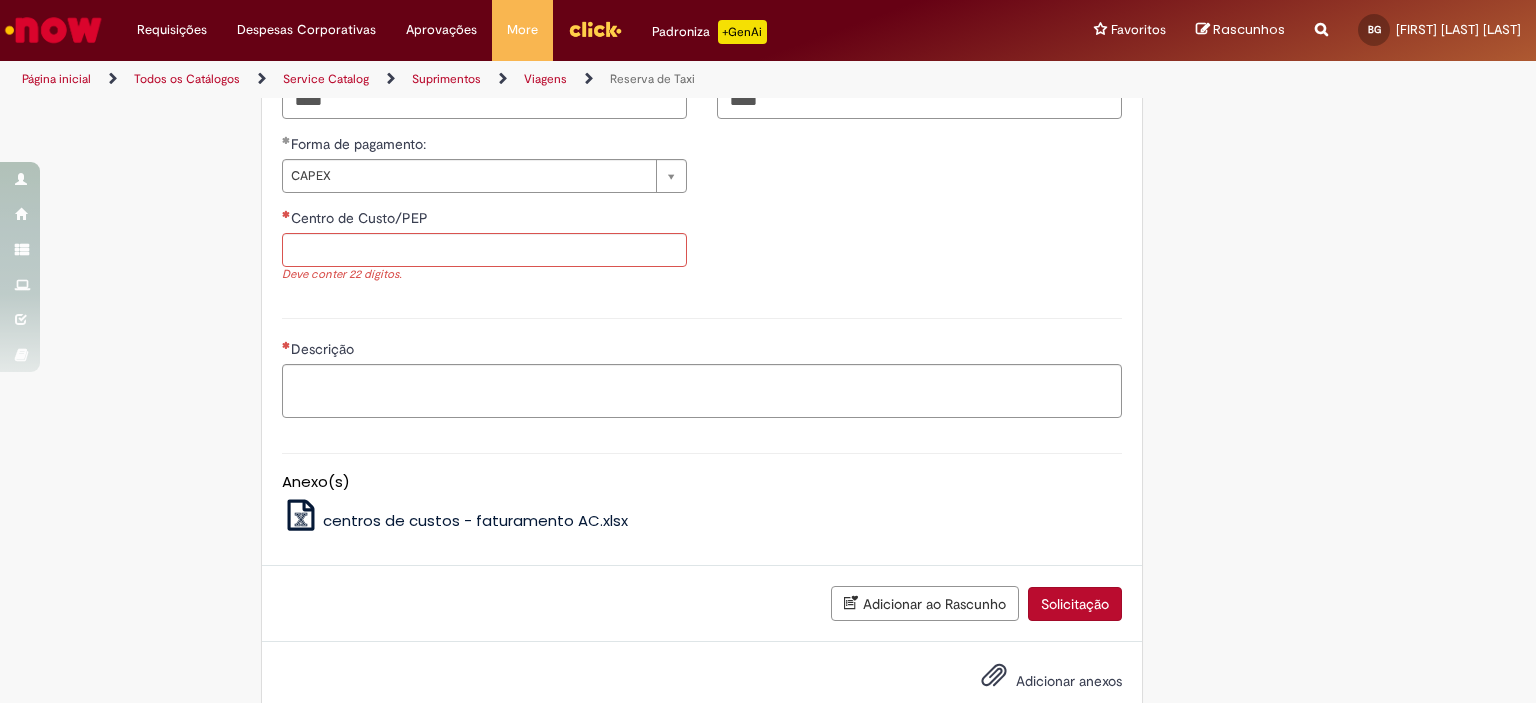 click on "Descrição" at bounding box center [702, 365] 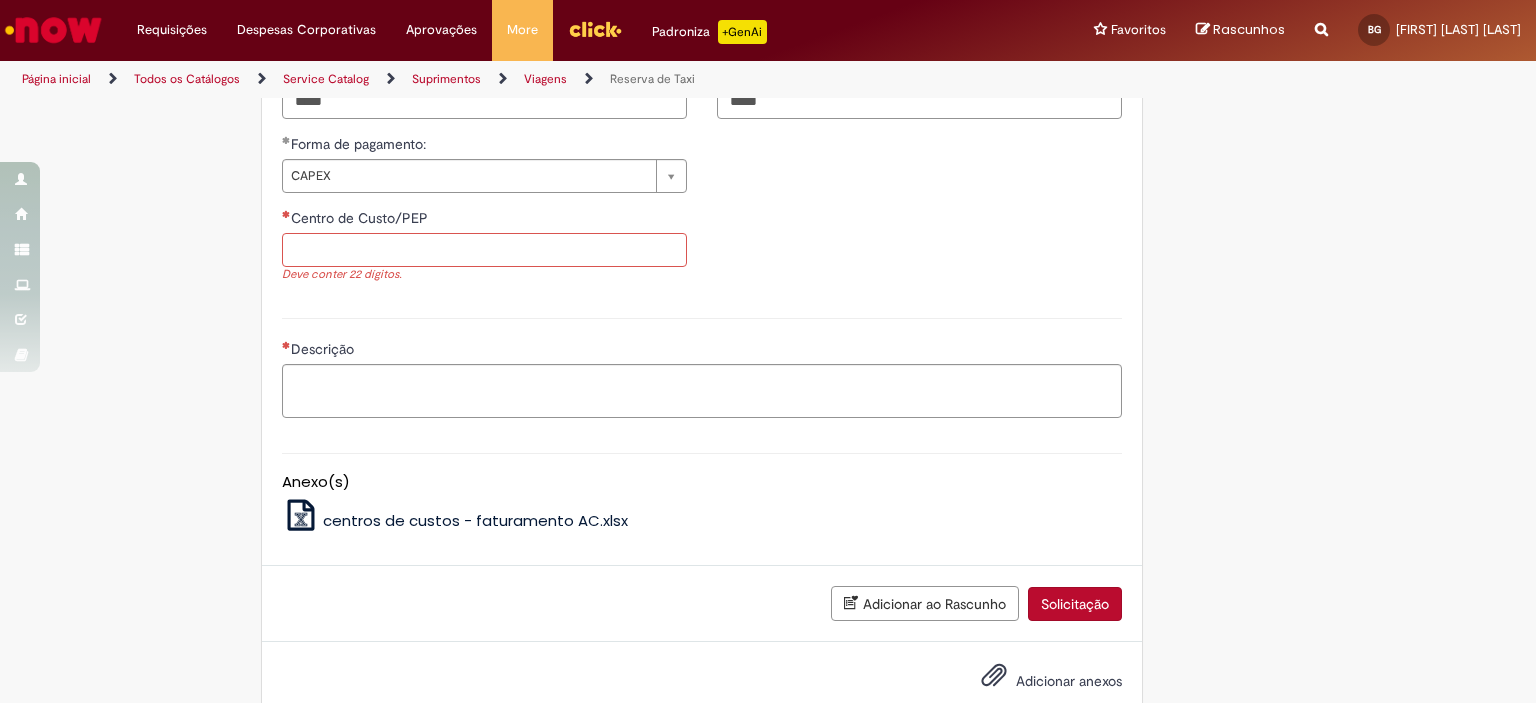 click on "Centro de Custo/PEP" at bounding box center [484, 250] 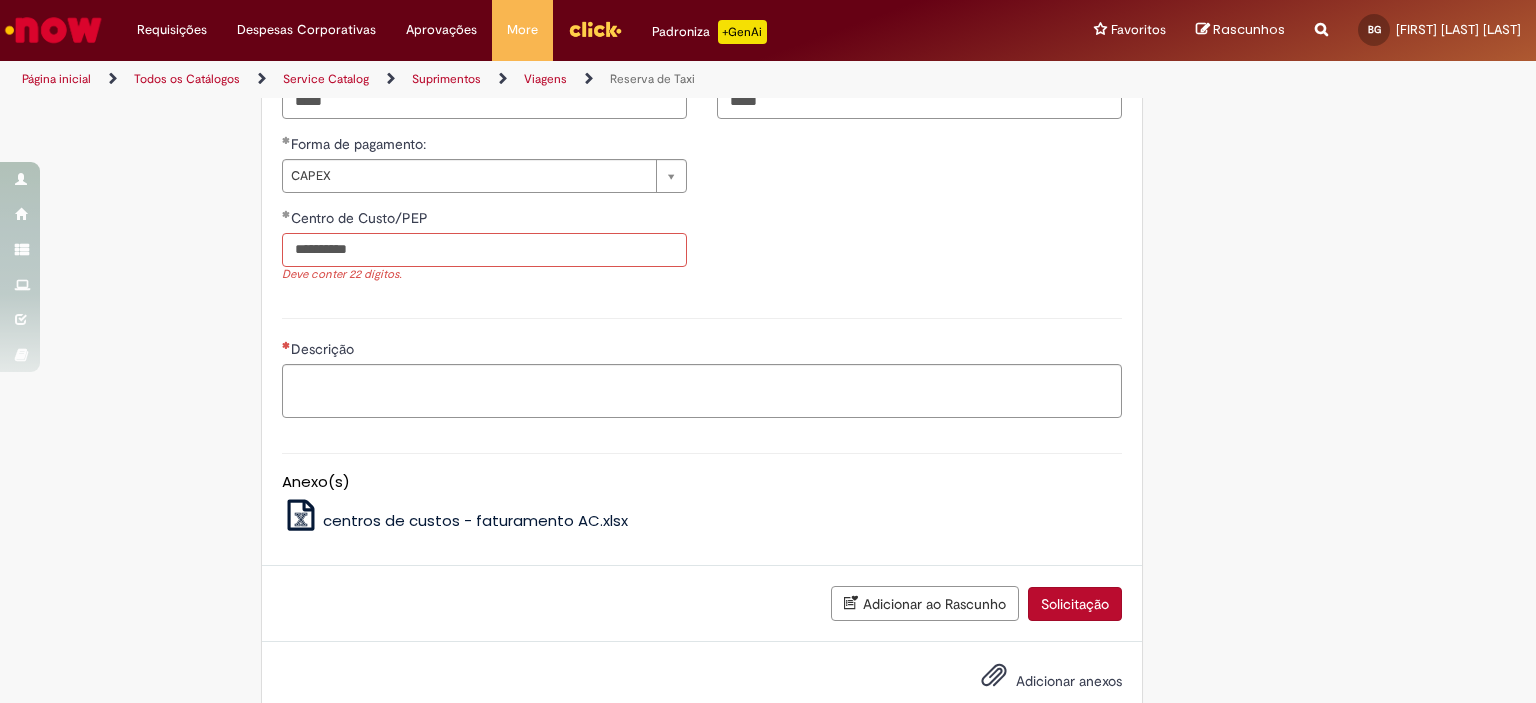 type on "**********" 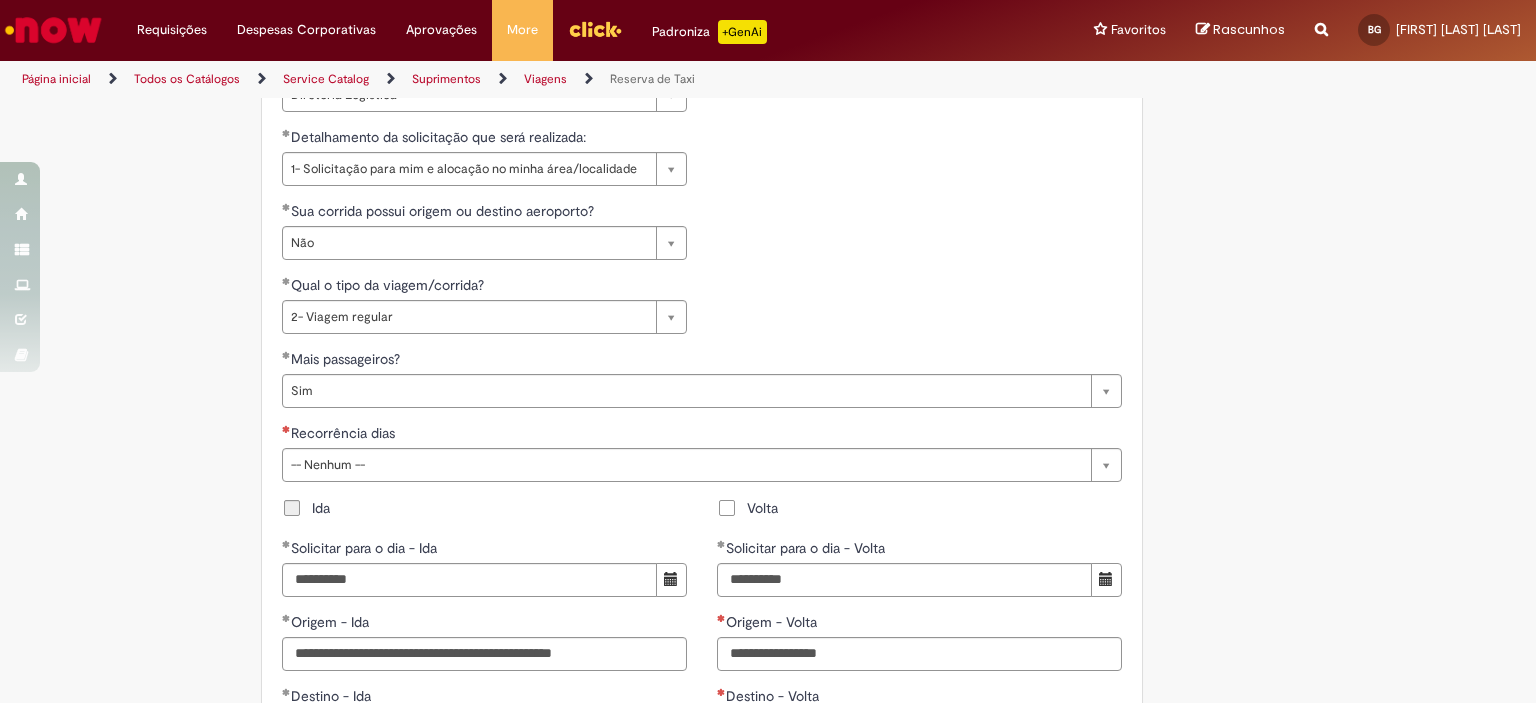 scroll, scrollTop: 1600, scrollLeft: 0, axis: vertical 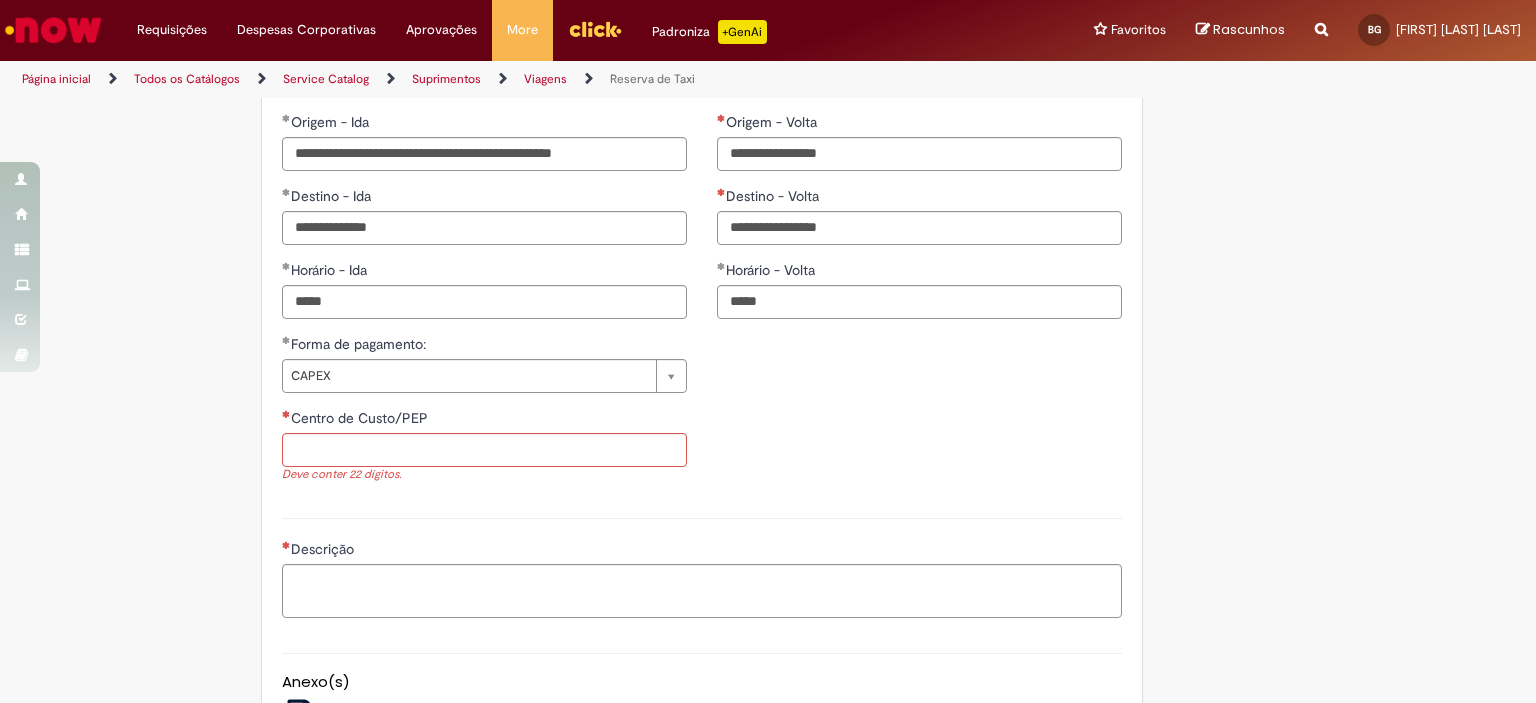 click on "**********" at bounding box center [484, 416] 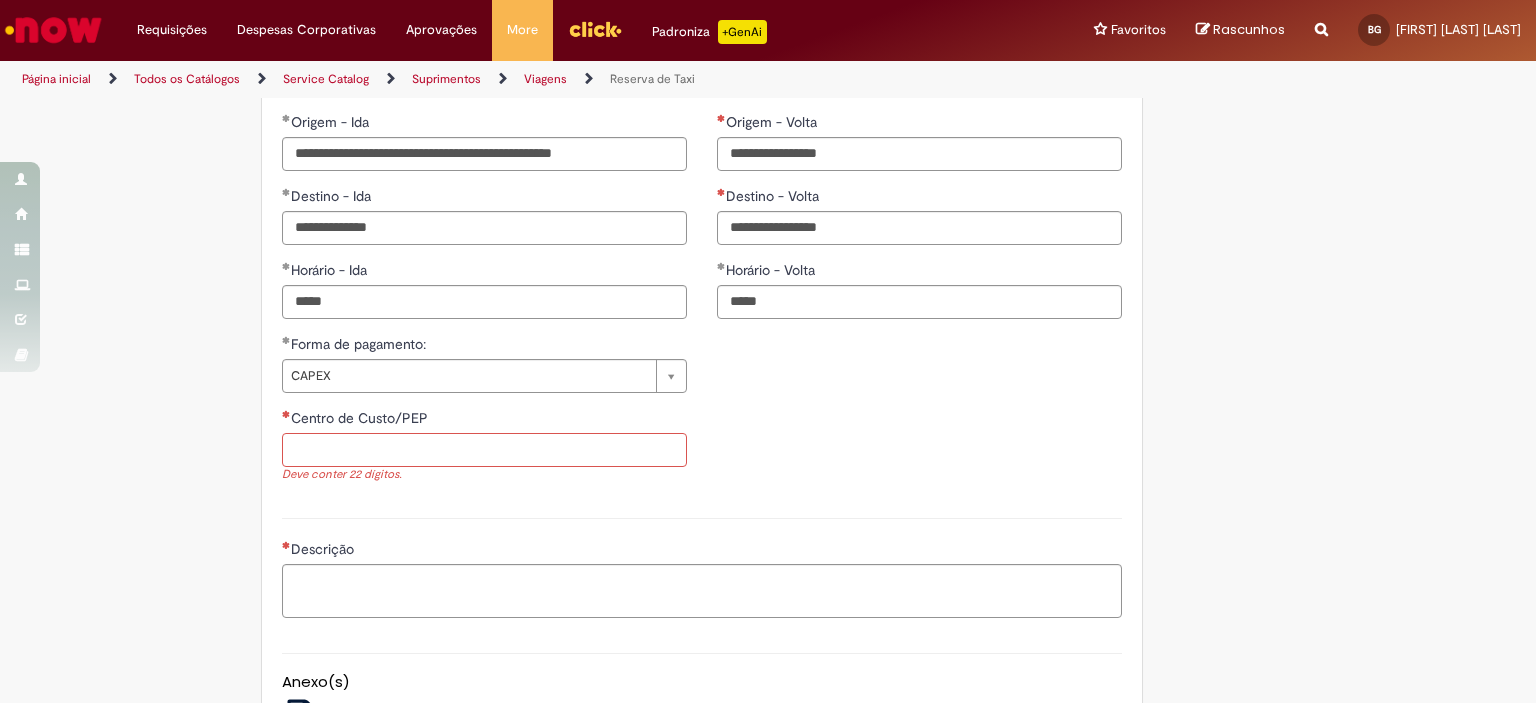 click on "Centro de Custo/PEP" at bounding box center (484, 450) 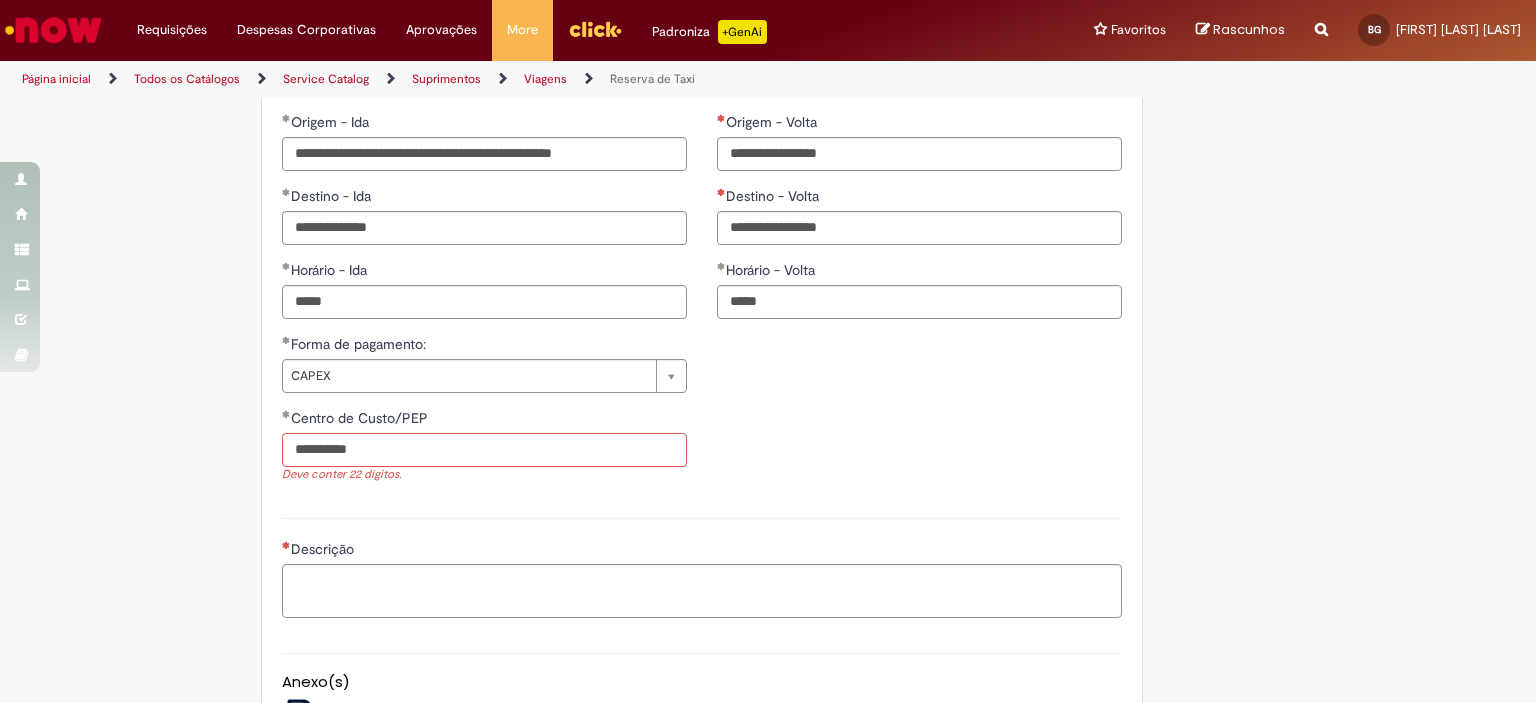 type on "**********" 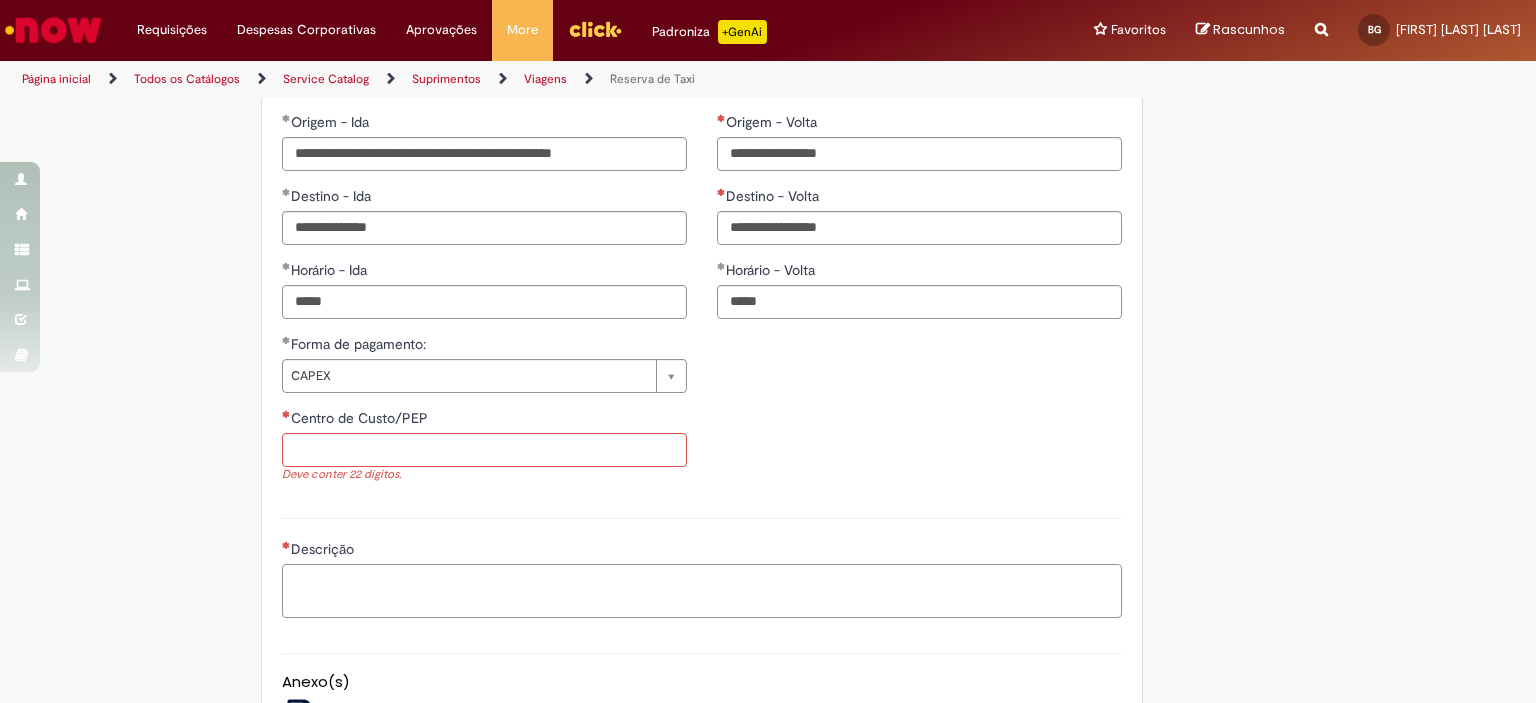 click on "Descrição" at bounding box center [702, 591] 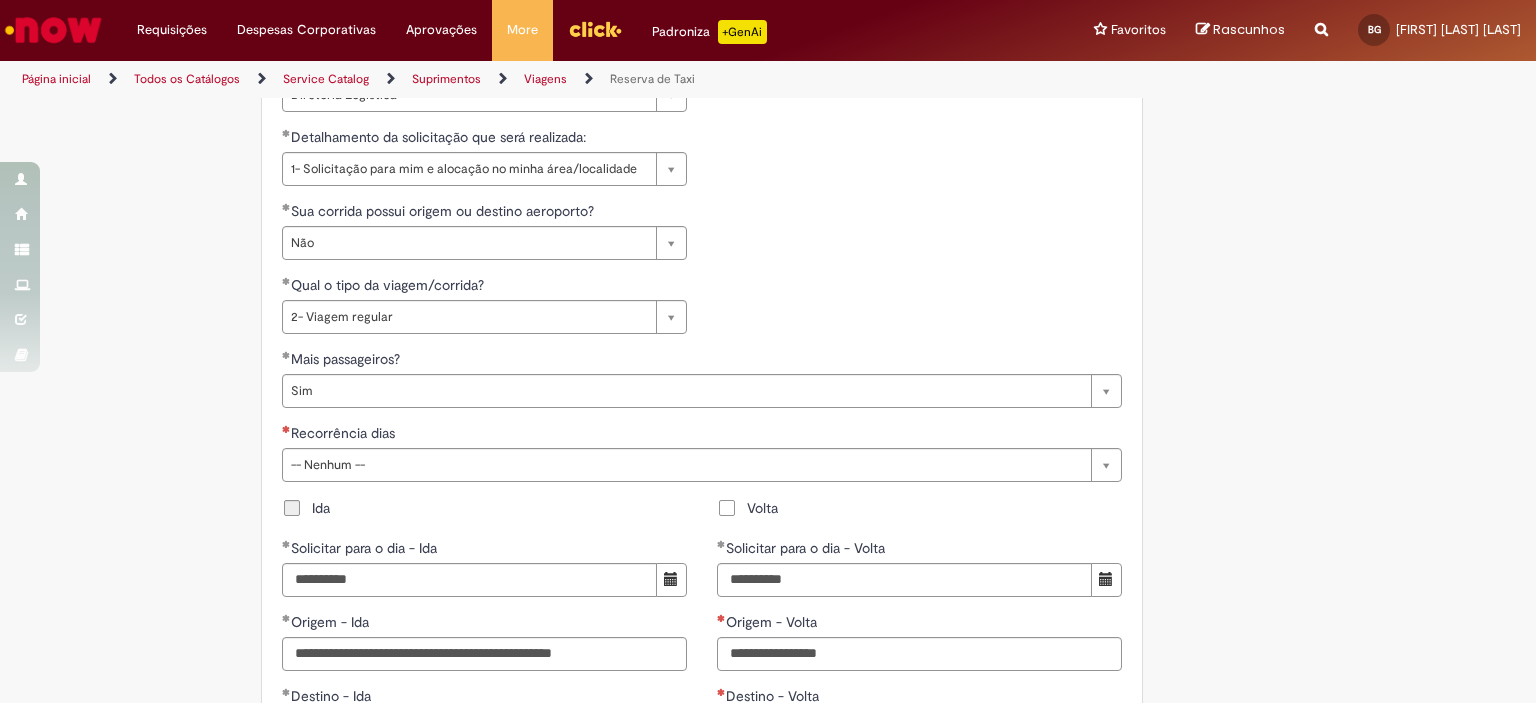 scroll, scrollTop: 1600, scrollLeft: 0, axis: vertical 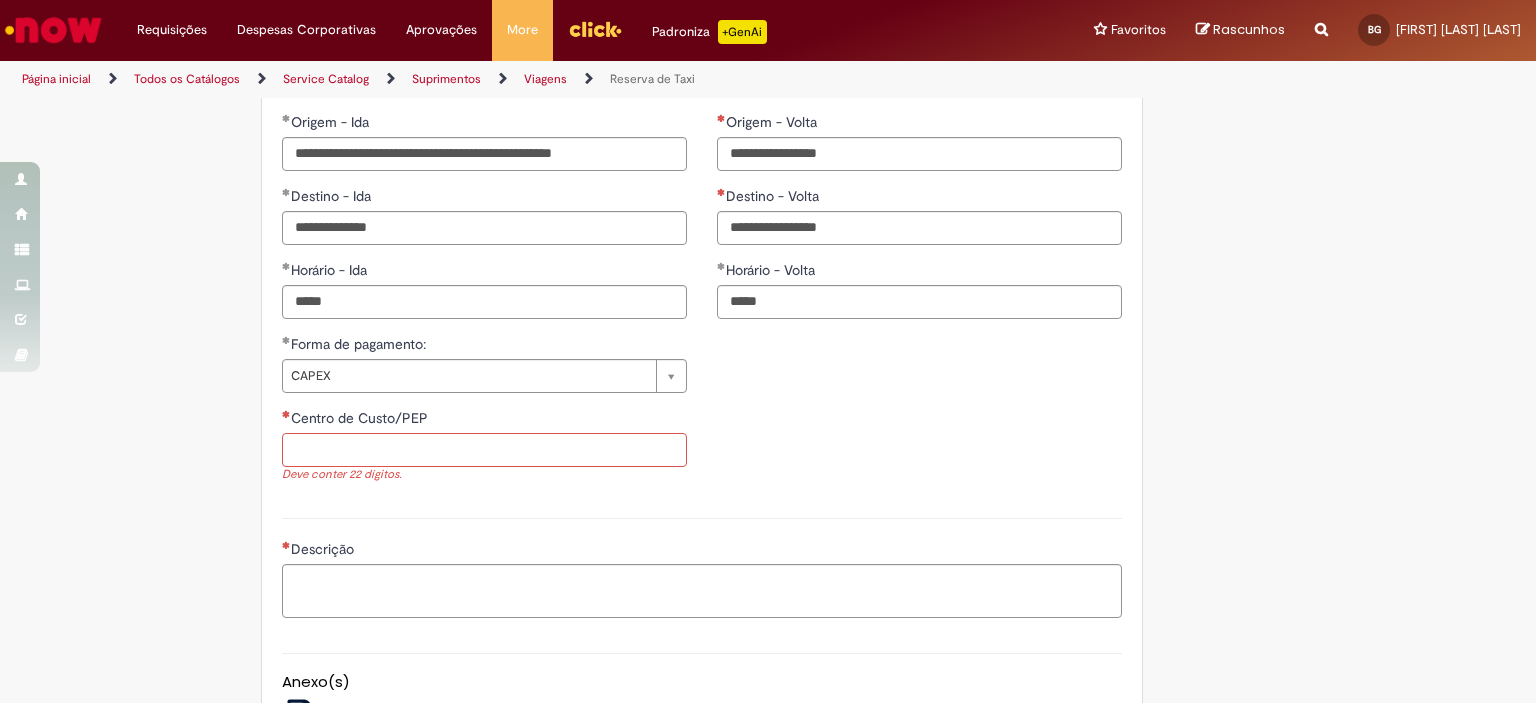 click on "Centro de Custo/PEP" at bounding box center (484, 450) 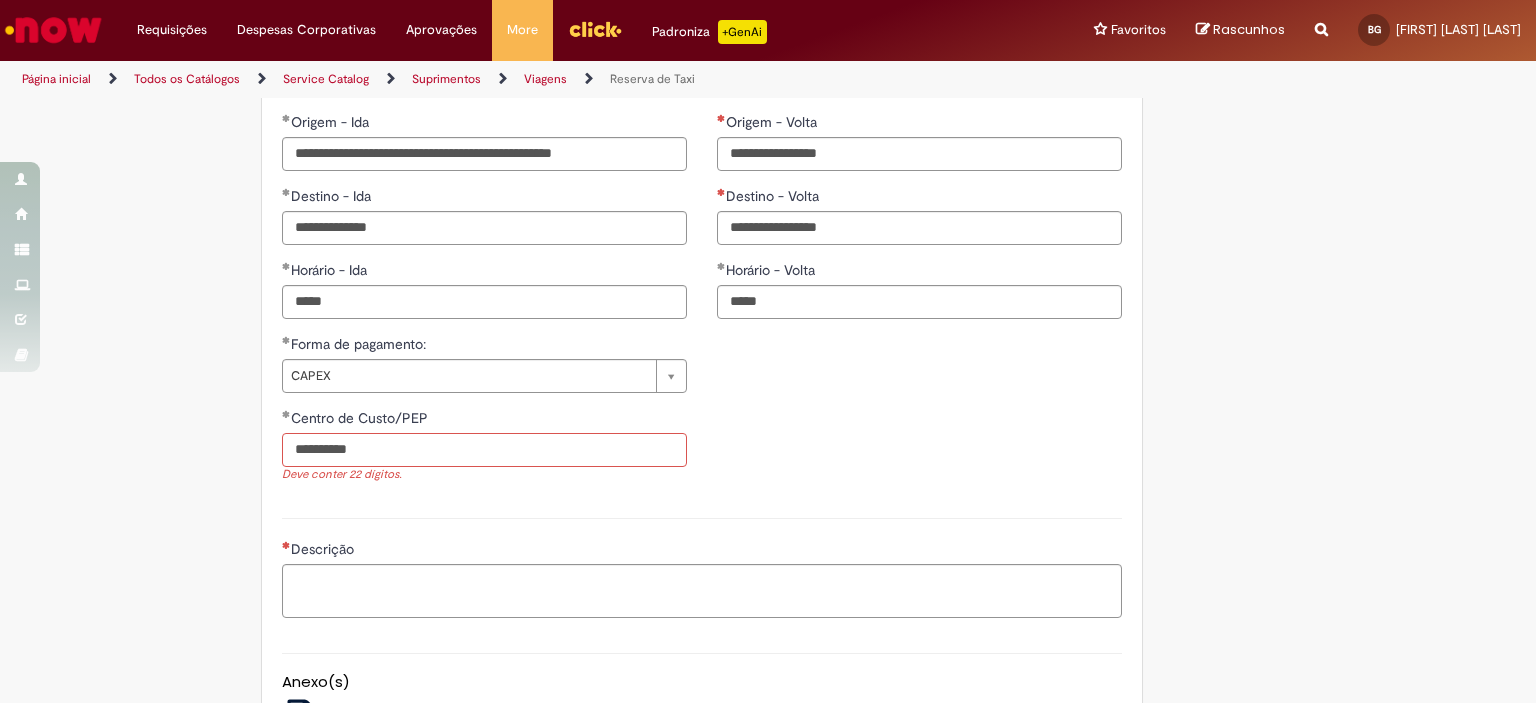 drag, startPoint x: 400, startPoint y: 447, endPoint x: 184, endPoint y: 440, distance: 216.1134 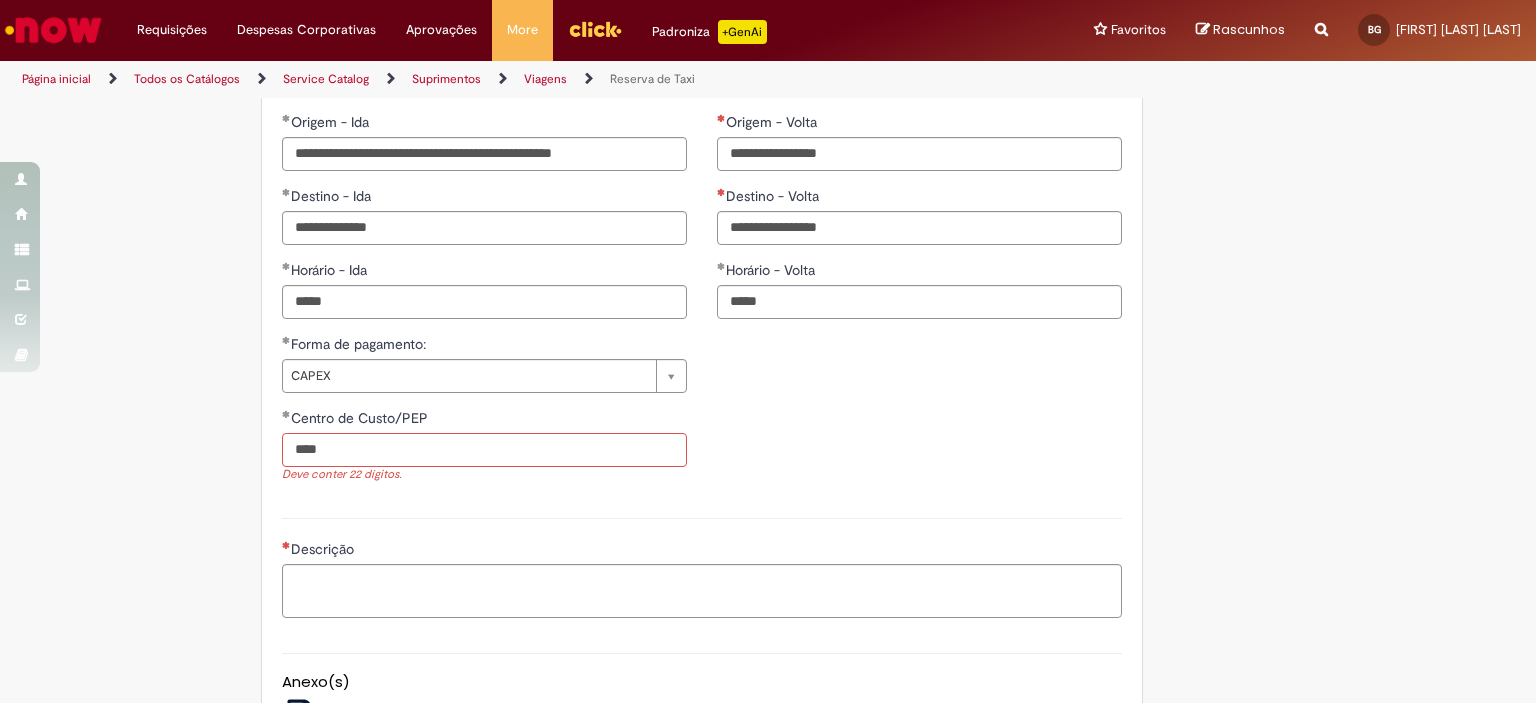 type on "****" 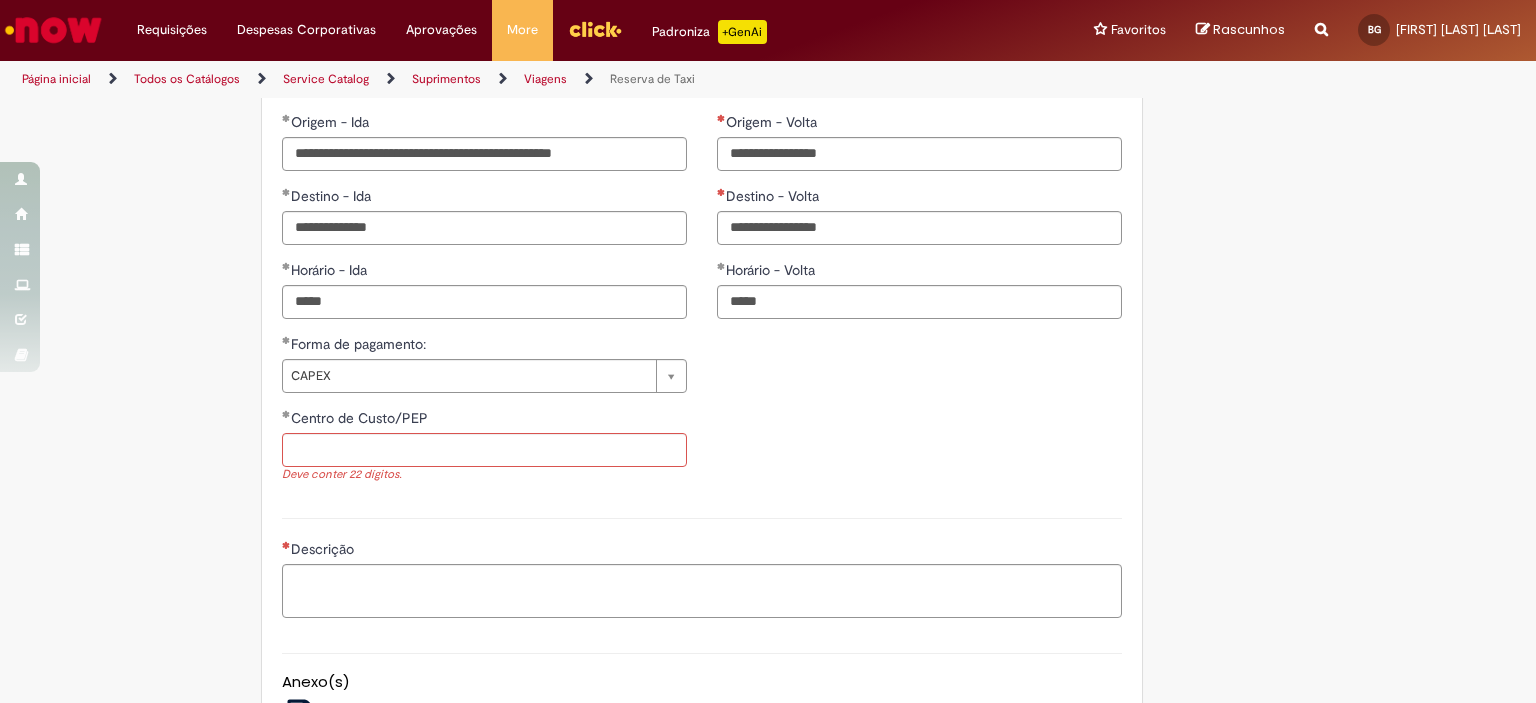click on "Descrição" at bounding box center (702, 551) 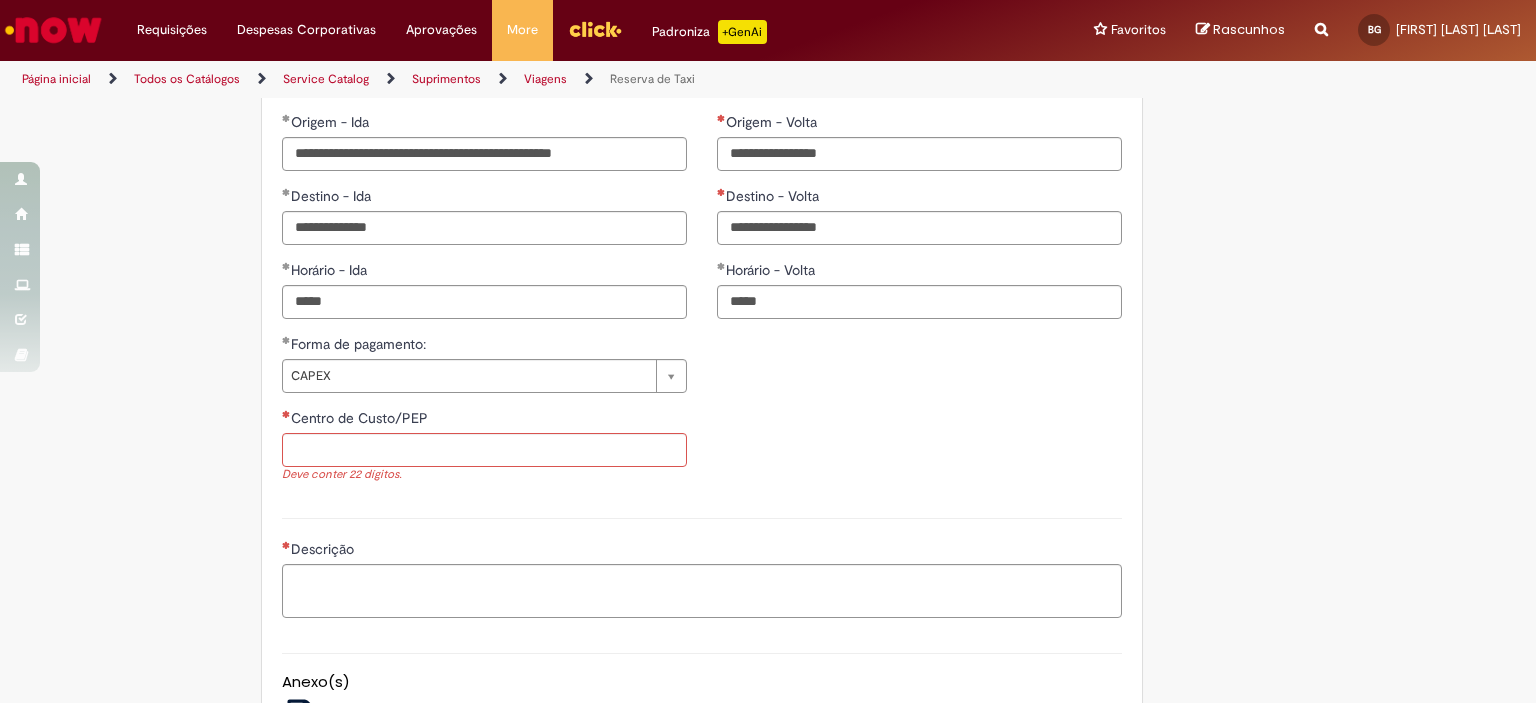 drag, startPoint x: 363, startPoint y: 468, endPoint x: 359, endPoint y: 455, distance: 13.601471 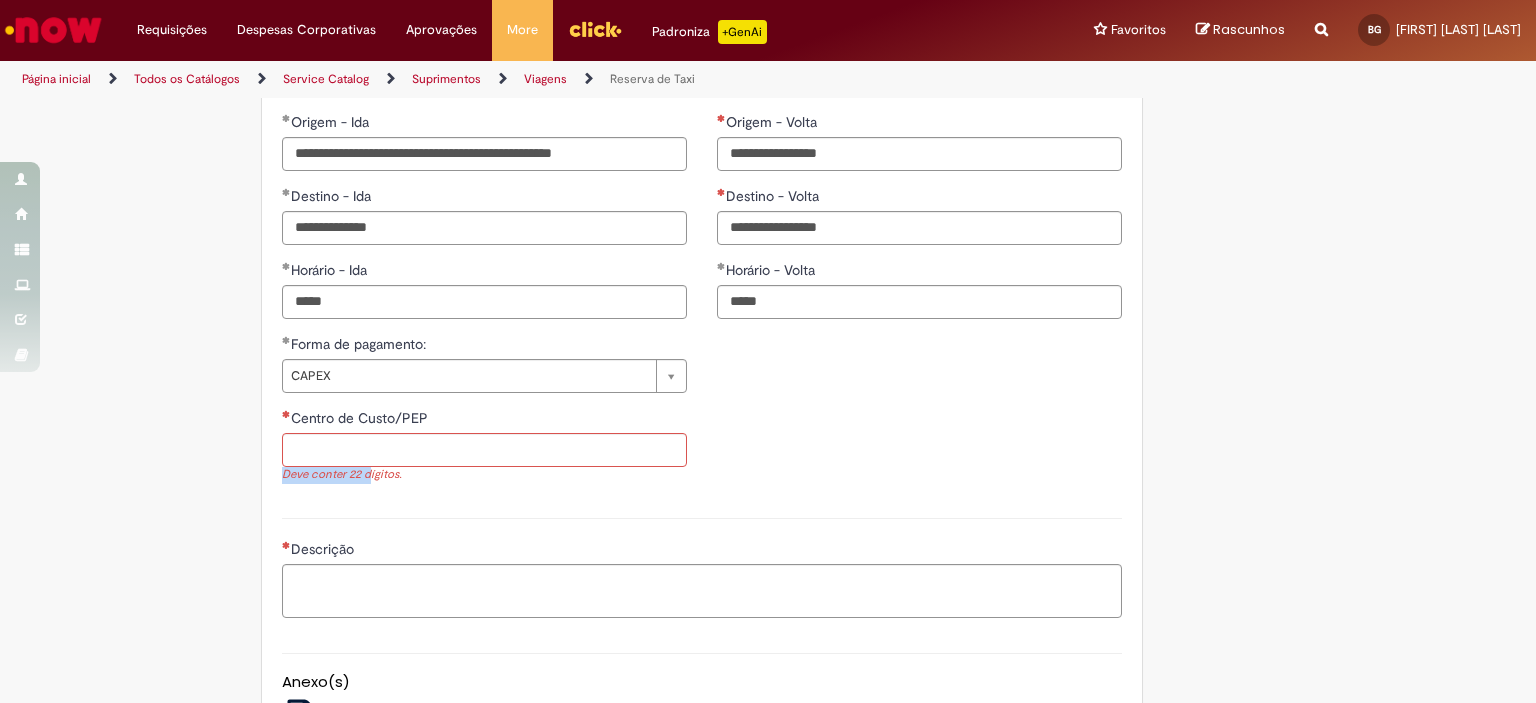 click on "Centro de Custo/PEP" at bounding box center [484, 450] 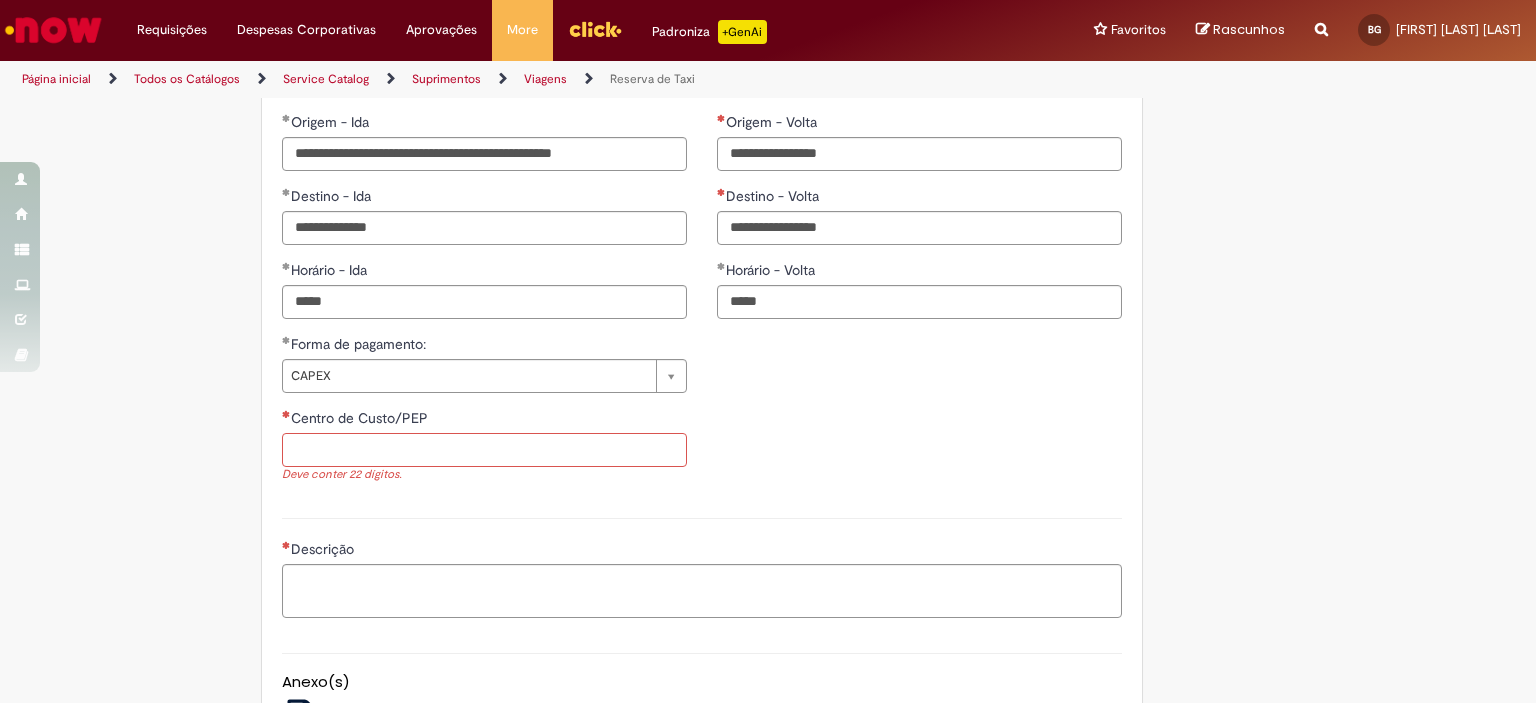 paste on "**********" 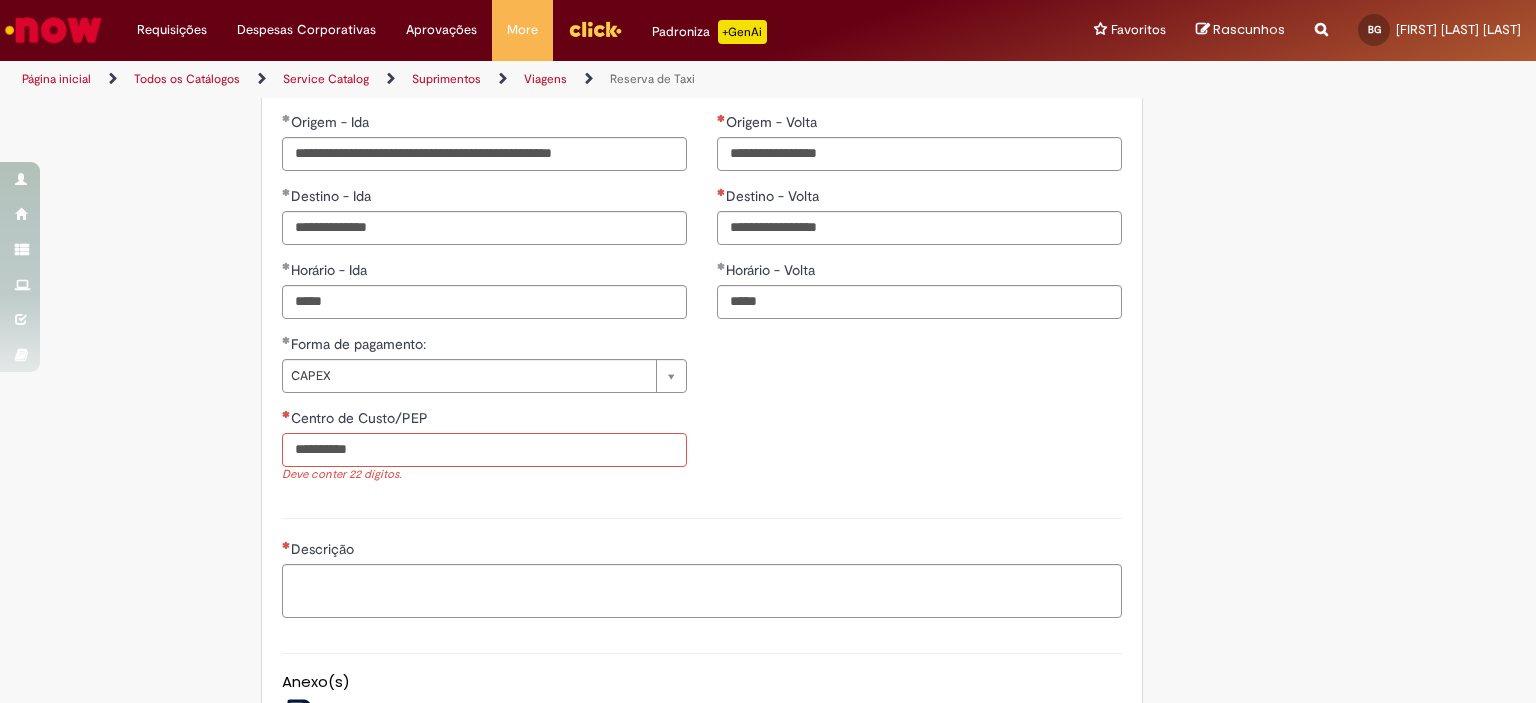 click on "**********" at bounding box center (484, 450) 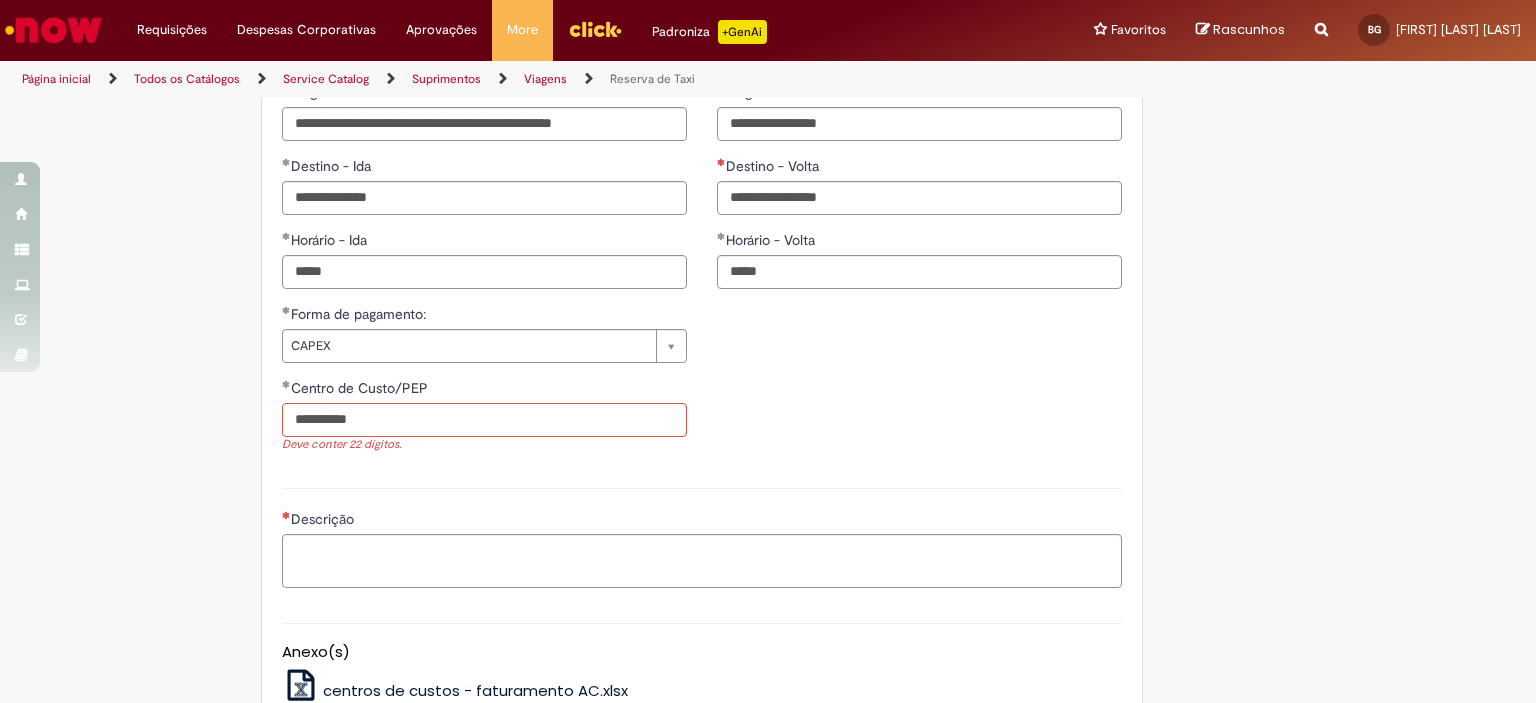 scroll, scrollTop: 1800, scrollLeft: 0, axis: vertical 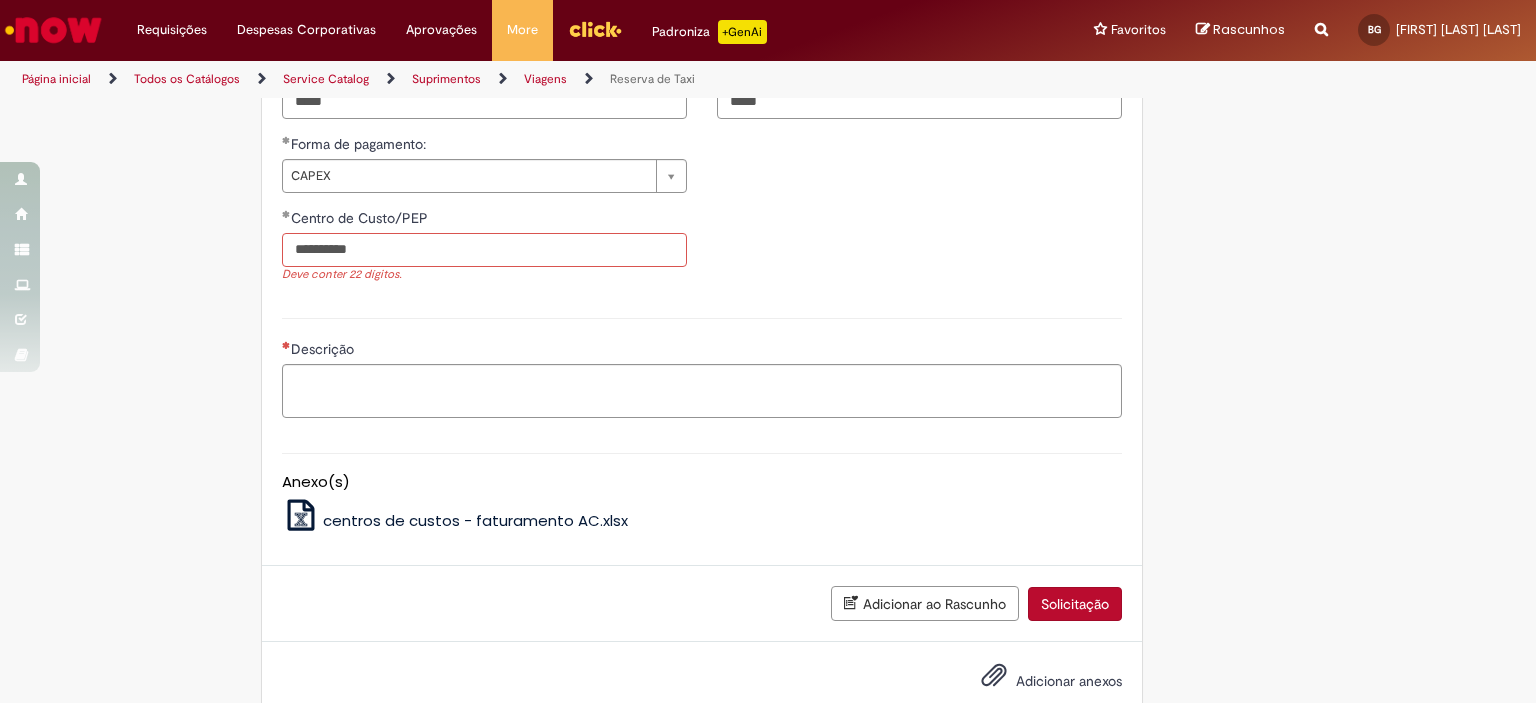 type on "**********" 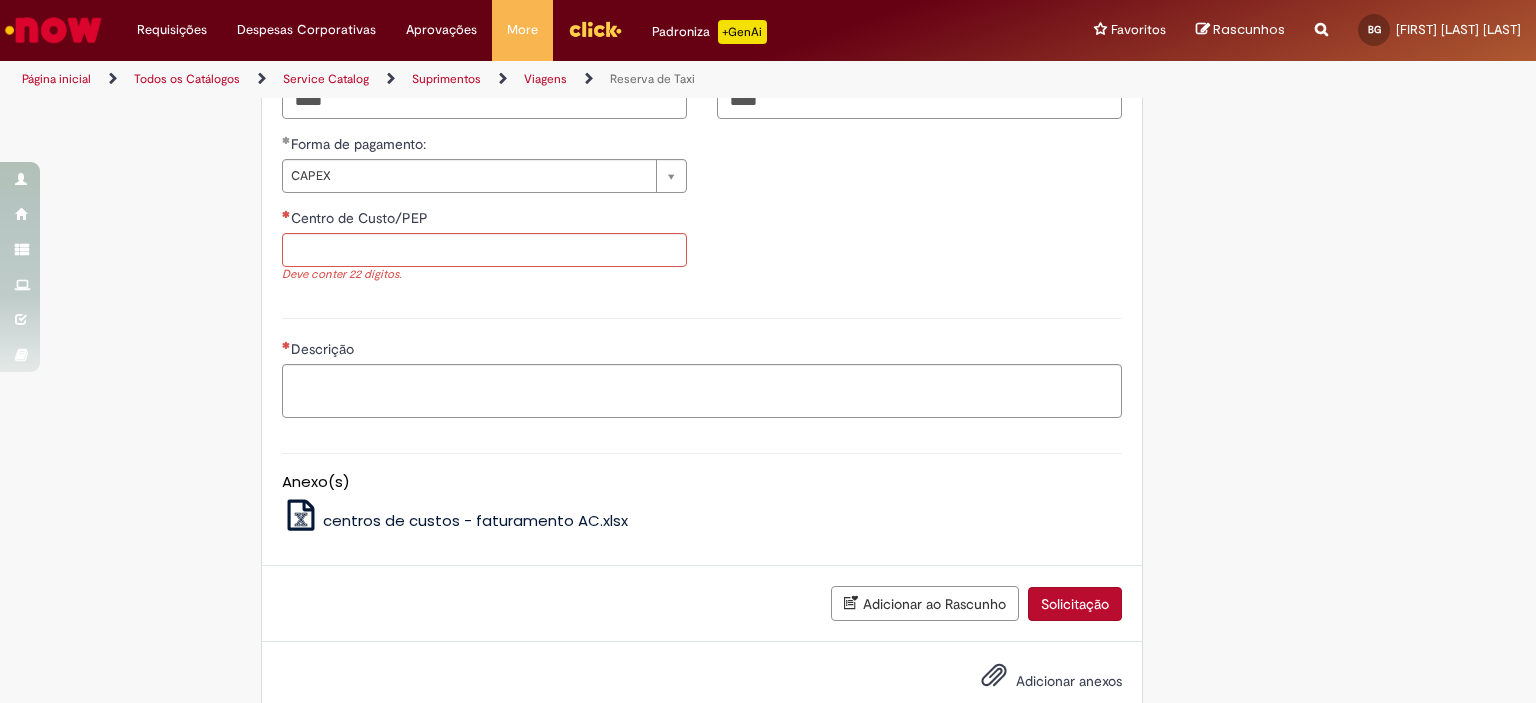 click on "Descrição" at bounding box center (702, 365) 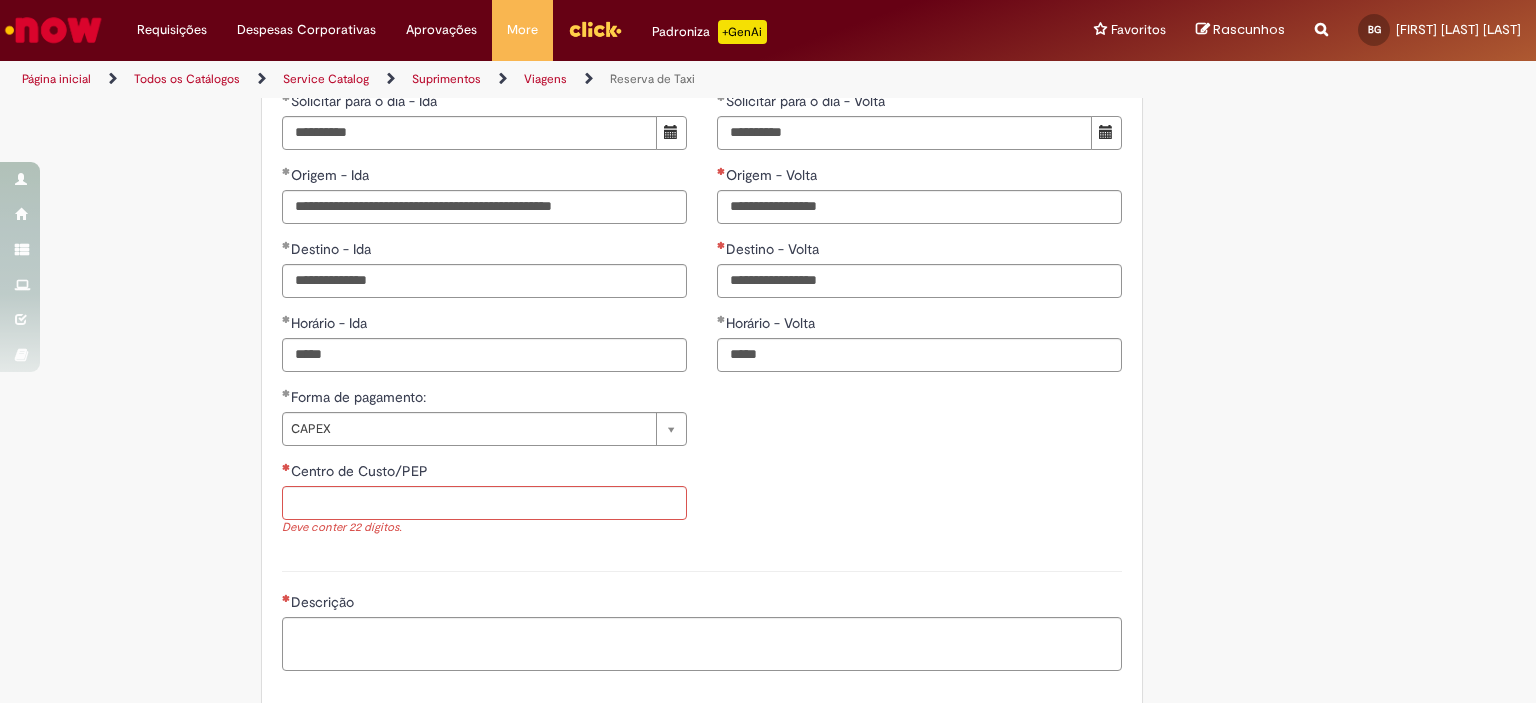 scroll, scrollTop: 1500, scrollLeft: 0, axis: vertical 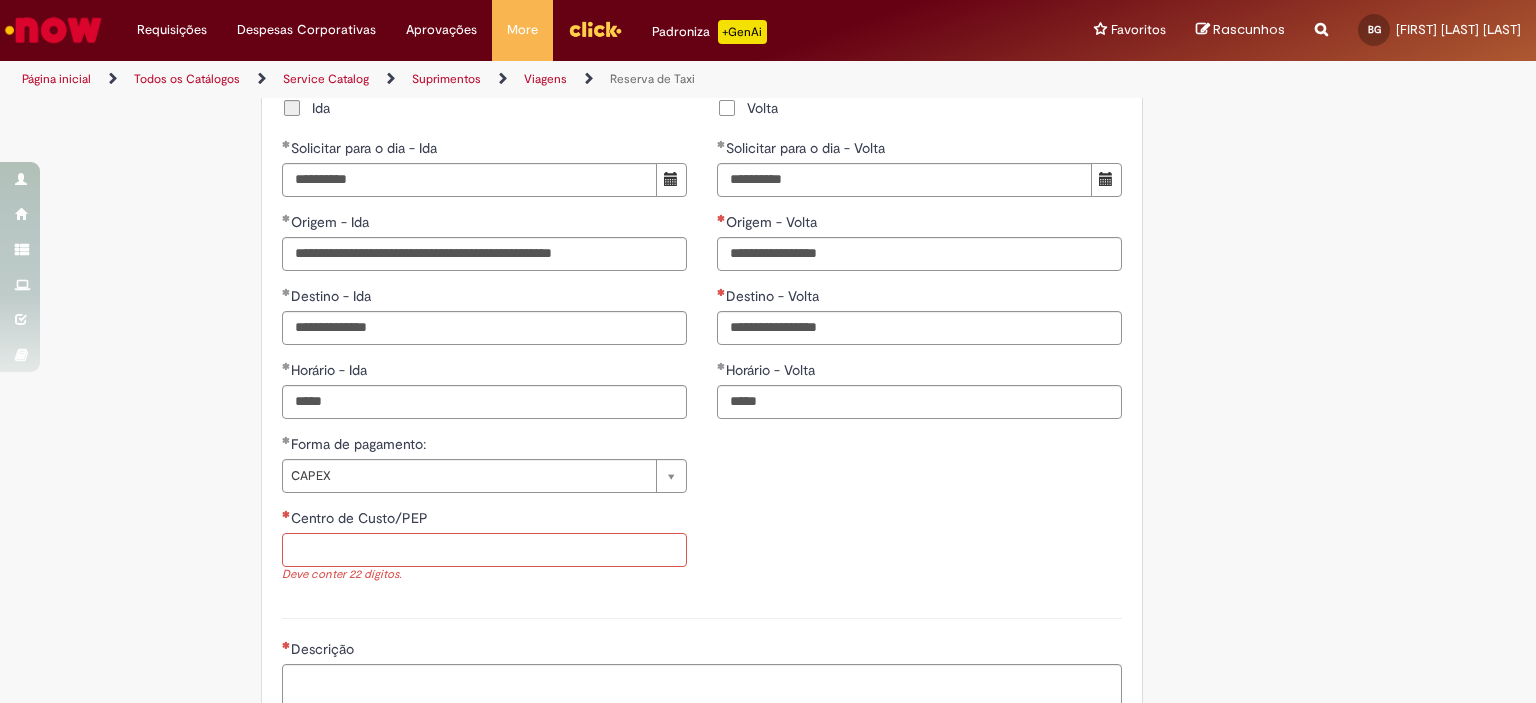 click on "Centro de Custo/PEP" at bounding box center [484, 550] 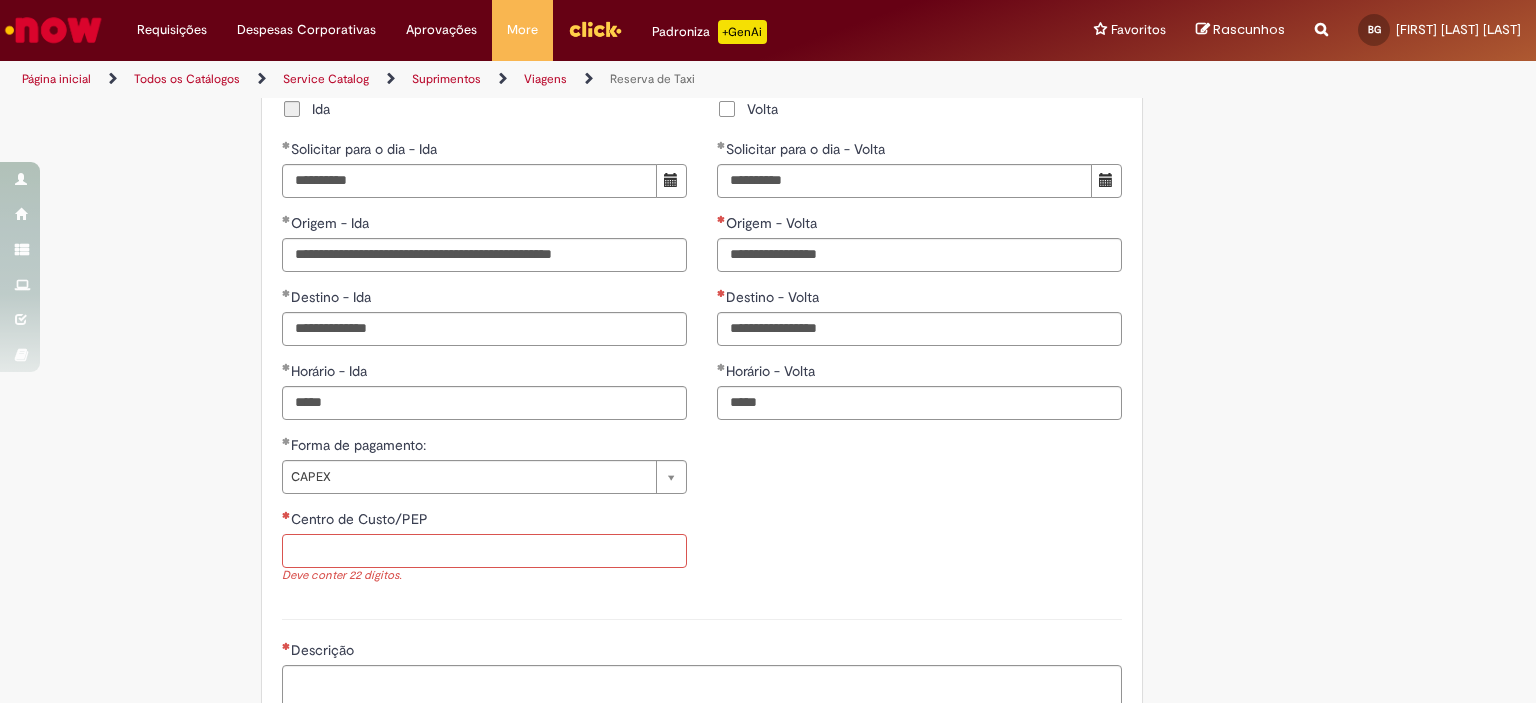 scroll, scrollTop: 1500, scrollLeft: 0, axis: vertical 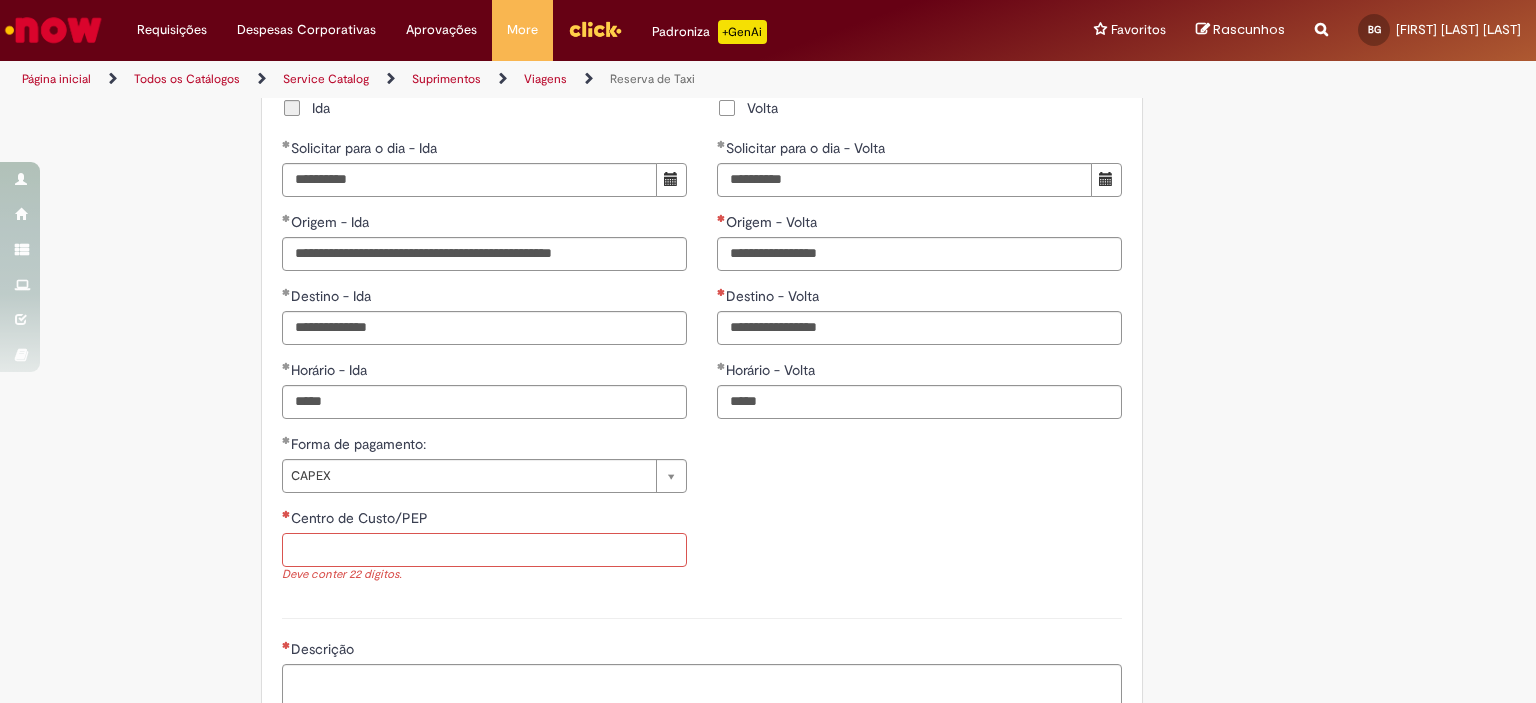 paste on "**********" 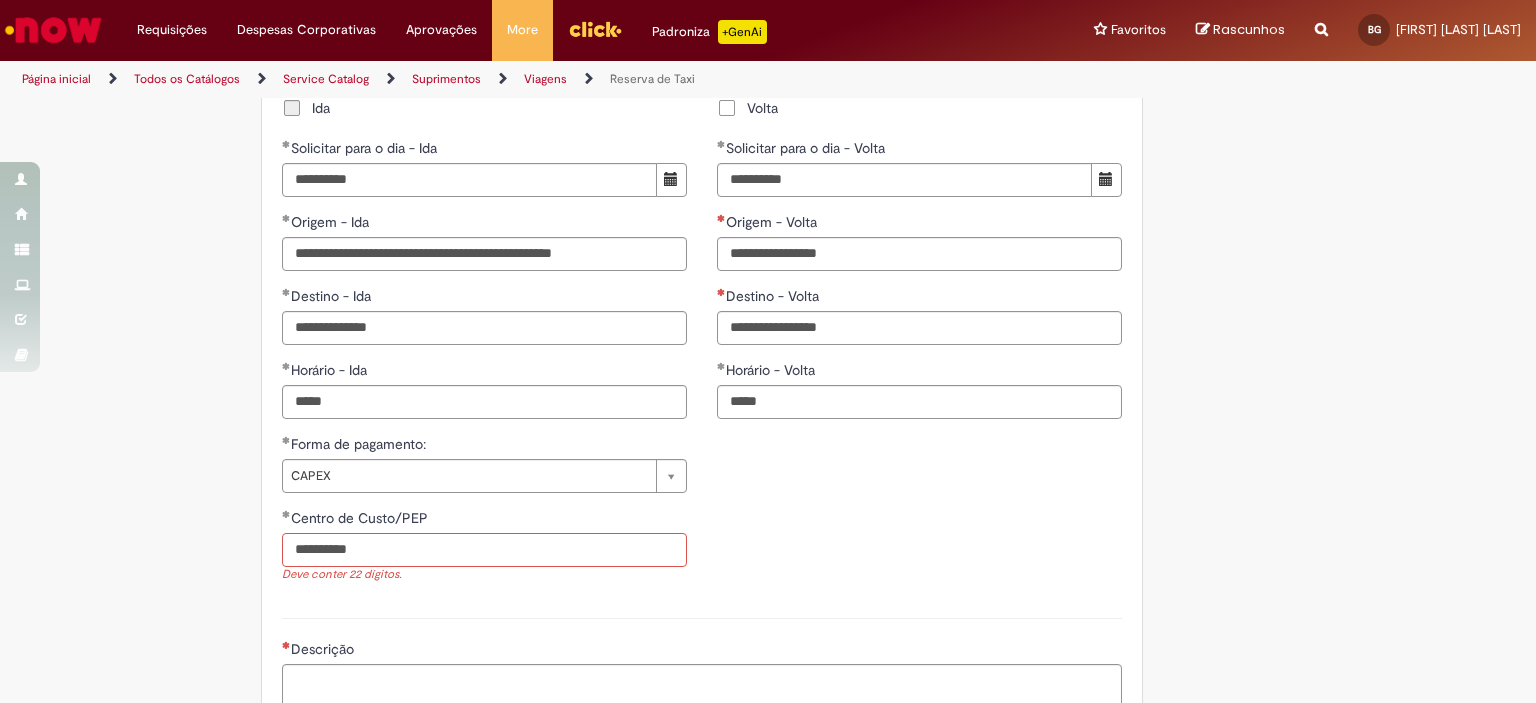 type on "**********" 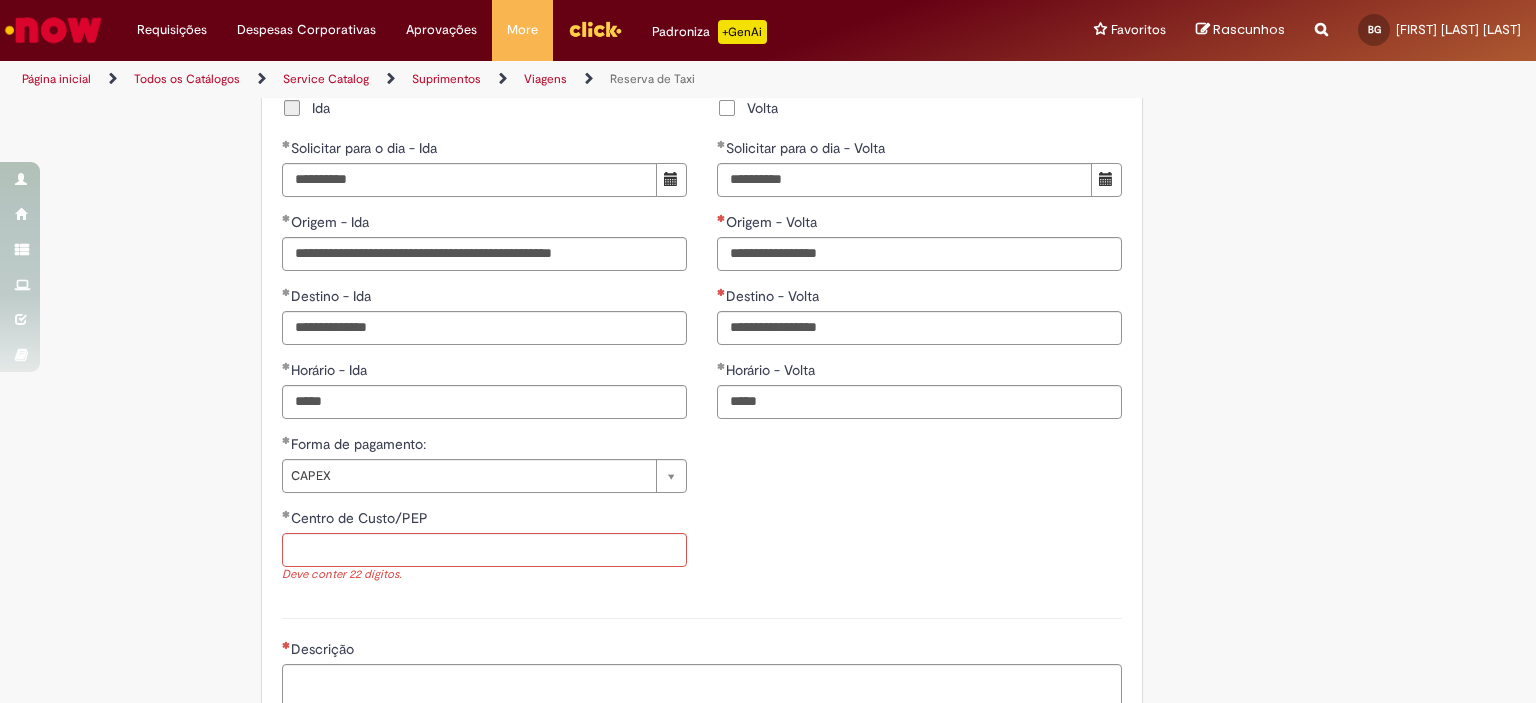 click on "Descrição" at bounding box center (702, 665) 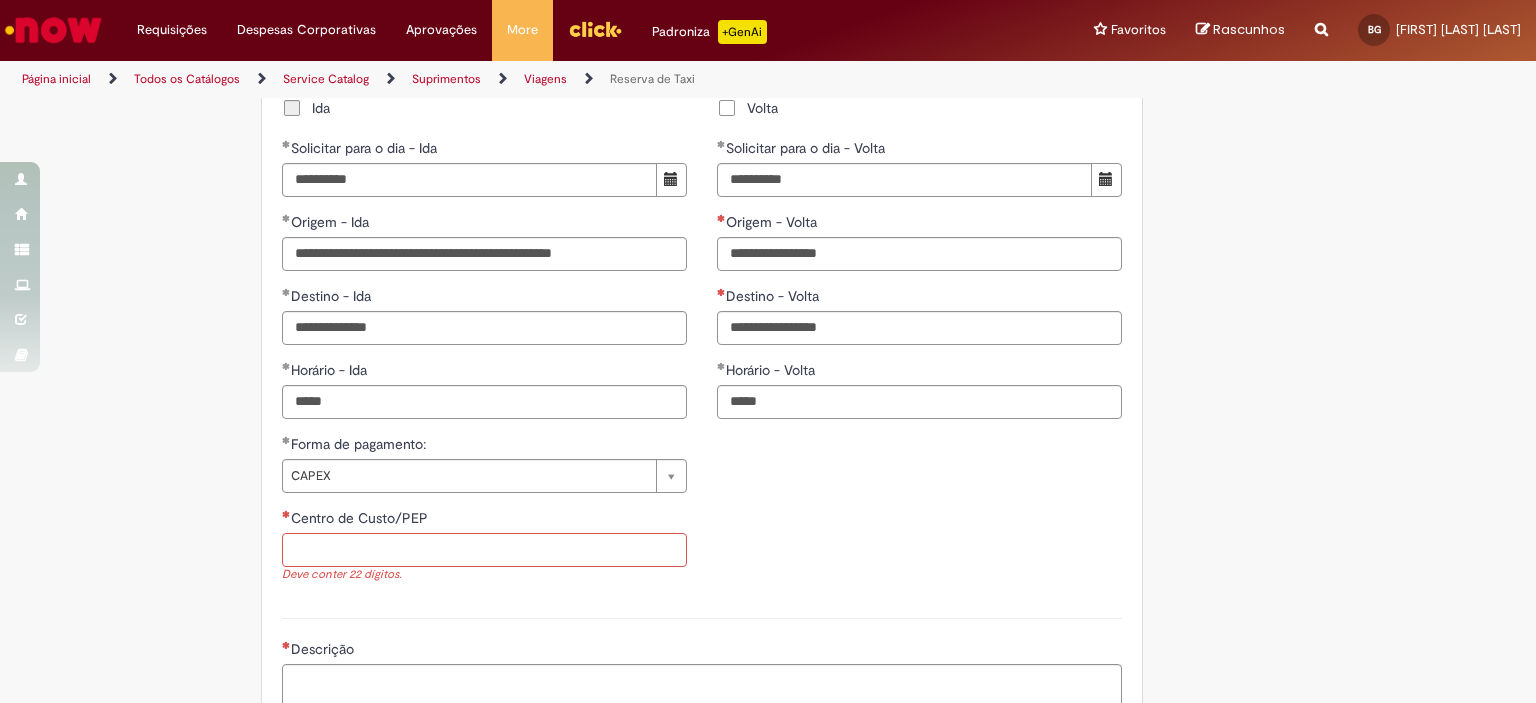 click on "Centro de Custo/PEP" at bounding box center (484, 550) 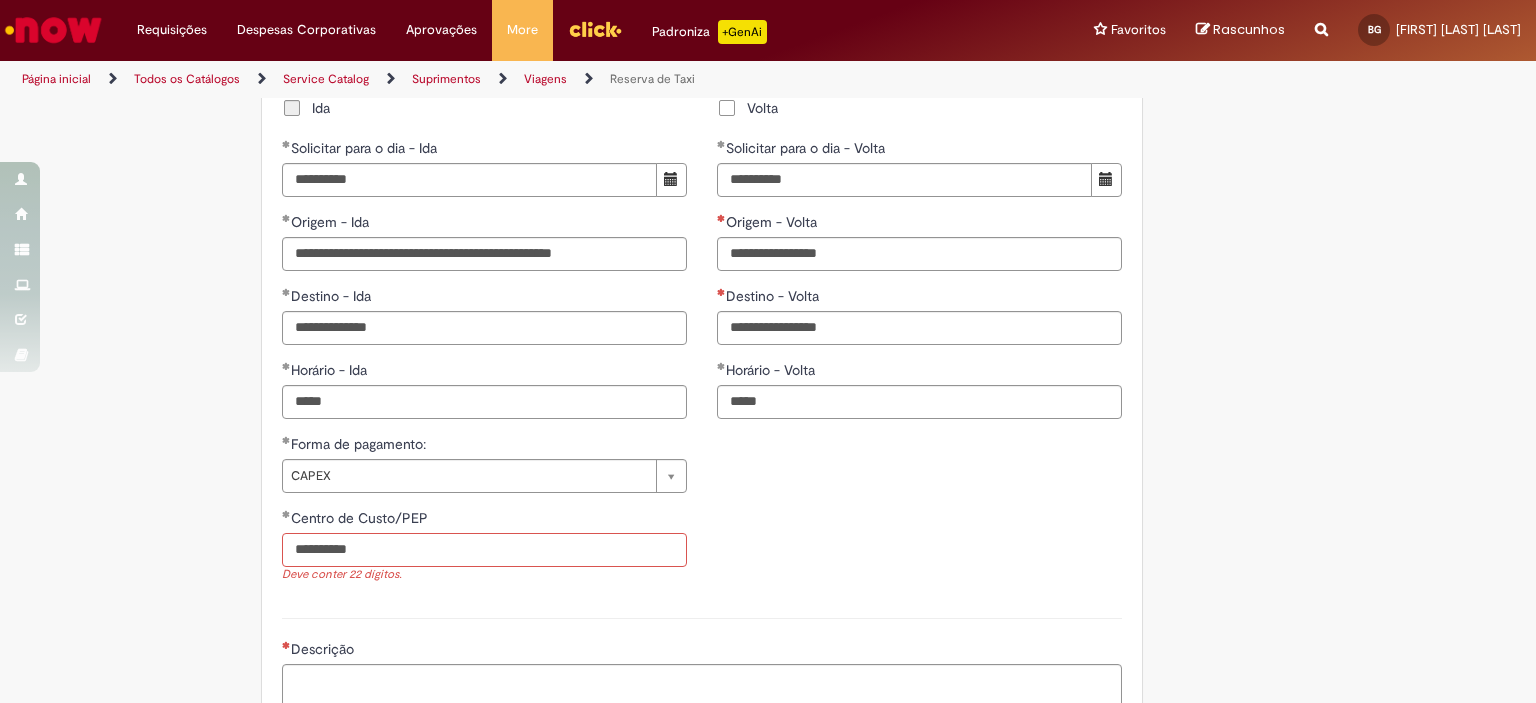 type on "**********" 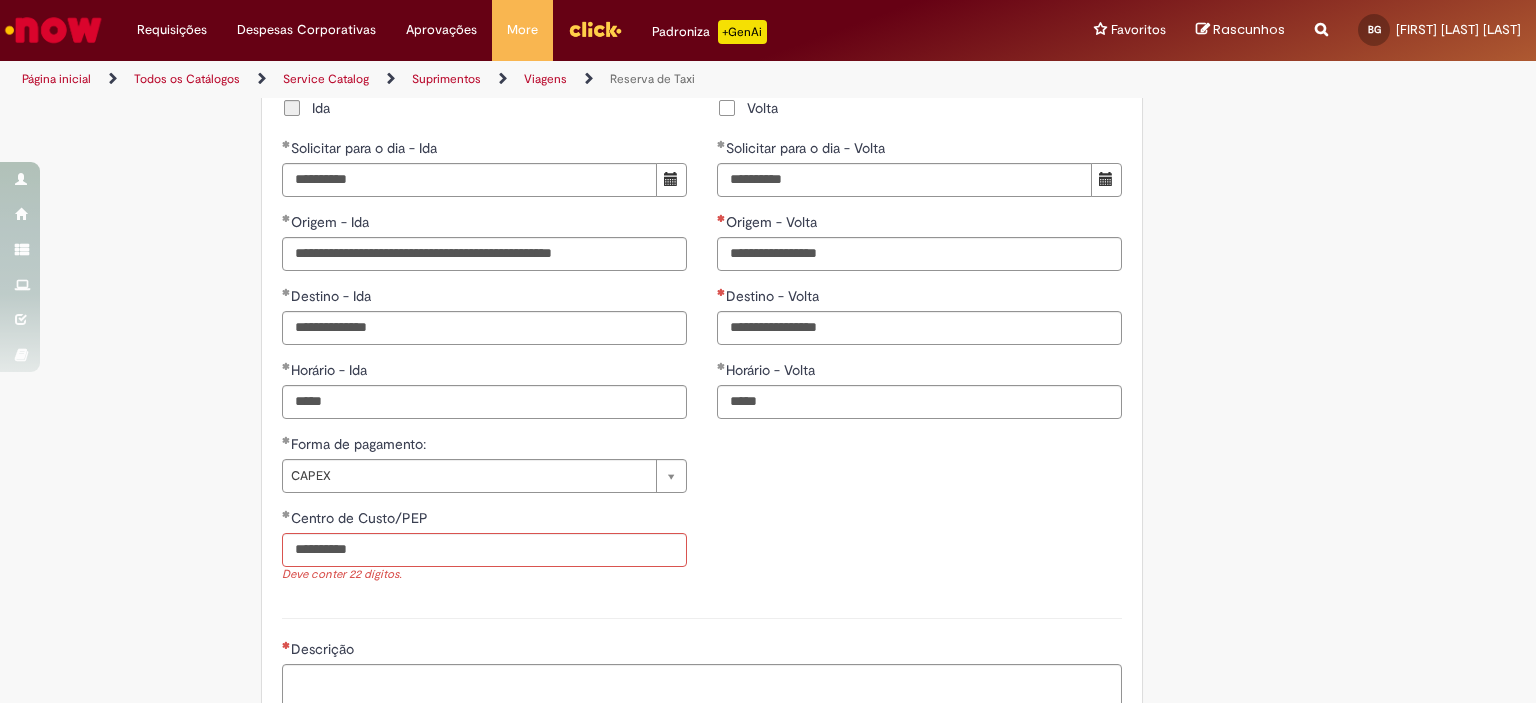 type 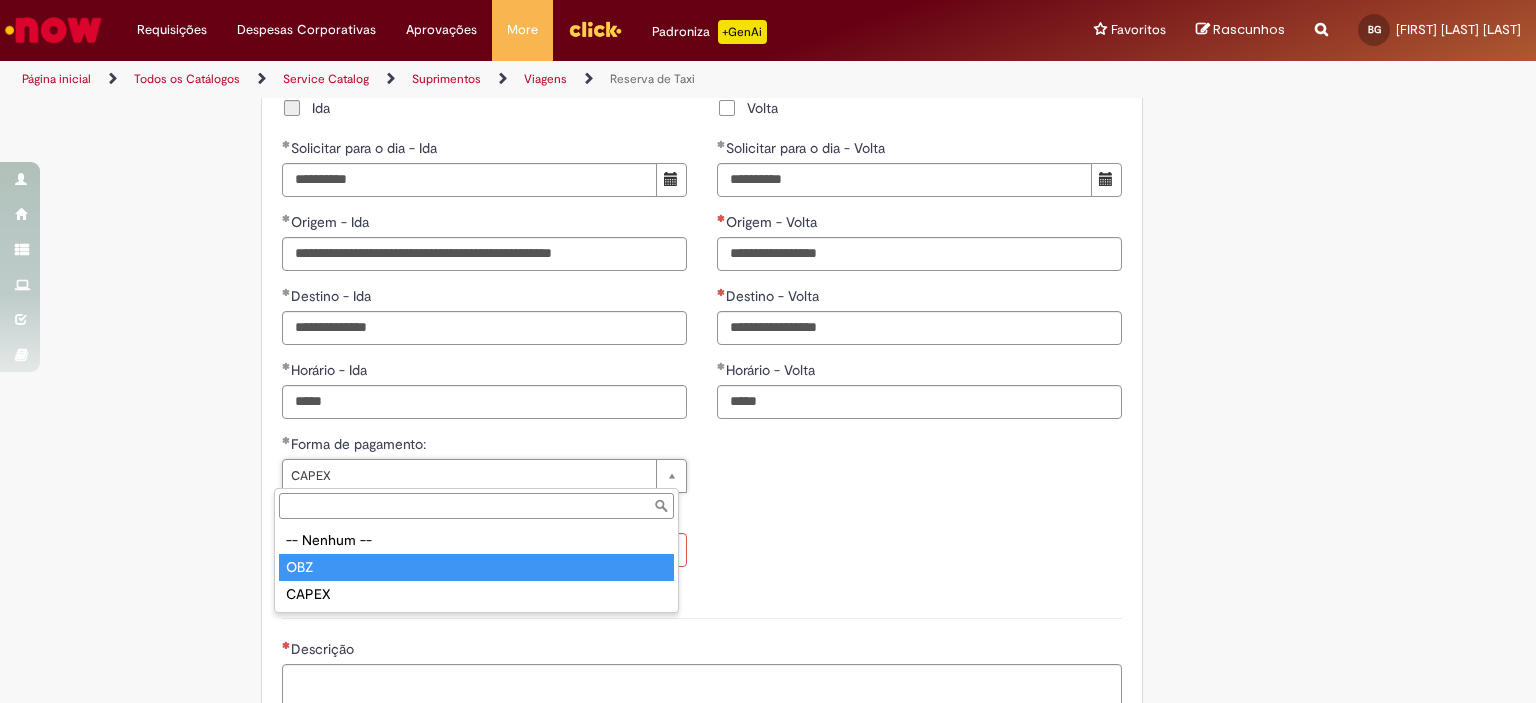 type on "***" 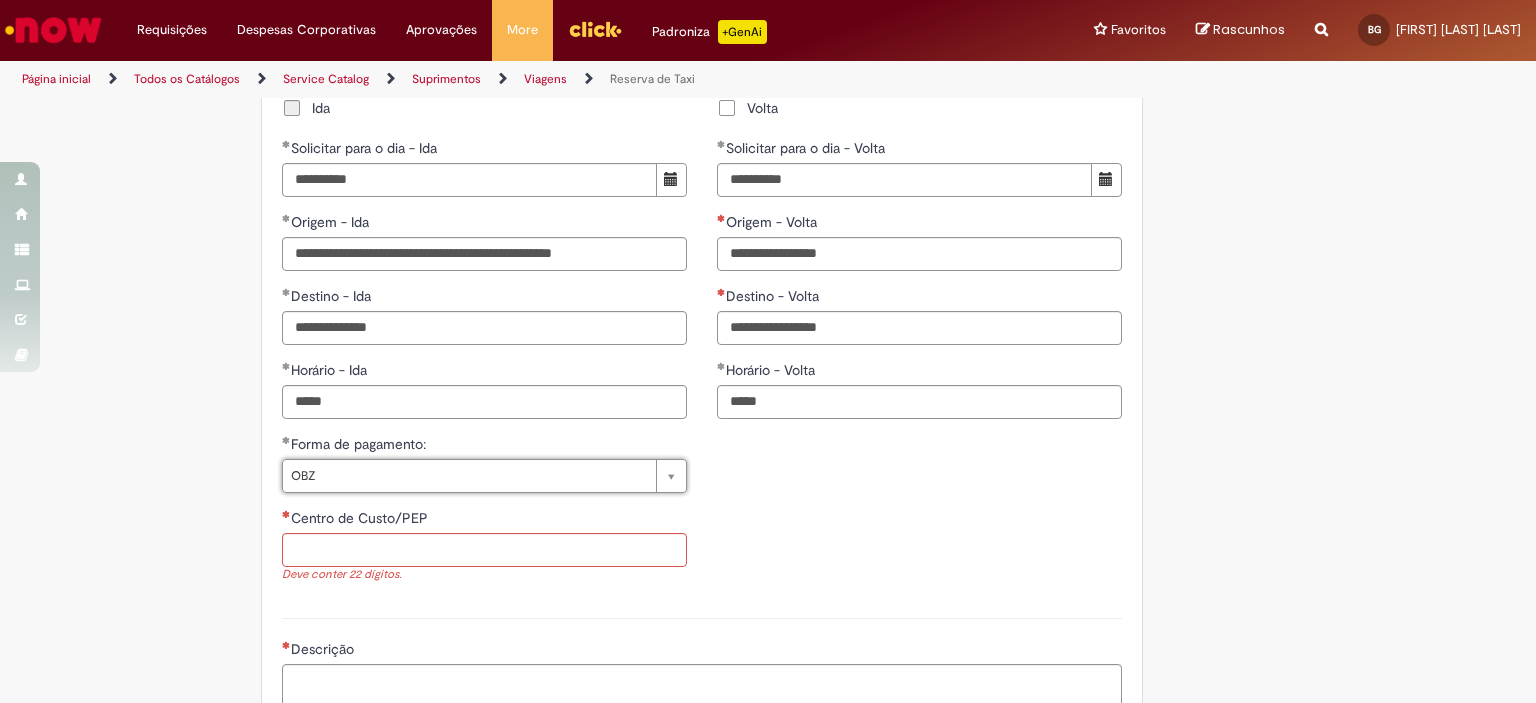 scroll, scrollTop: 0, scrollLeft: 27, axis: horizontal 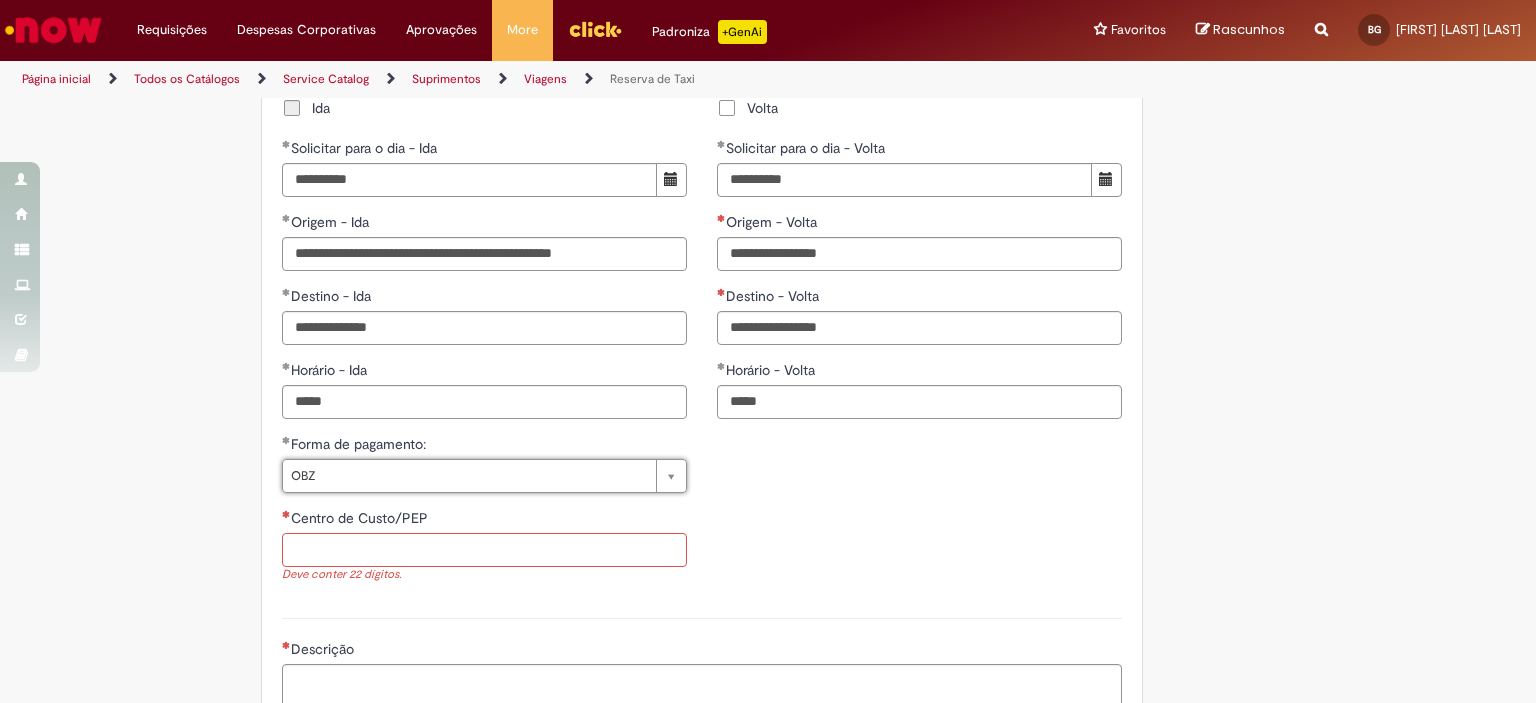 click on "Centro de Custo/PEP" at bounding box center (484, 550) 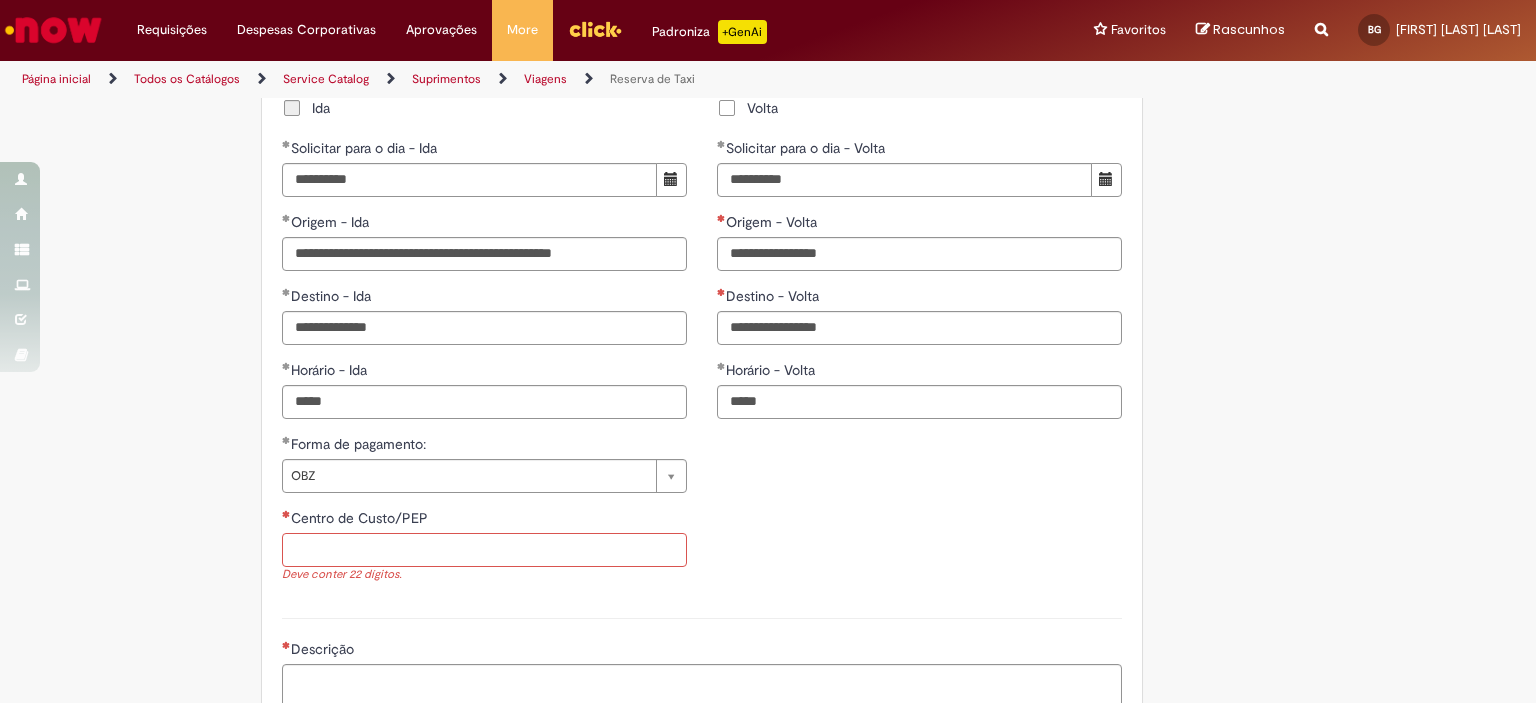 paste on "**********" 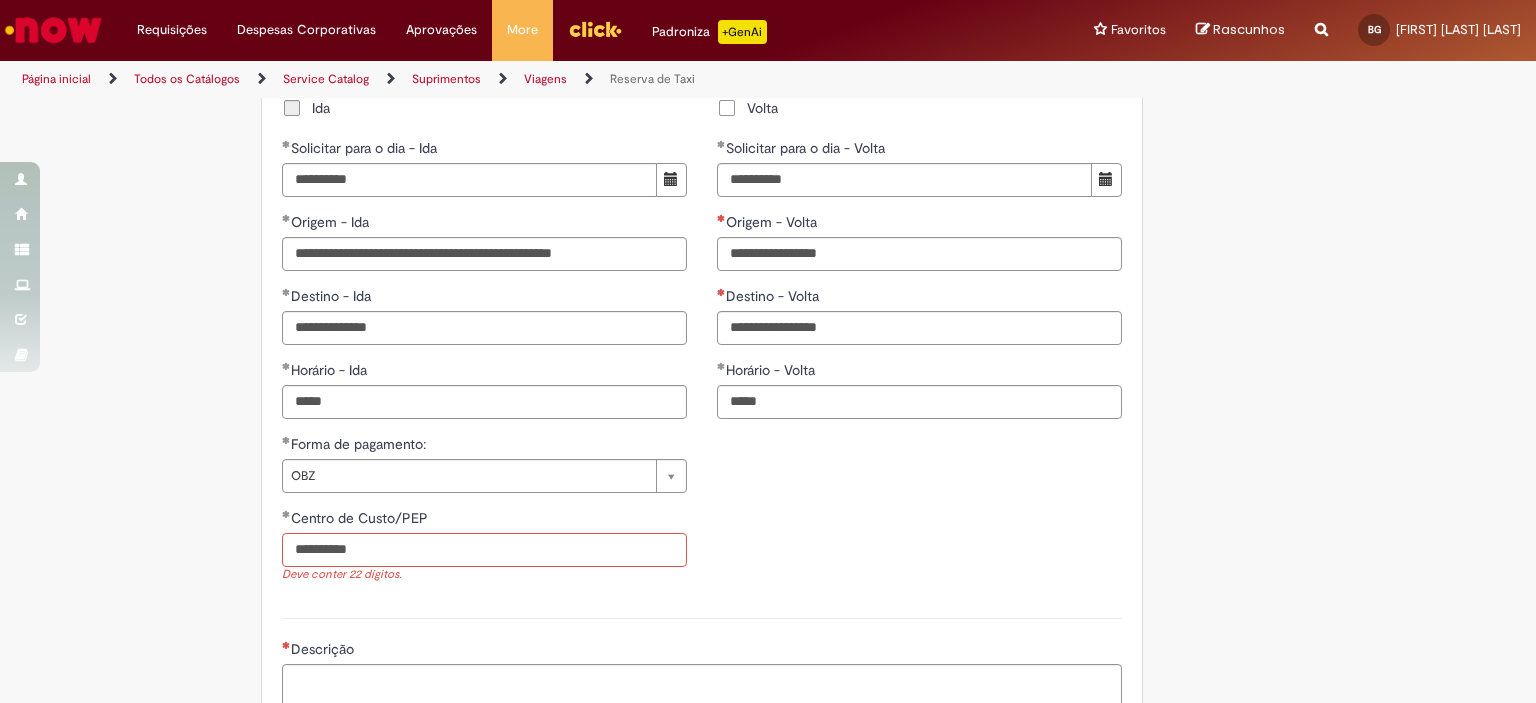 type on "**********" 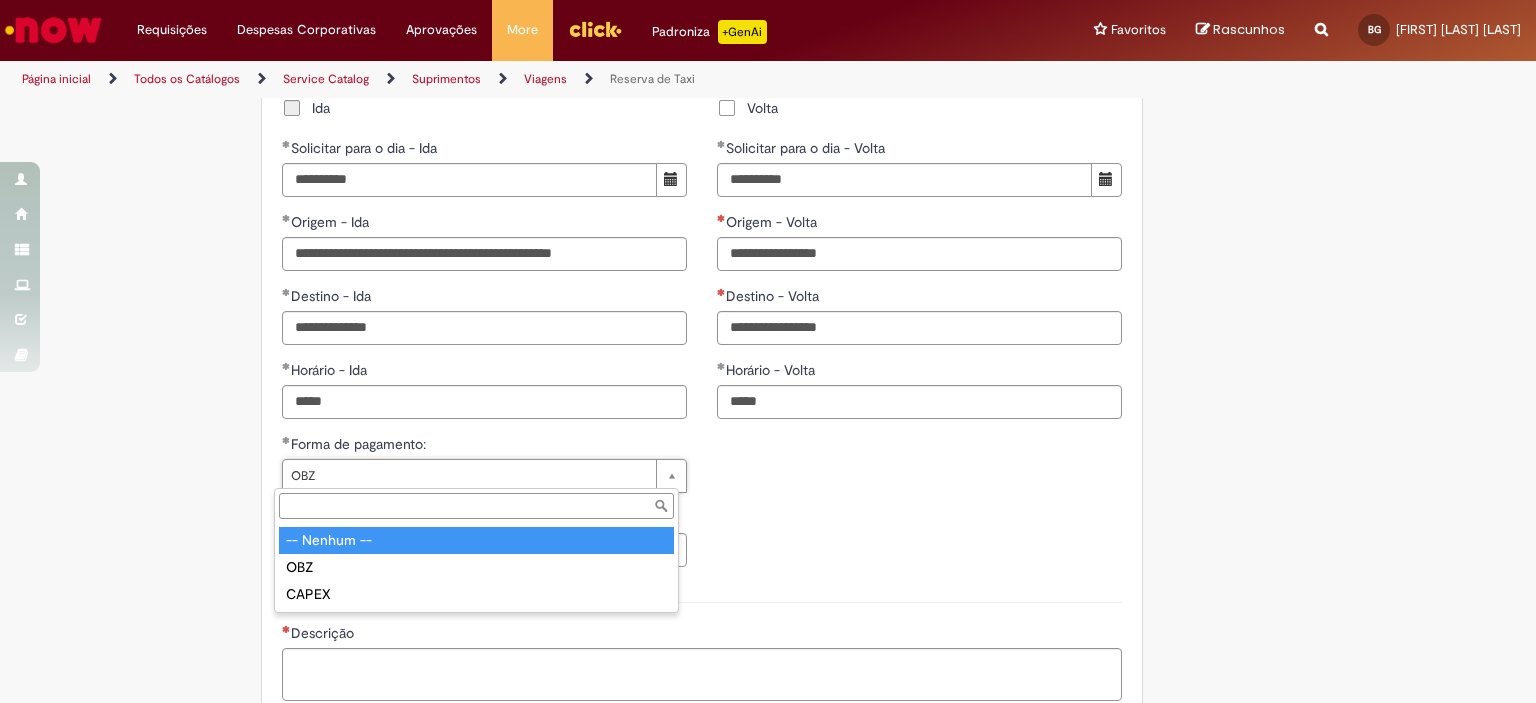 type on "**********" 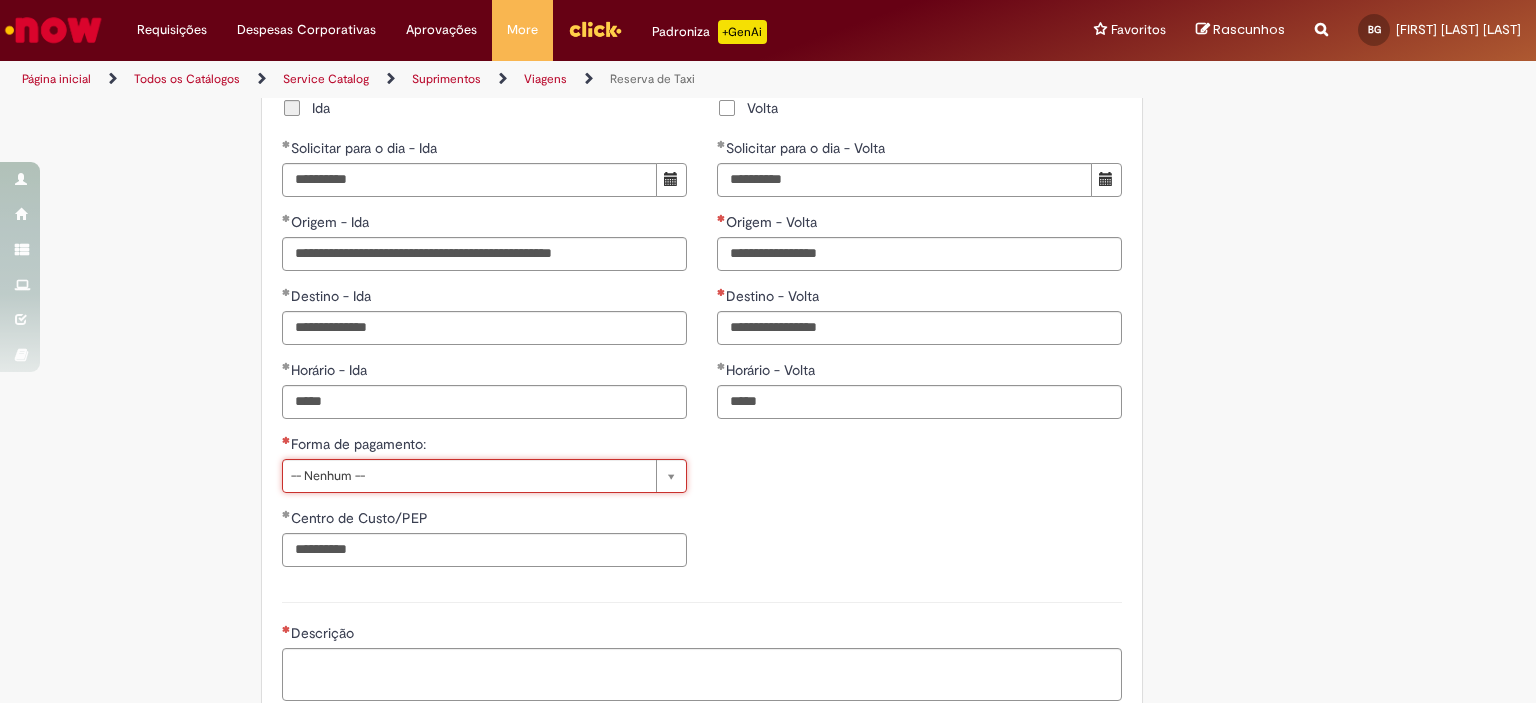 scroll, scrollTop: 0, scrollLeft: 26, axis: horizontal 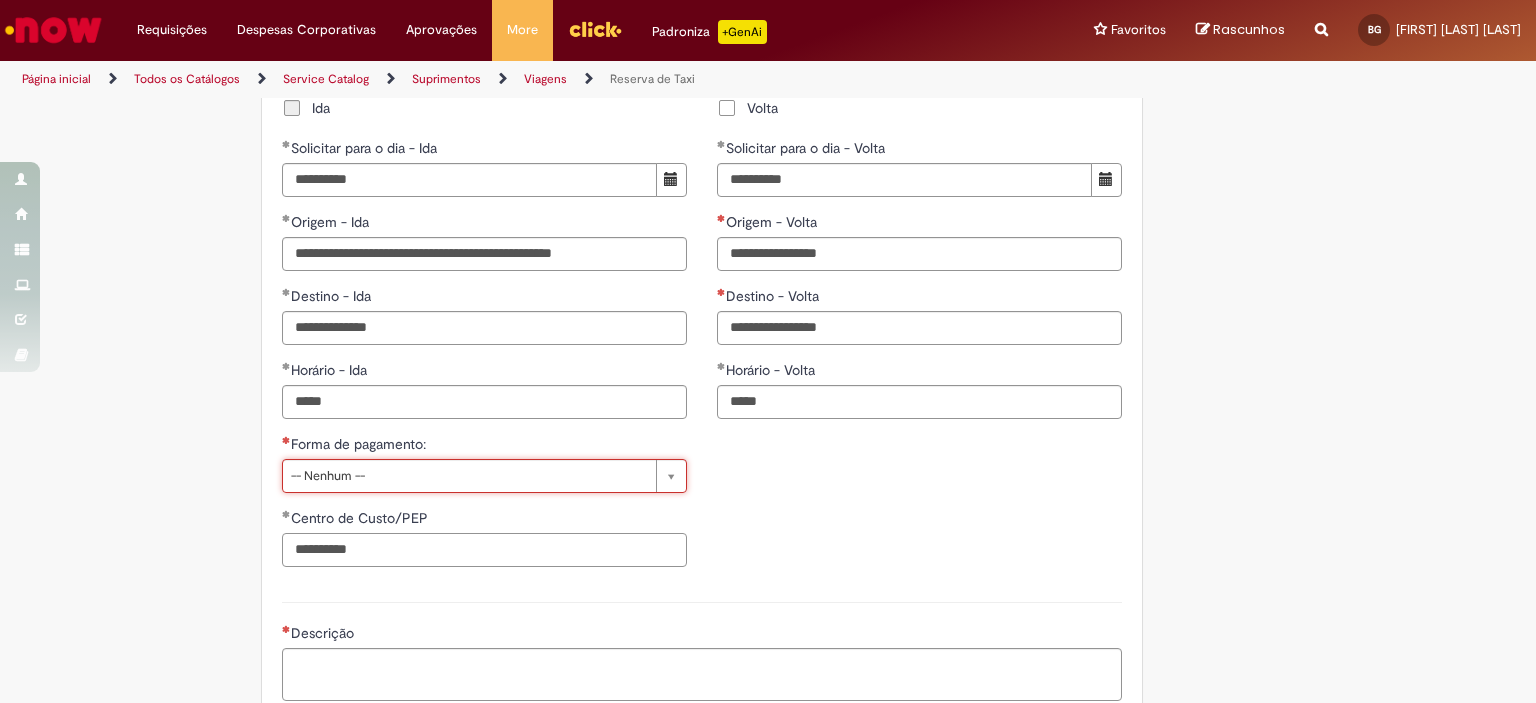 click on "**********" at bounding box center (484, 550) 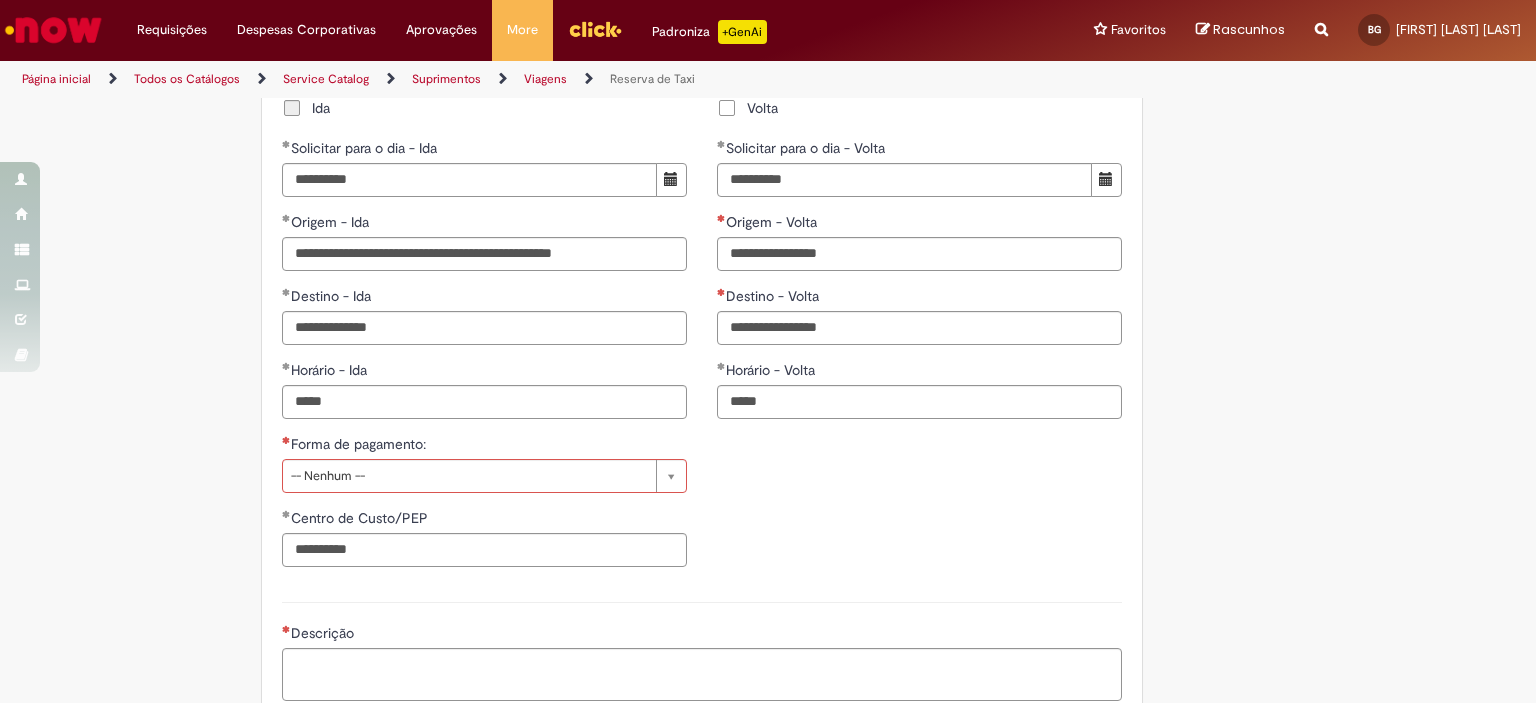 click on "Descrição" at bounding box center (702, 649) 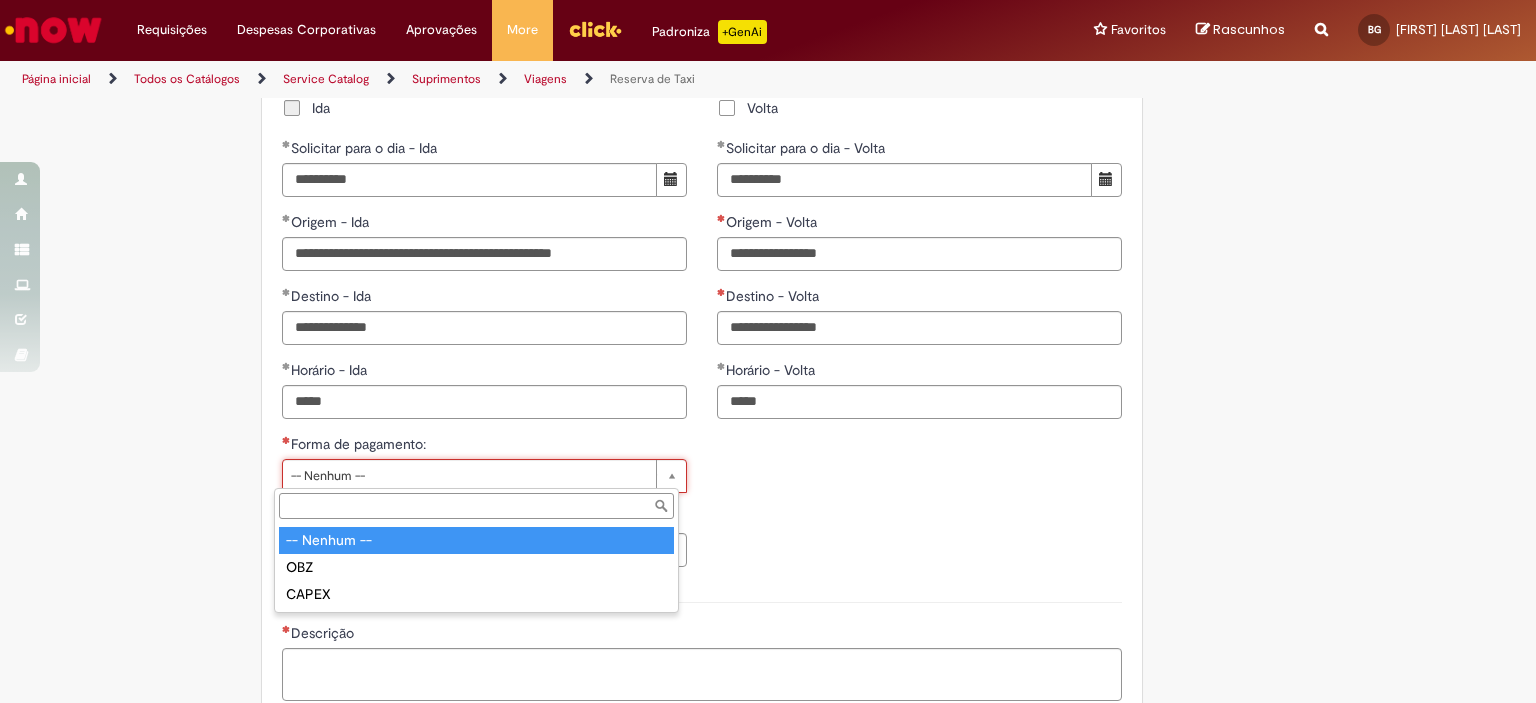 drag, startPoint x: 676, startPoint y: 483, endPoint x: 656, endPoint y: 488, distance: 20.615528 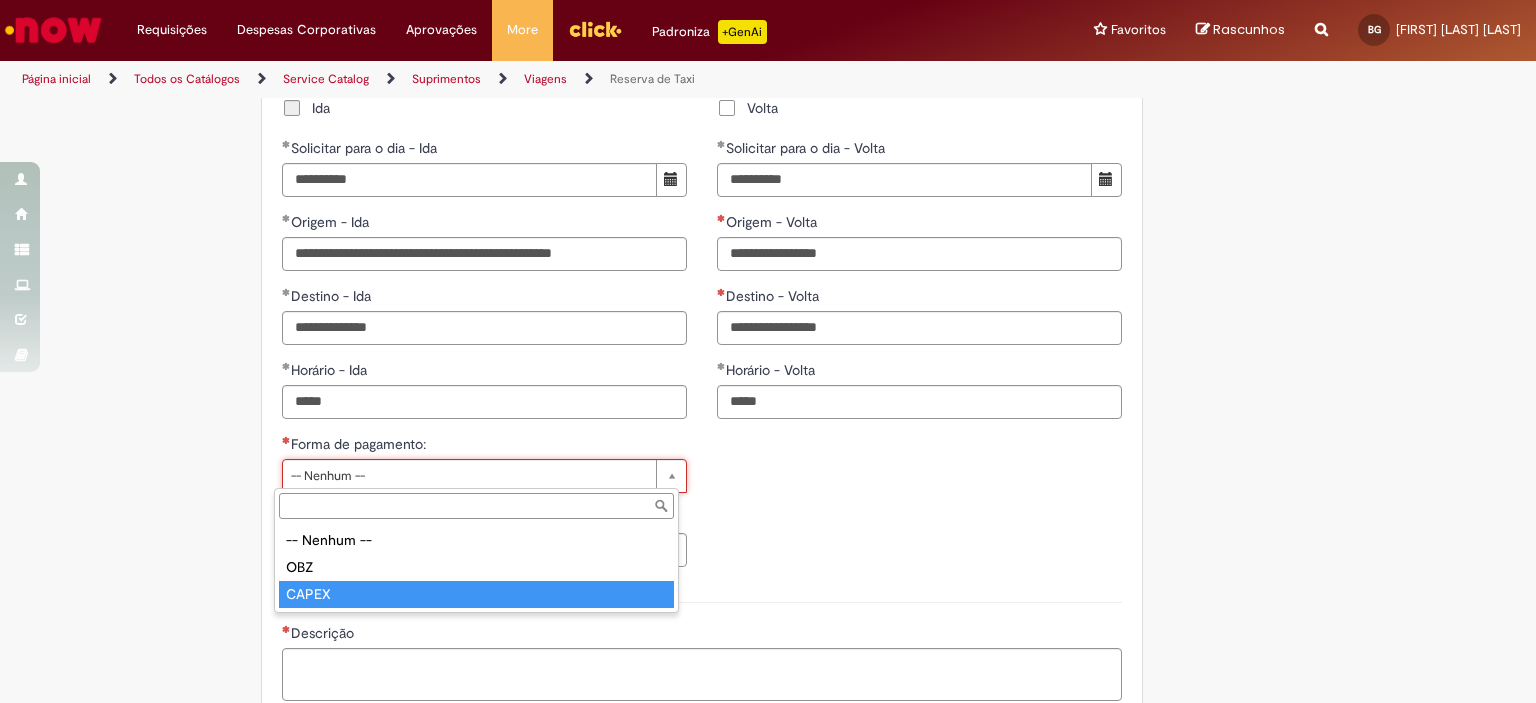type on "*****" 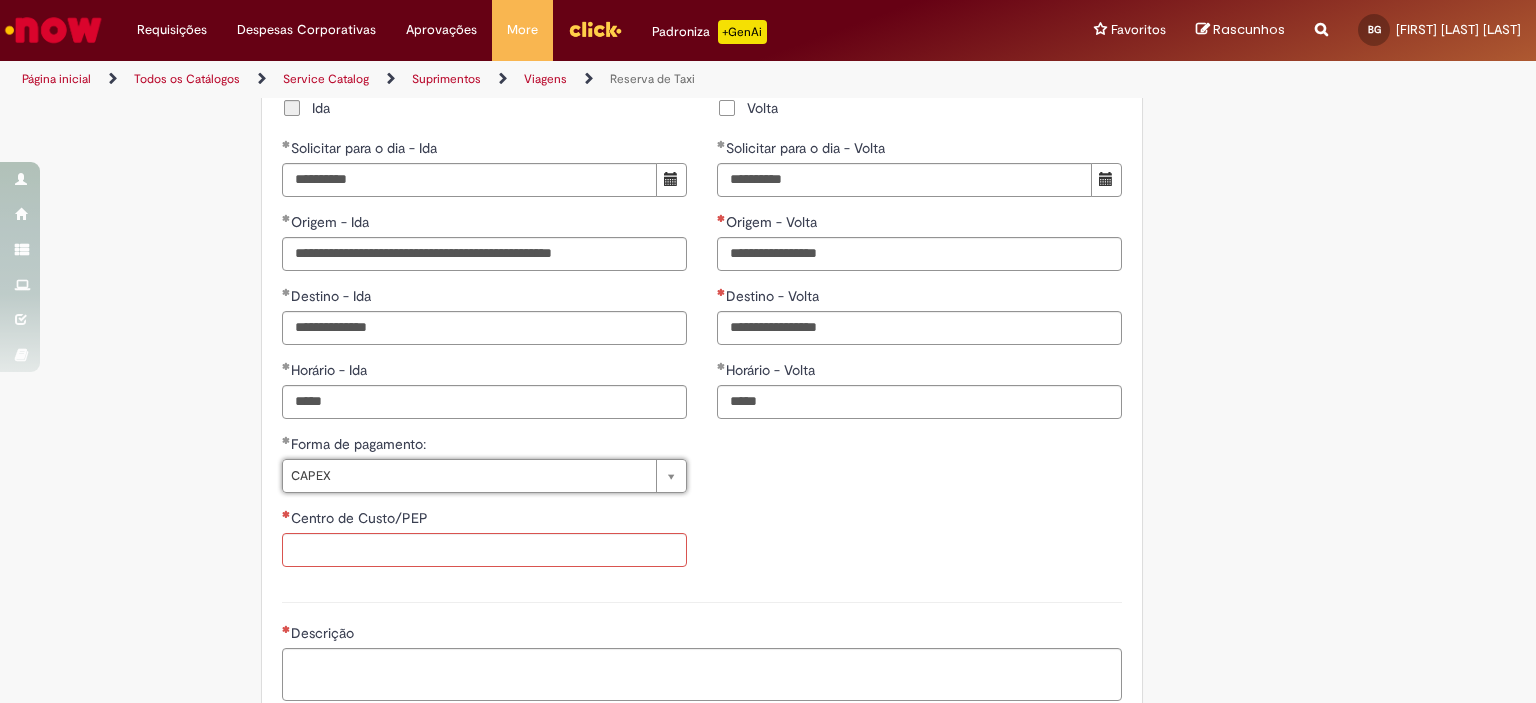 scroll, scrollTop: 0, scrollLeft: 0, axis: both 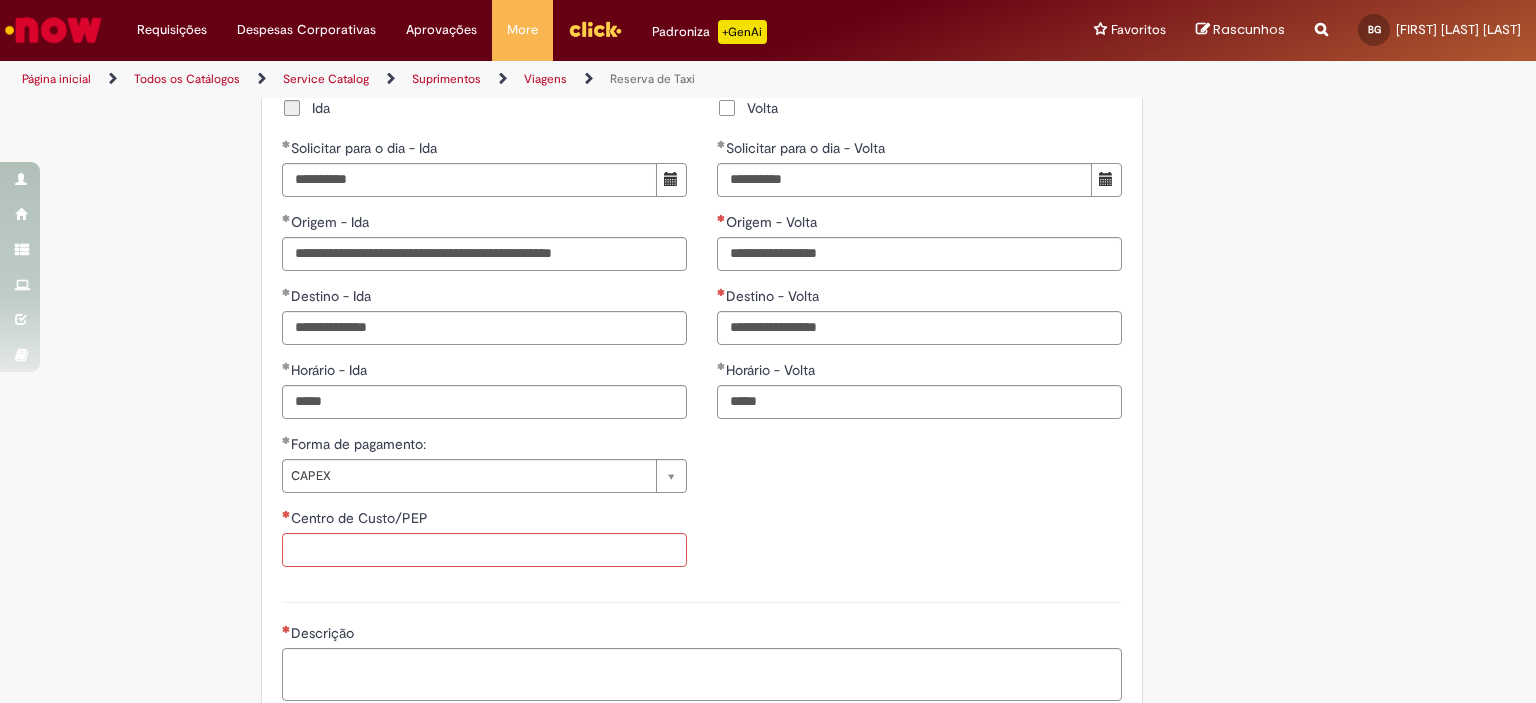click on "Descrição" at bounding box center [702, 649] 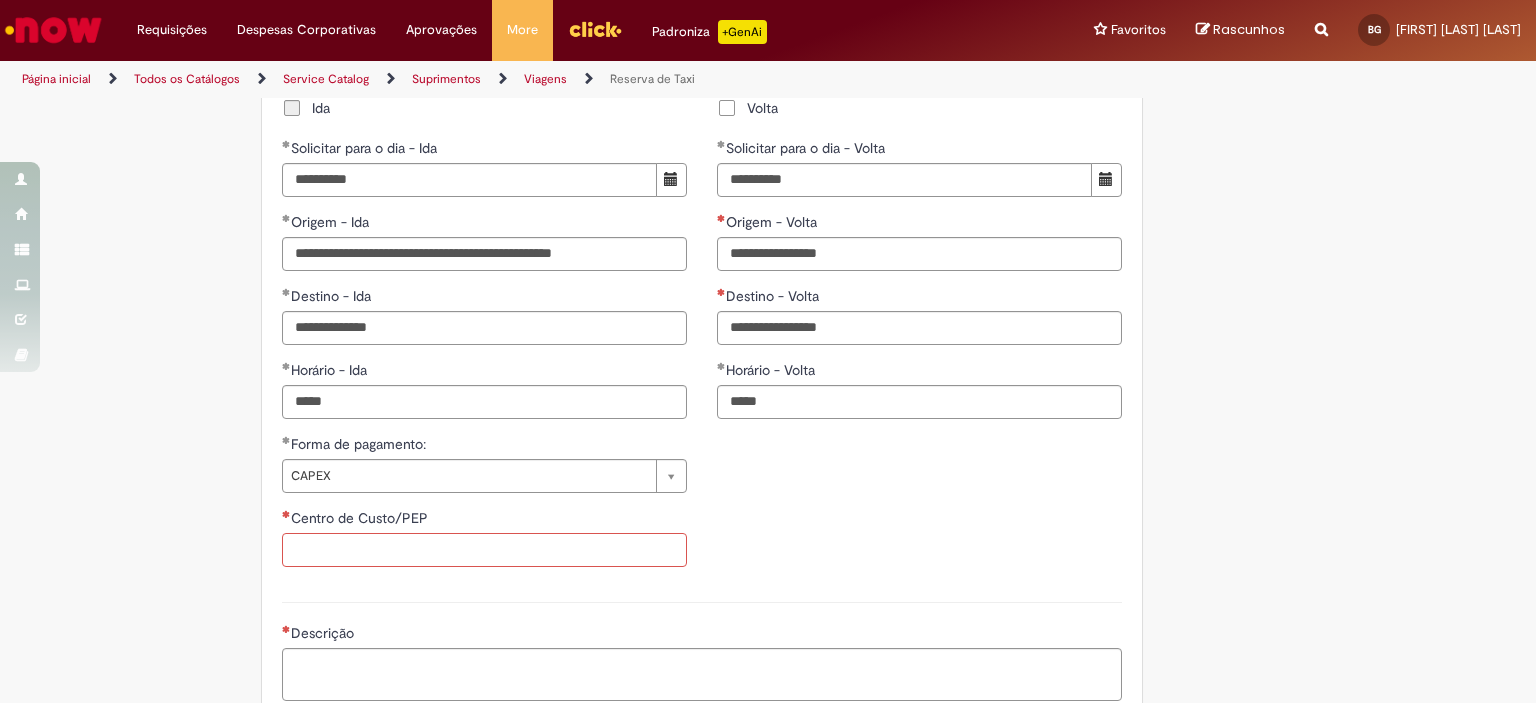 click on "Centro de Custo/PEP" at bounding box center (484, 550) 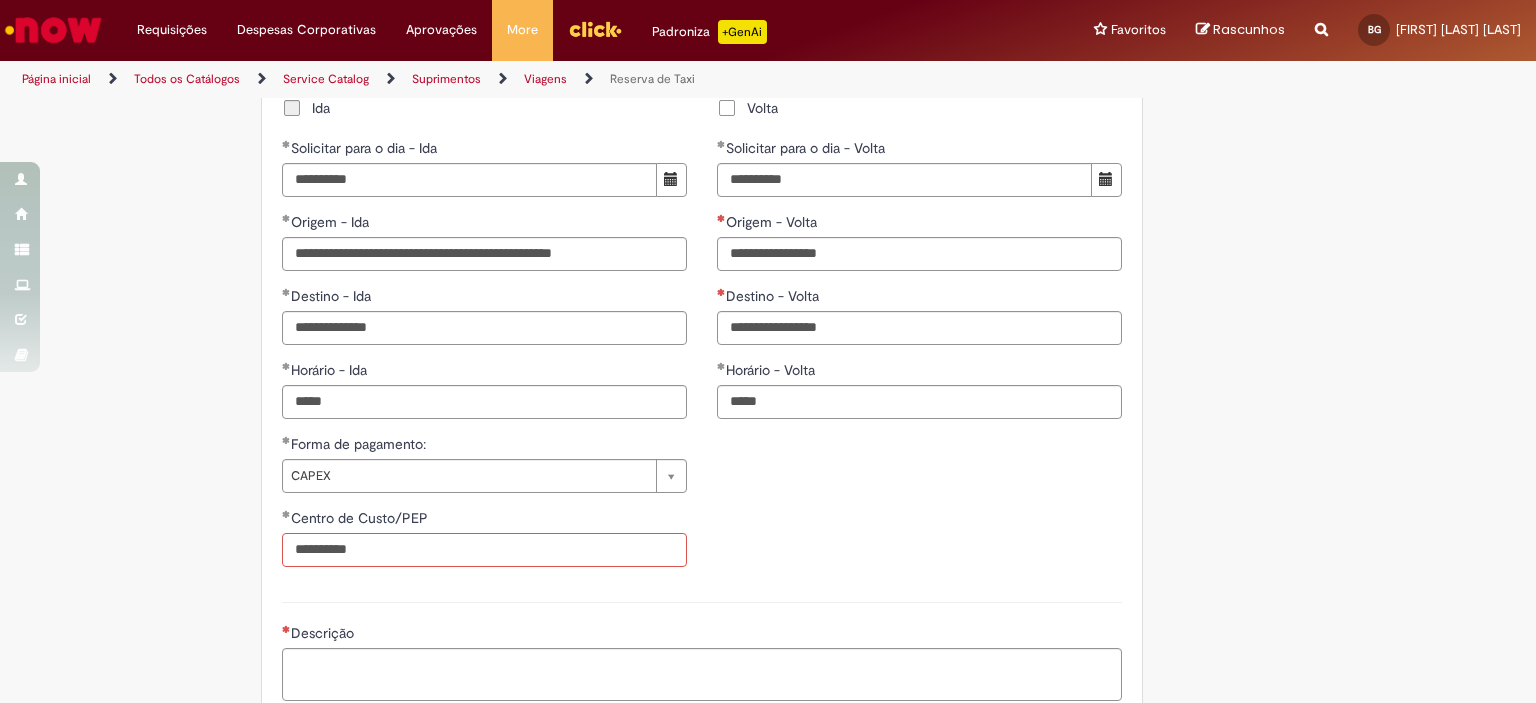 type on "**********" 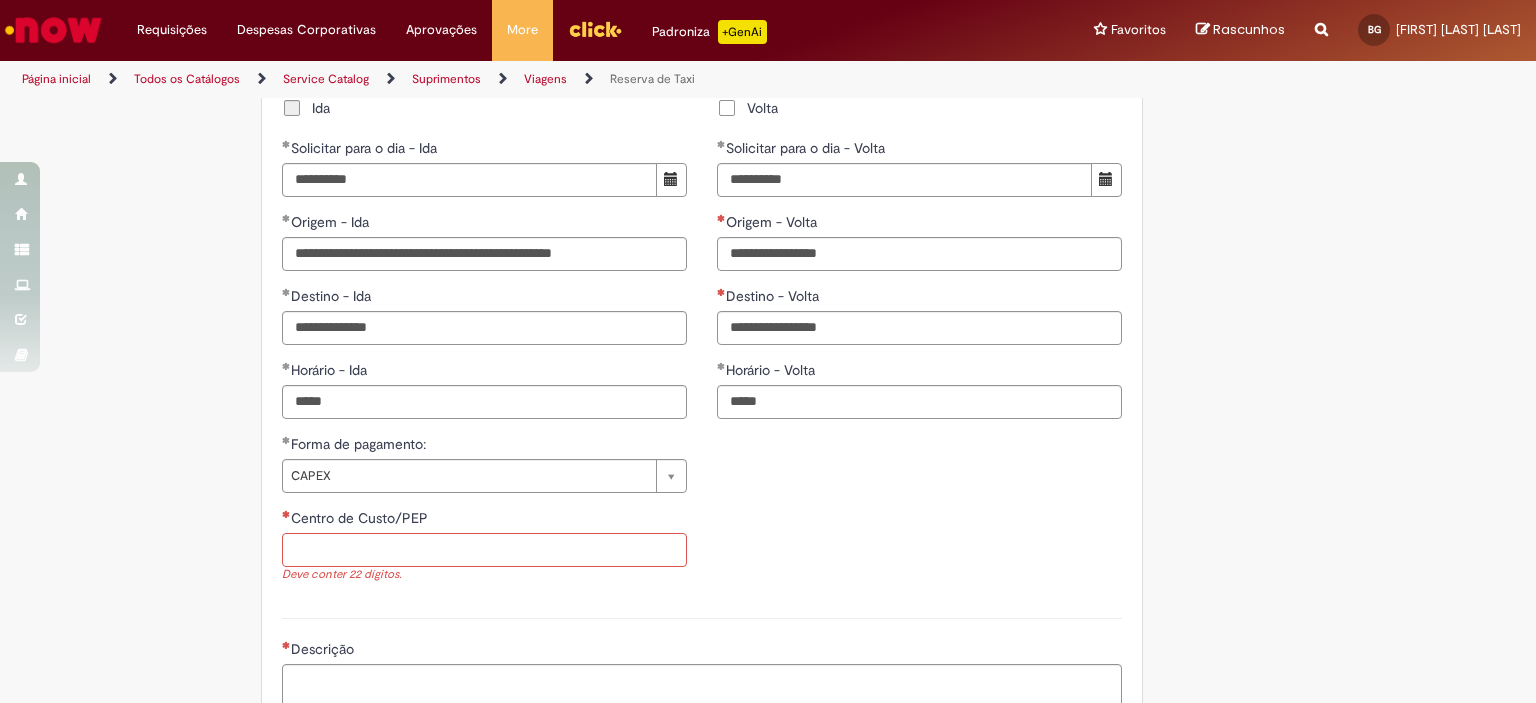 click on "Centro de Custo/PEP" at bounding box center [484, 550] 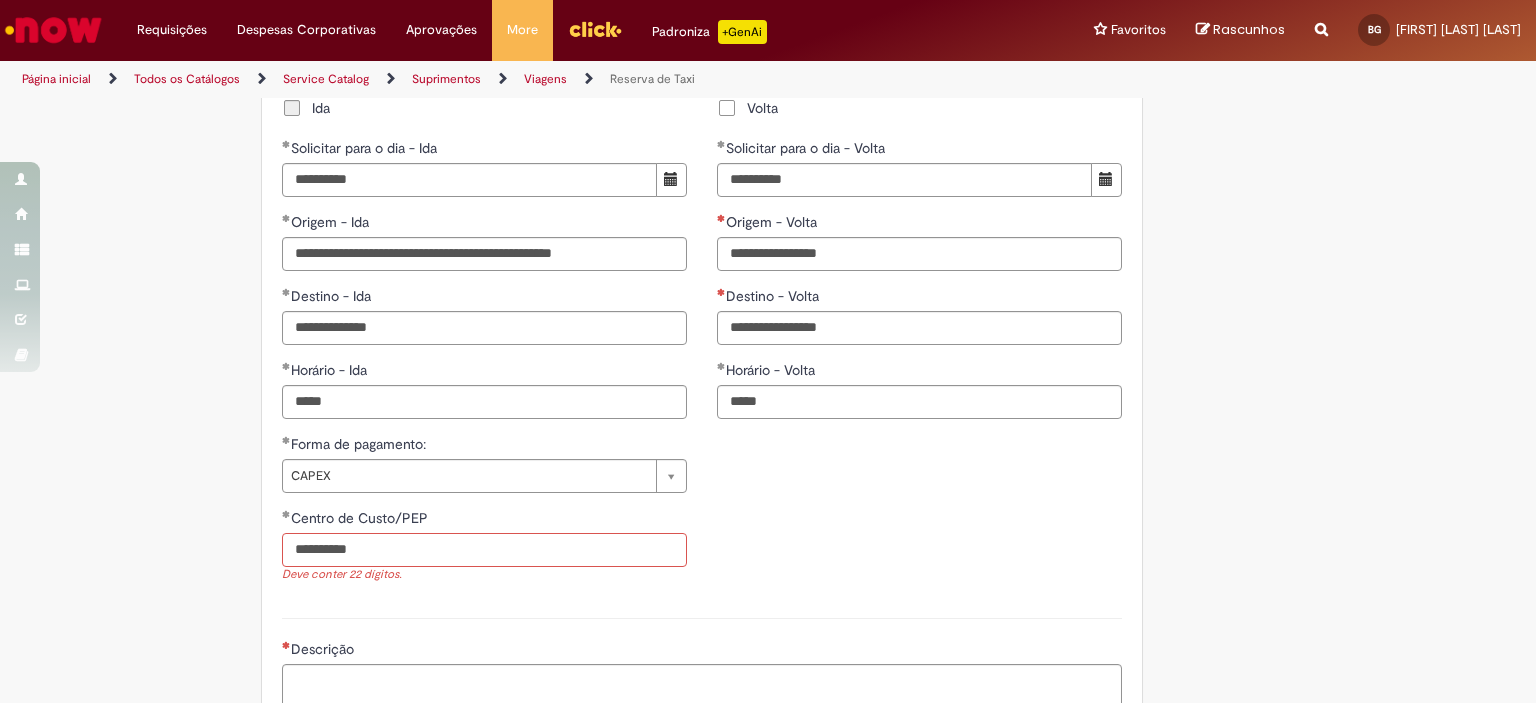 type on "**********" 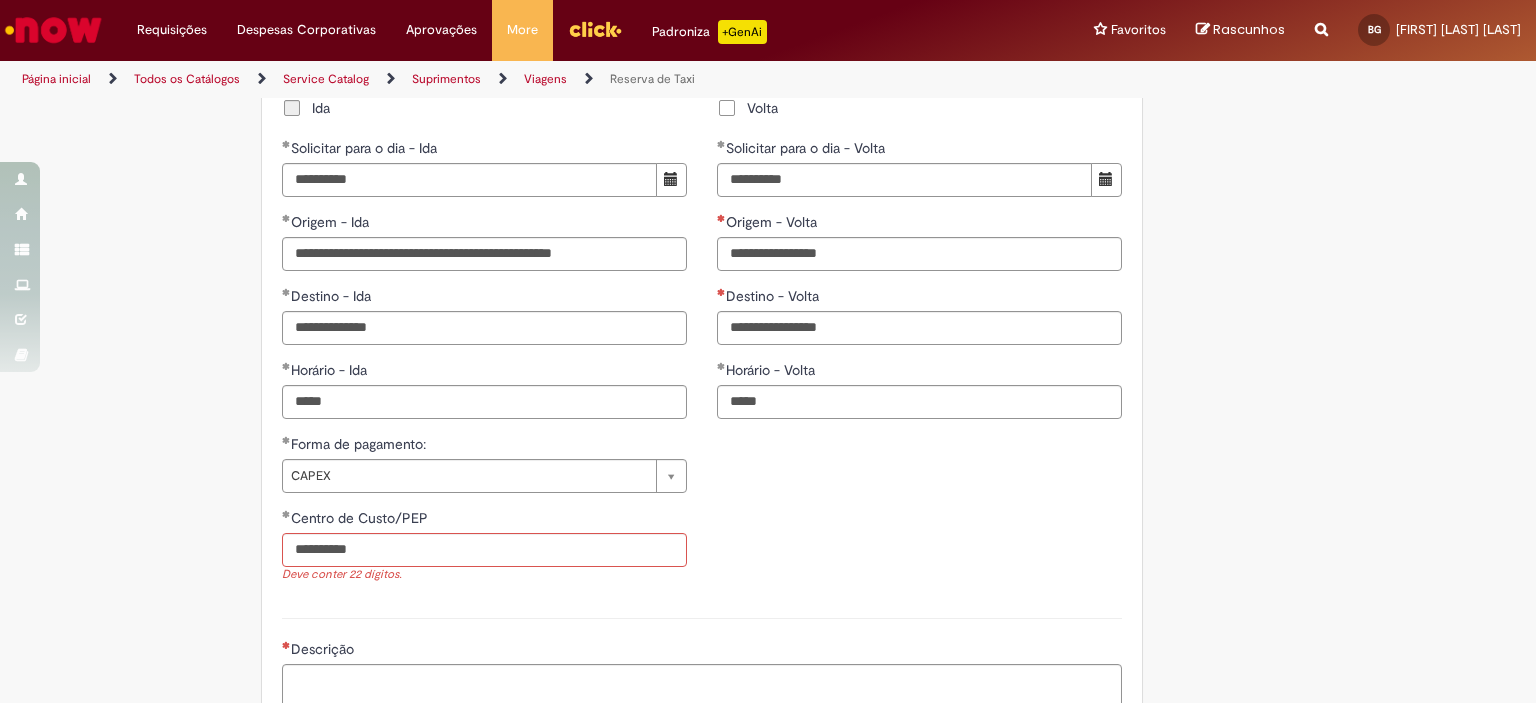 type 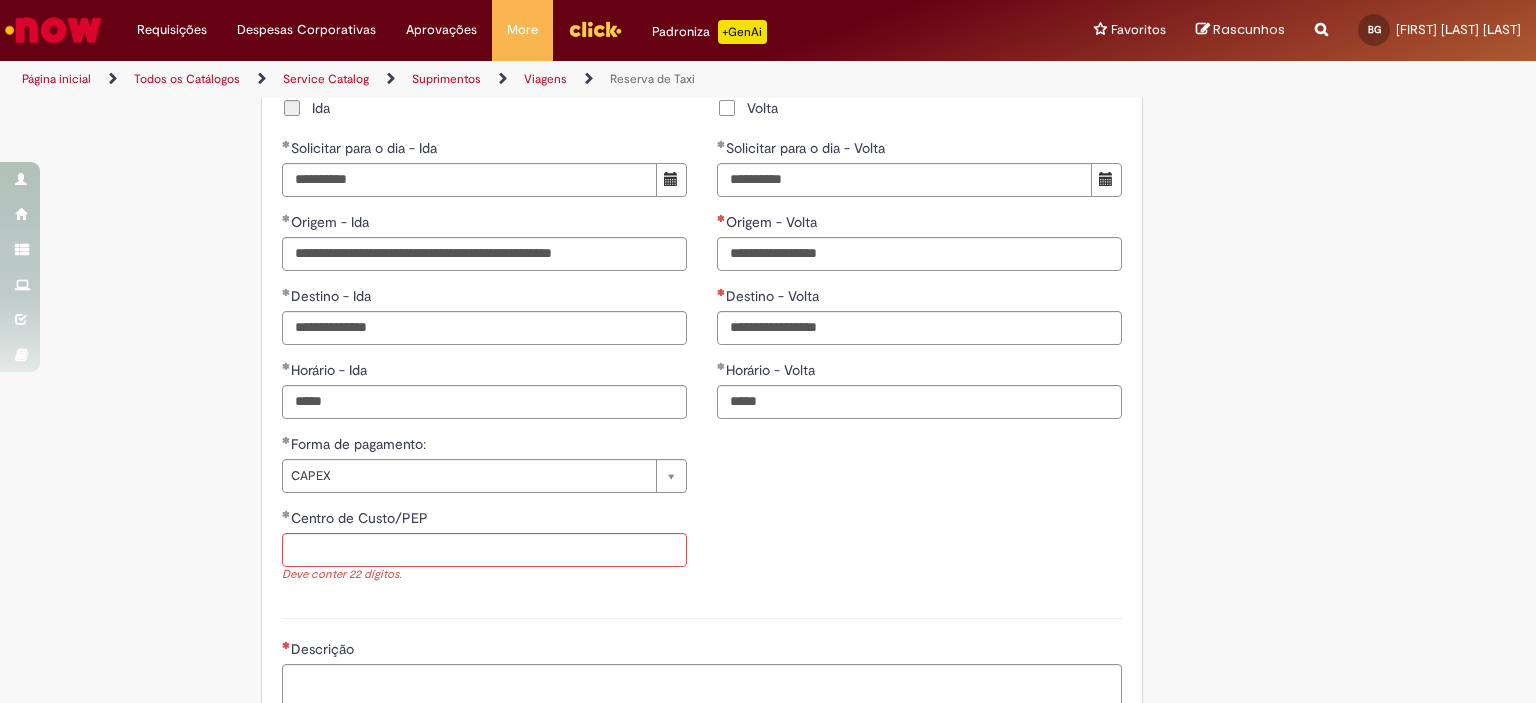 drag, startPoint x: 696, startPoint y: 473, endPoint x: 680, endPoint y: 472, distance: 16.03122 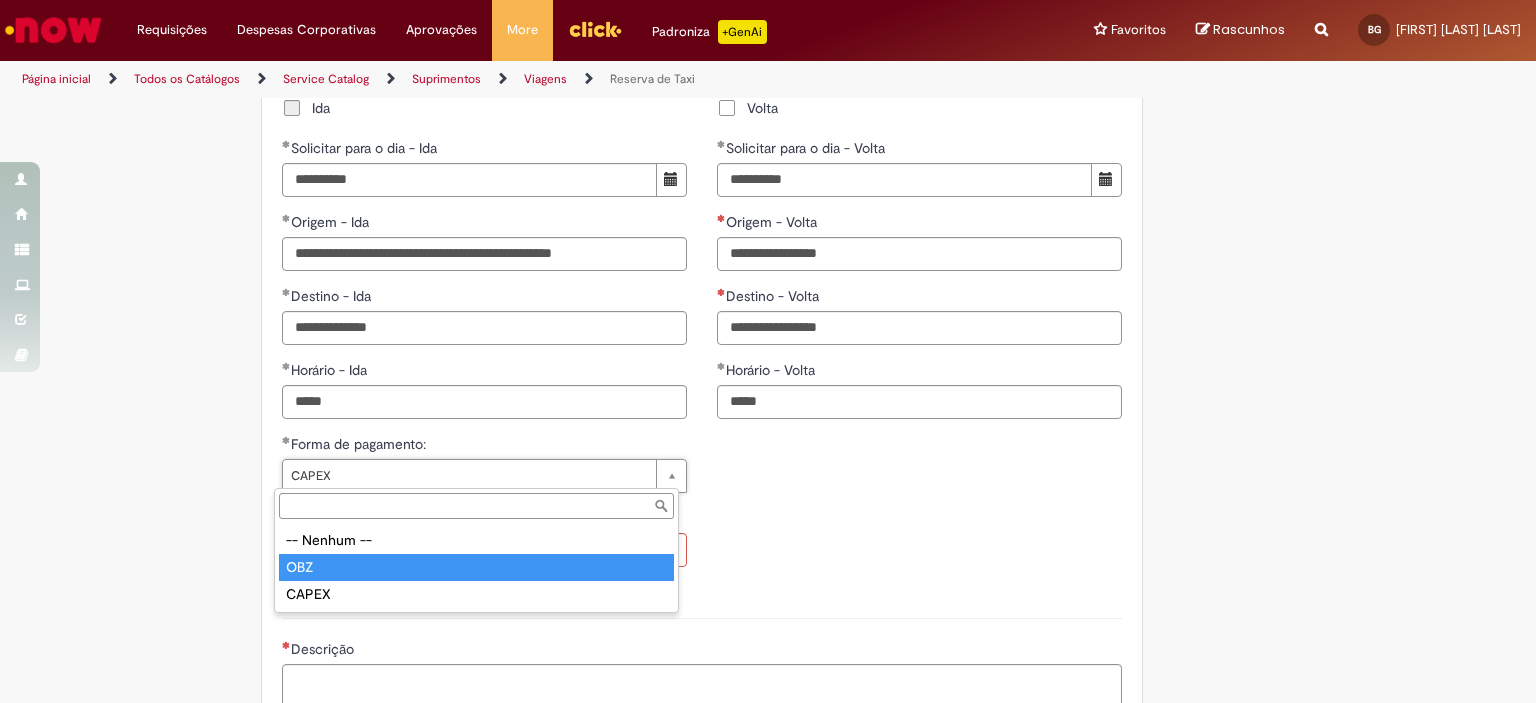 drag, startPoint x: 328, startPoint y: 561, endPoint x: 324, endPoint y: 546, distance: 15.524175 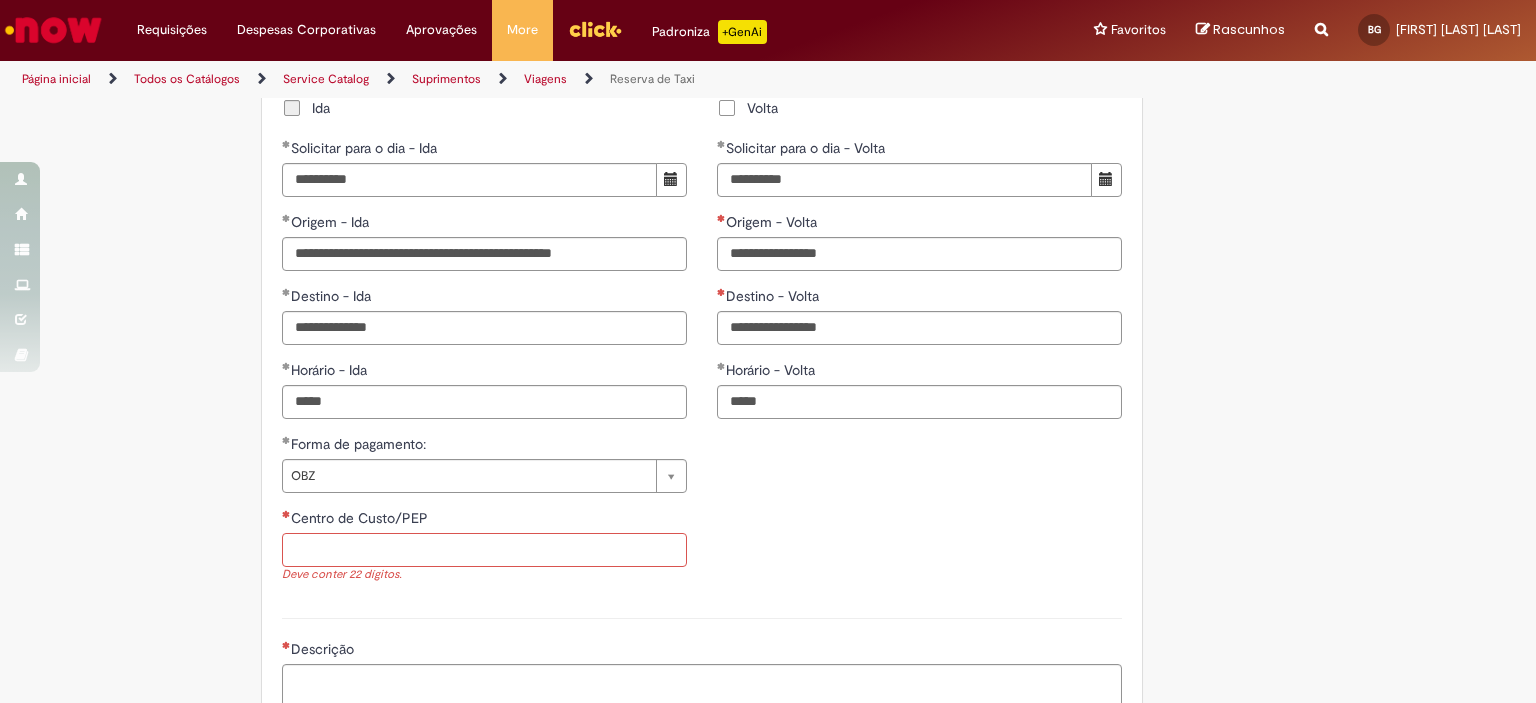 scroll, scrollTop: 0, scrollLeft: 0, axis: both 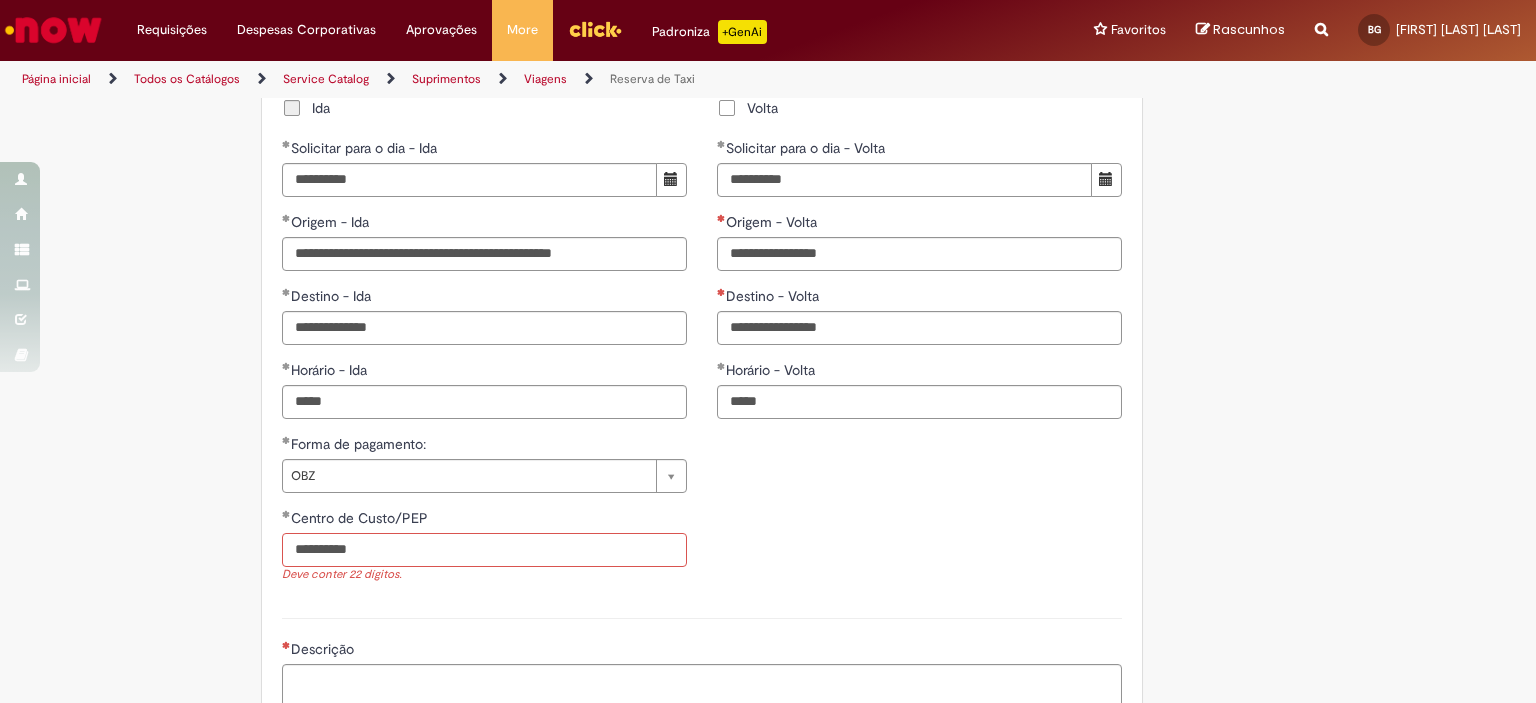 type on "**********" 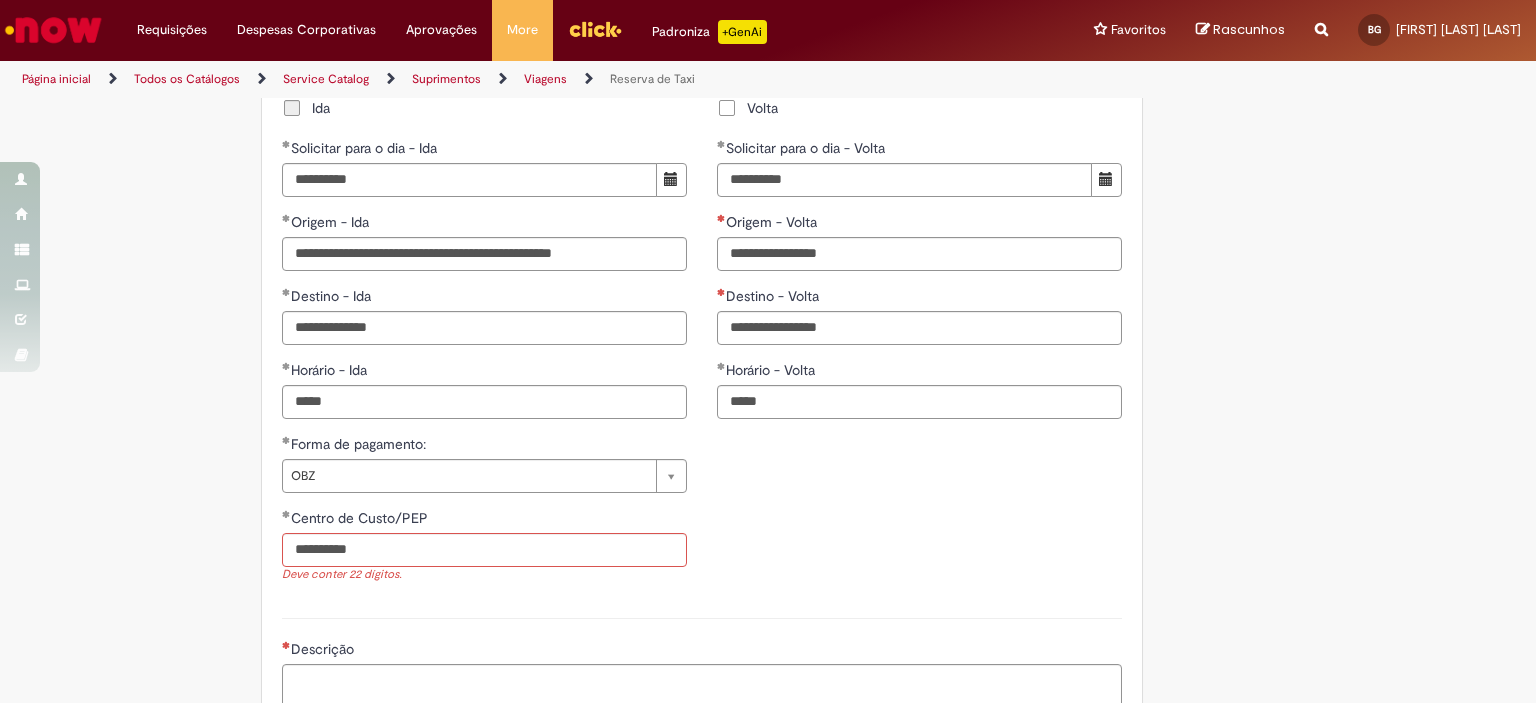 click on "Descrição" at bounding box center [702, 665] 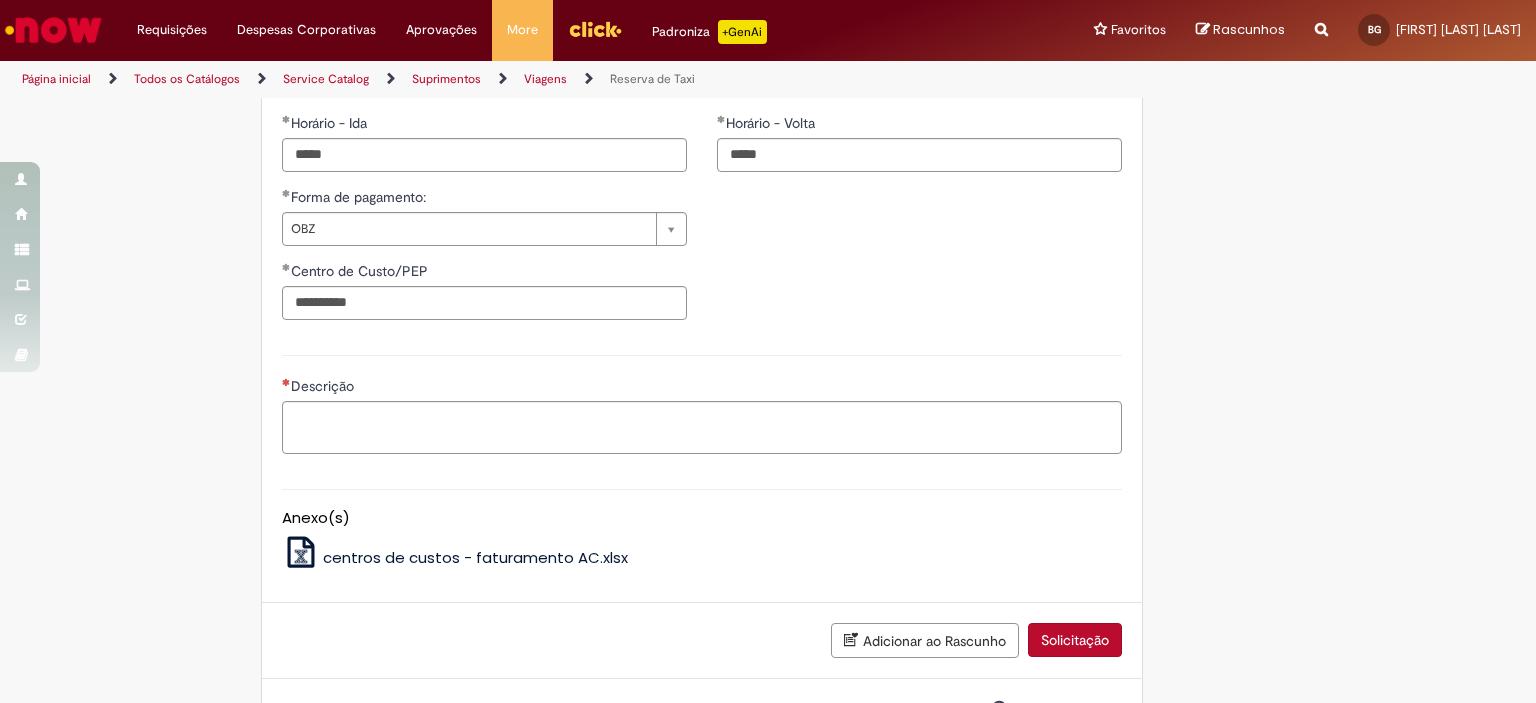 scroll, scrollTop: 1800, scrollLeft: 0, axis: vertical 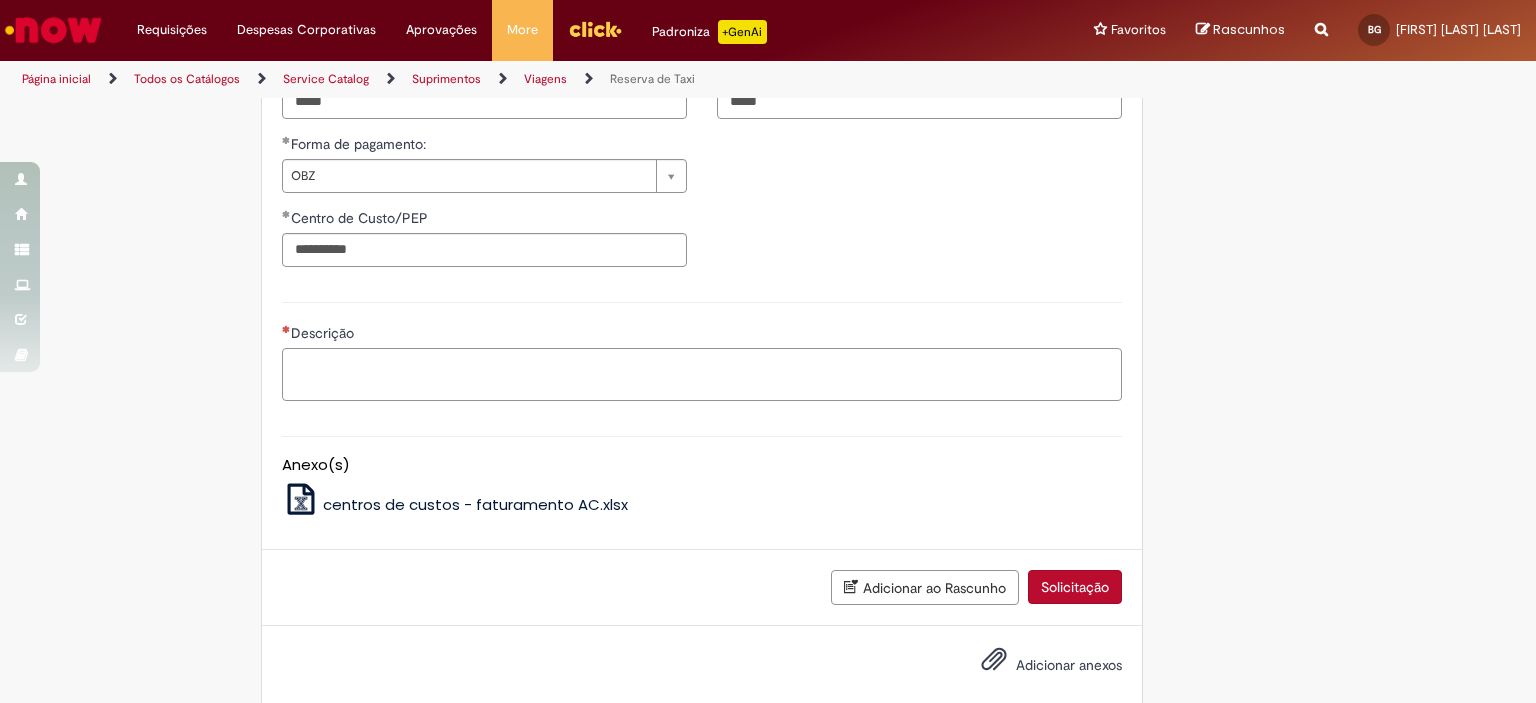 click on "Descrição" at bounding box center (702, 375) 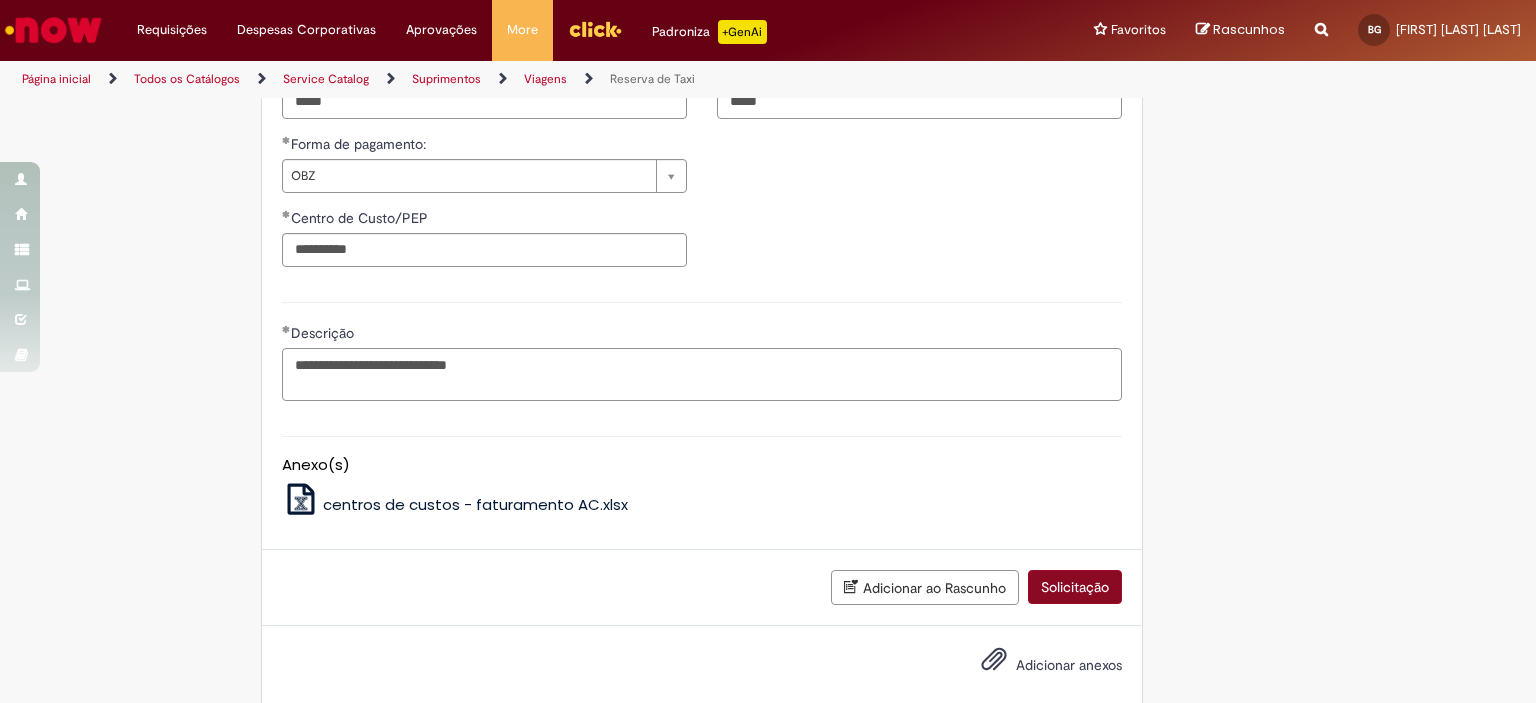 type on "**********" 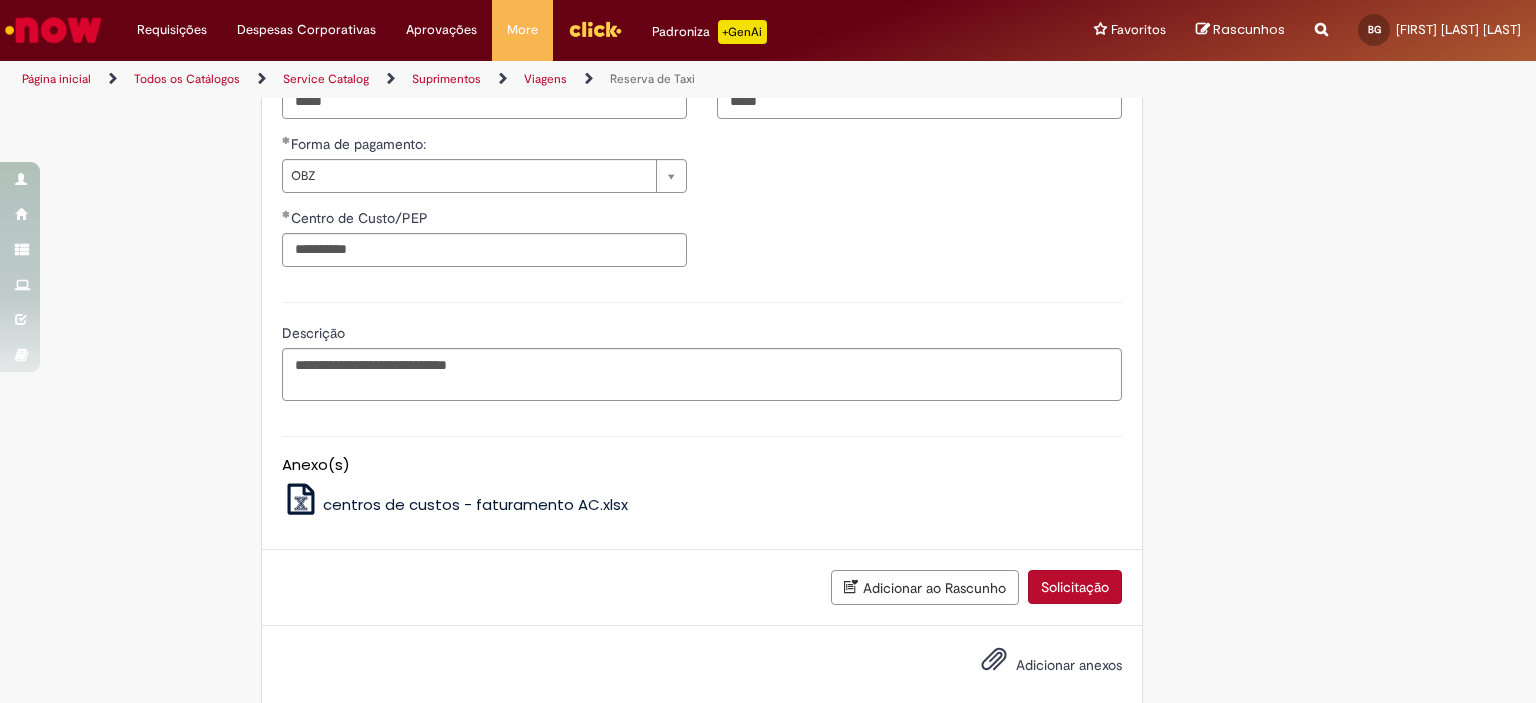 click on "Solicitação" at bounding box center [1075, 587] 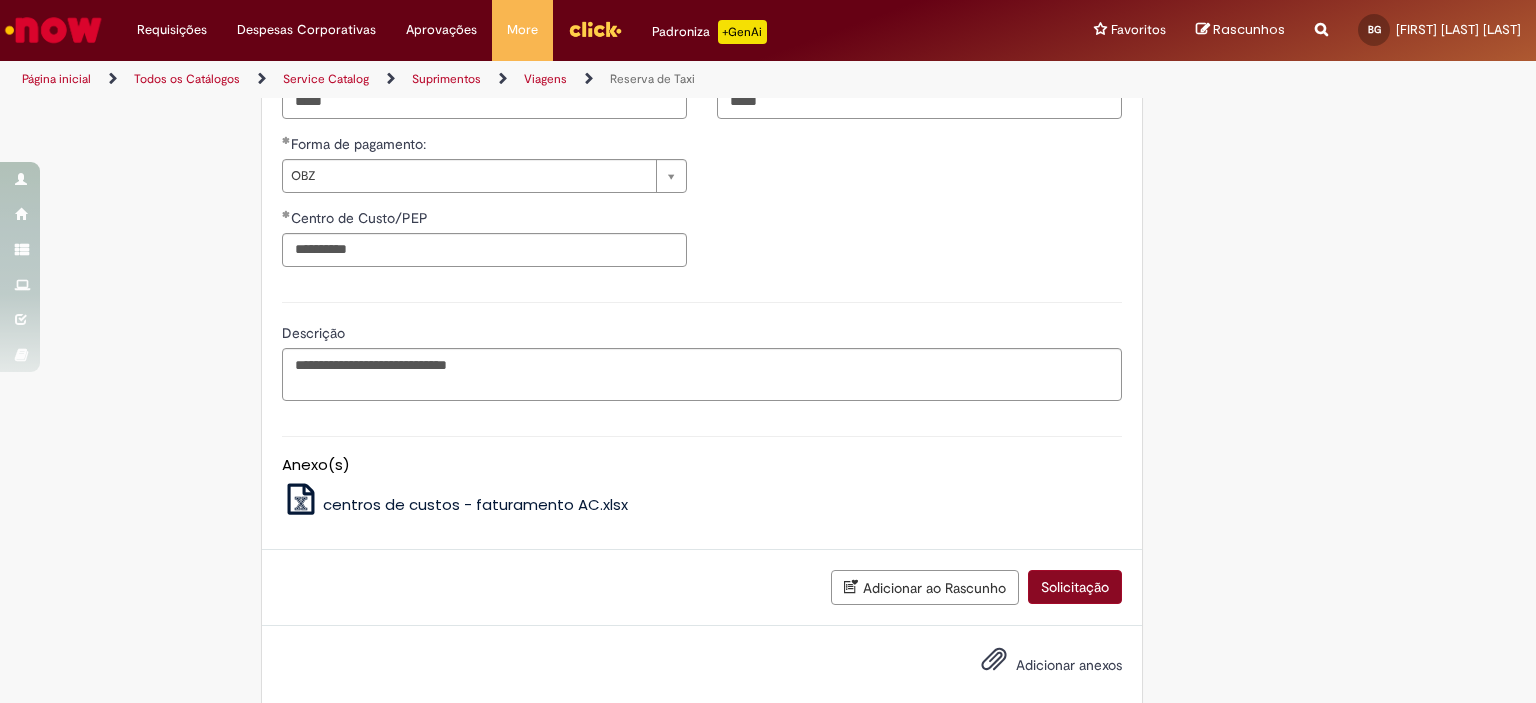 scroll, scrollTop: 1146, scrollLeft: 0, axis: vertical 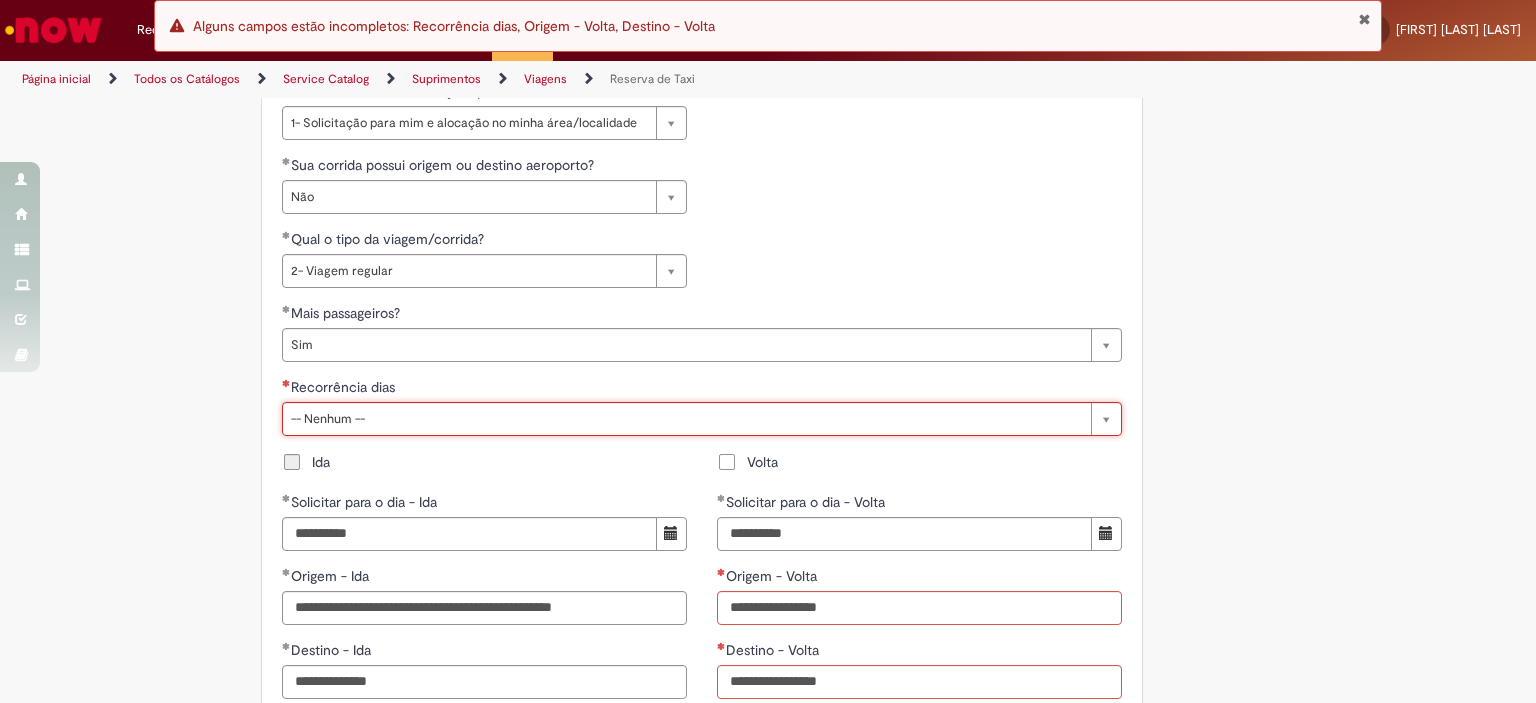 click on "**********" at bounding box center [702, 377] 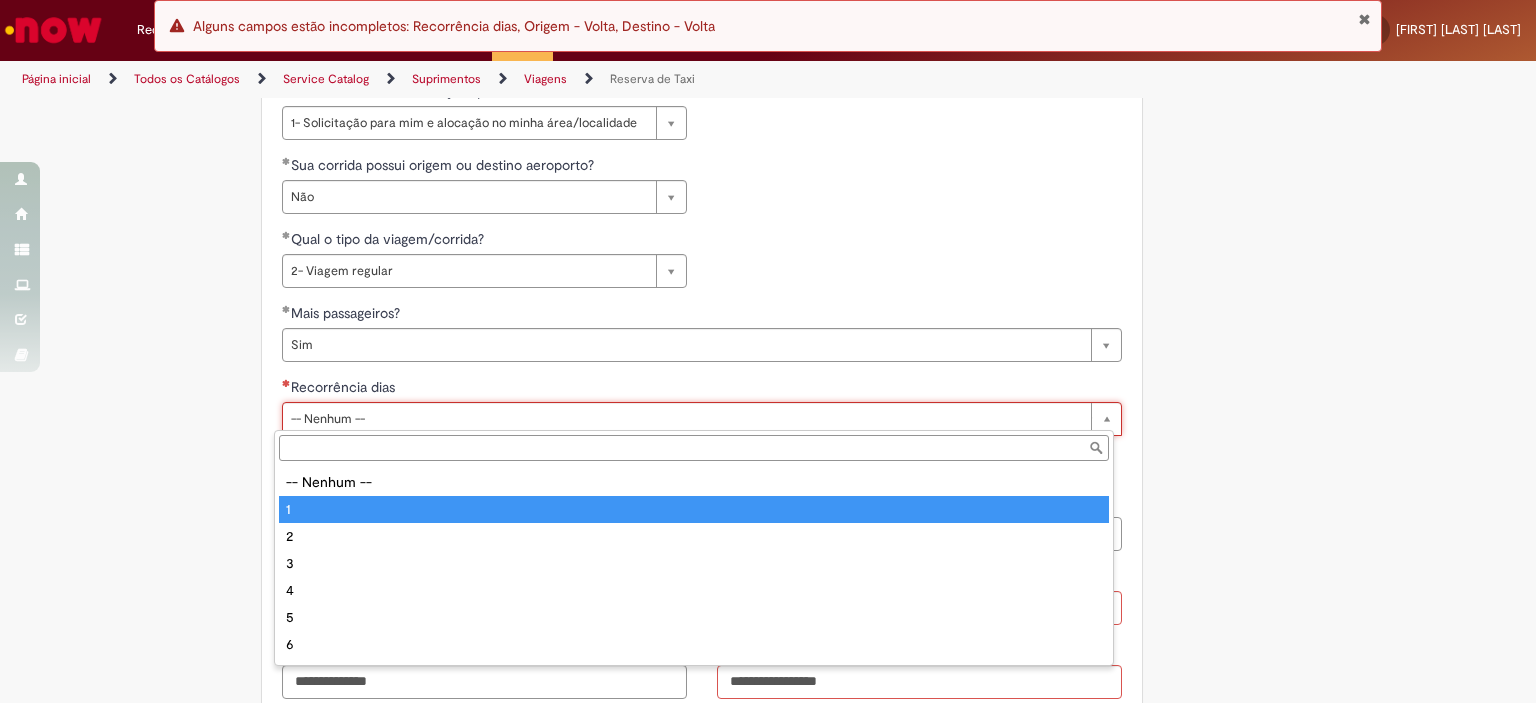 type on "*" 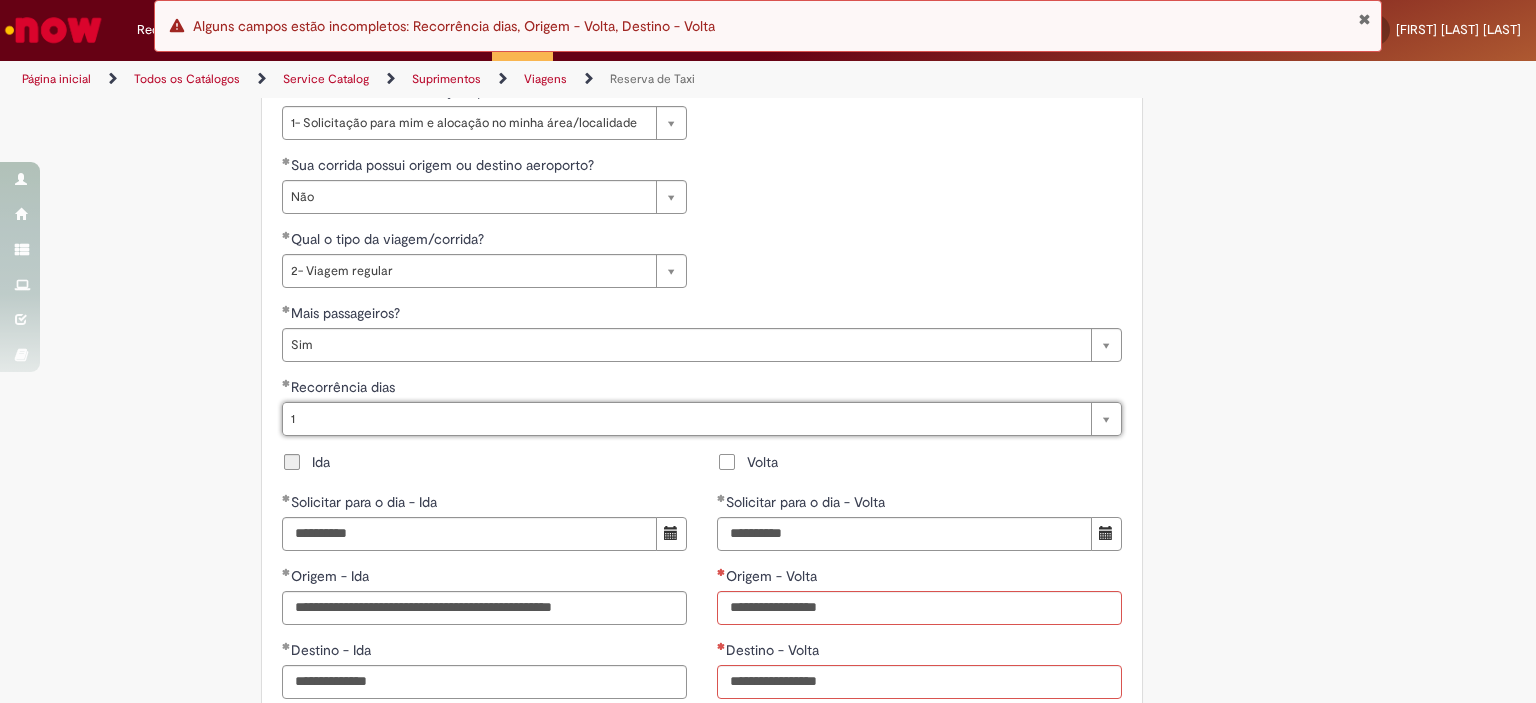 click on "**********" at bounding box center (670, 171) 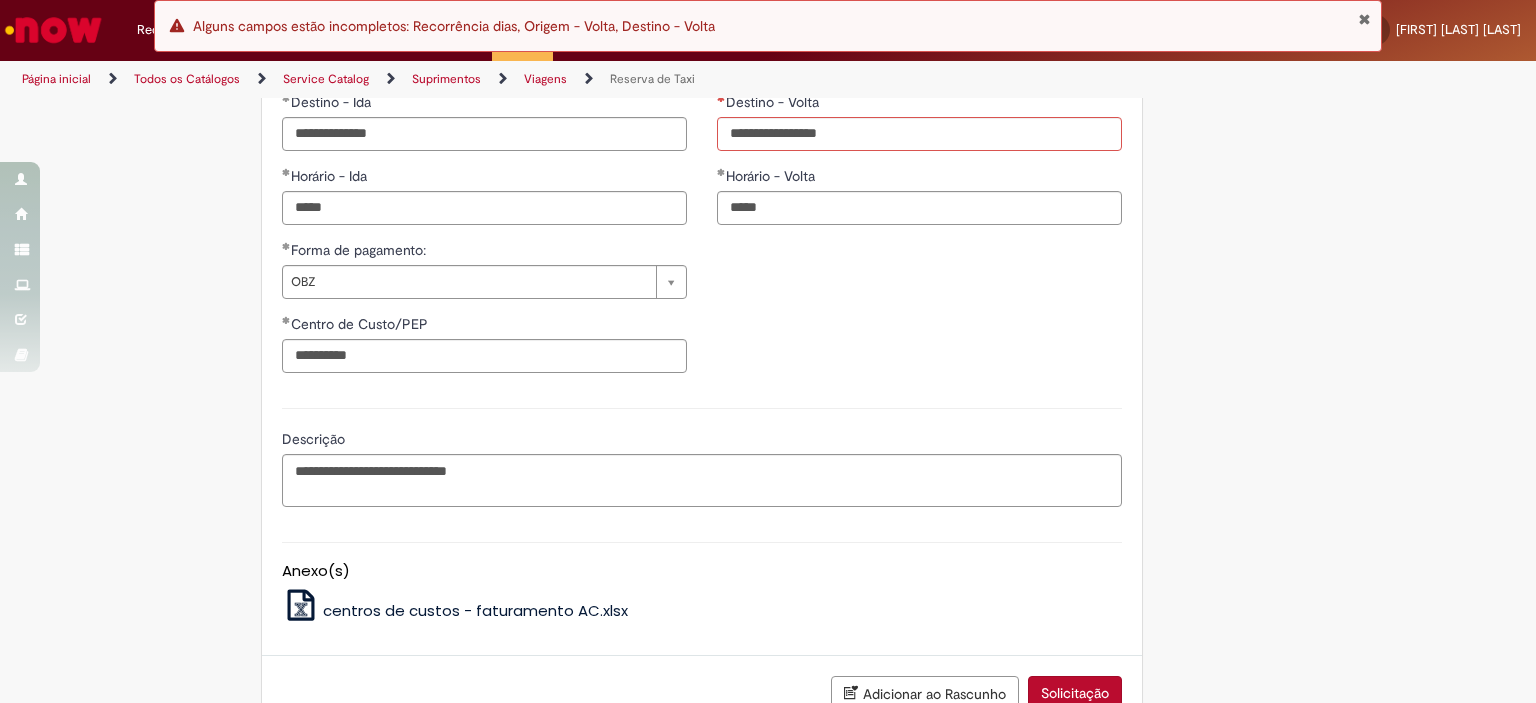 scroll, scrollTop: 1828, scrollLeft: 0, axis: vertical 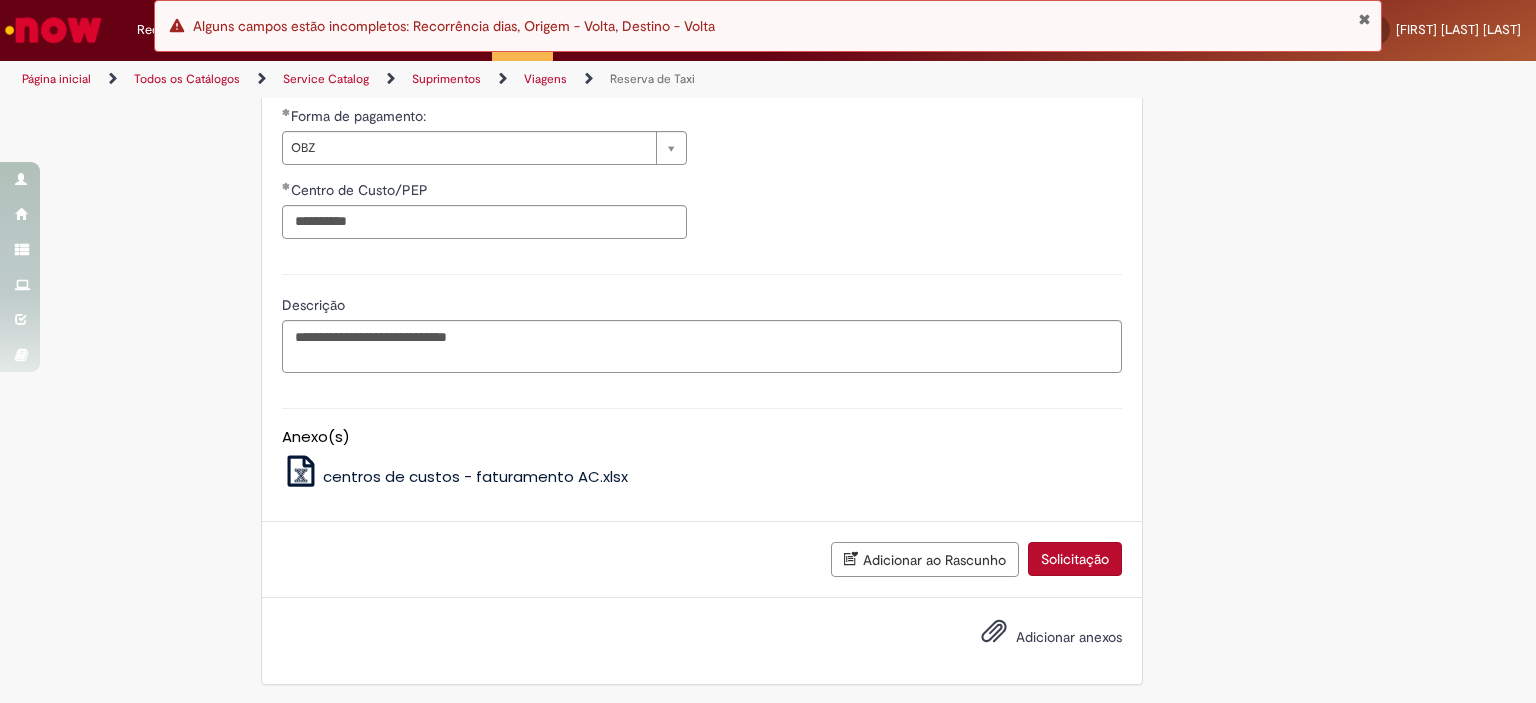 click on "Solicitação" at bounding box center (1075, 559) 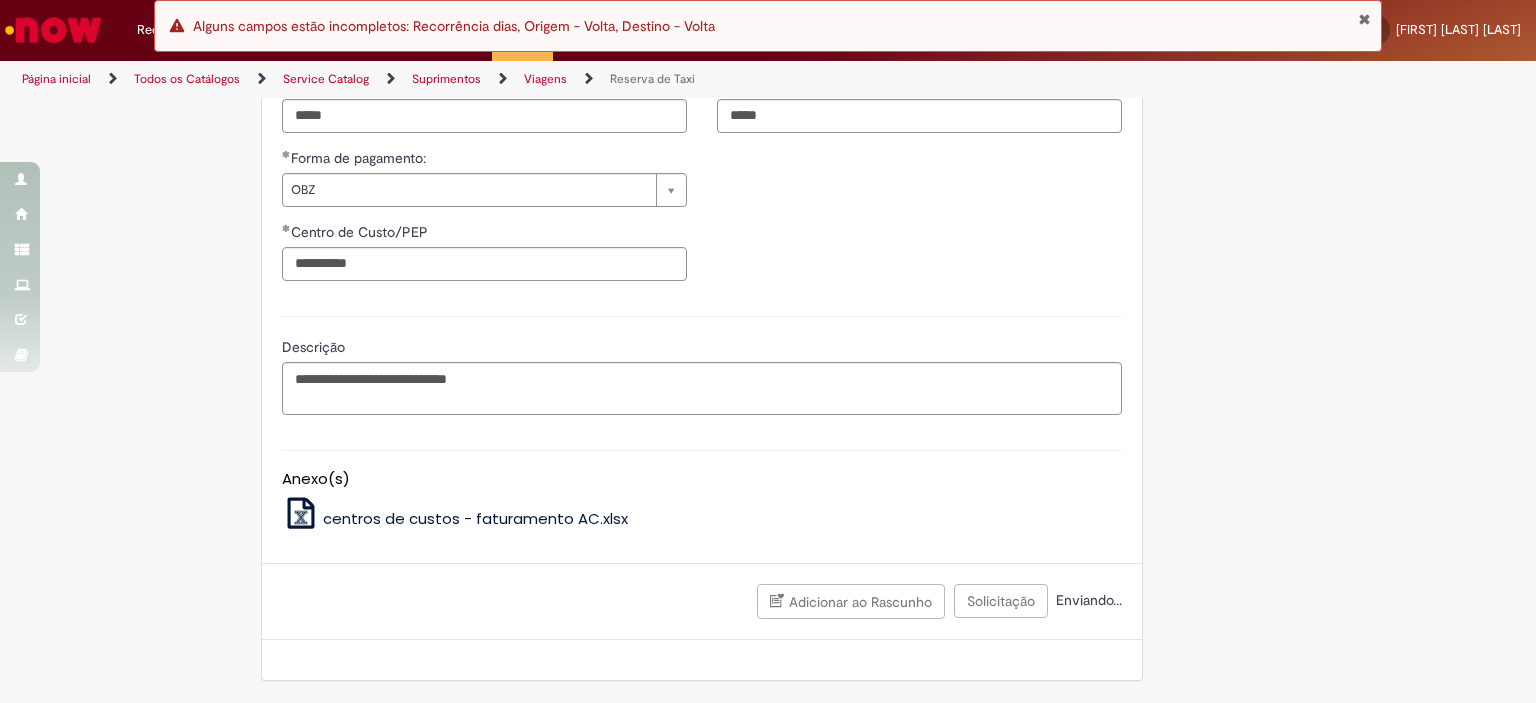 scroll, scrollTop: 1352, scrollLeft: 0, axis: vertical 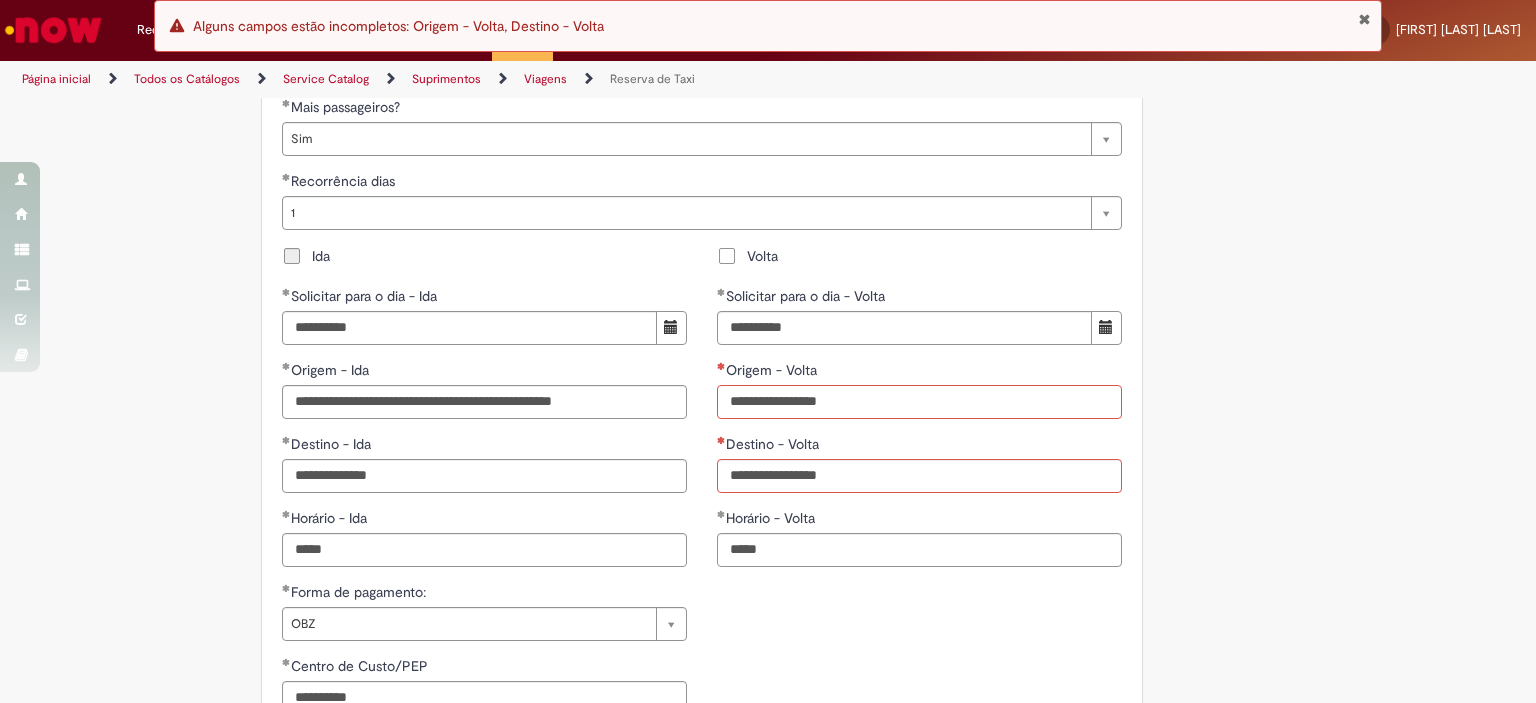 click on "Origem - Volta" at bounding box center (919, 402) 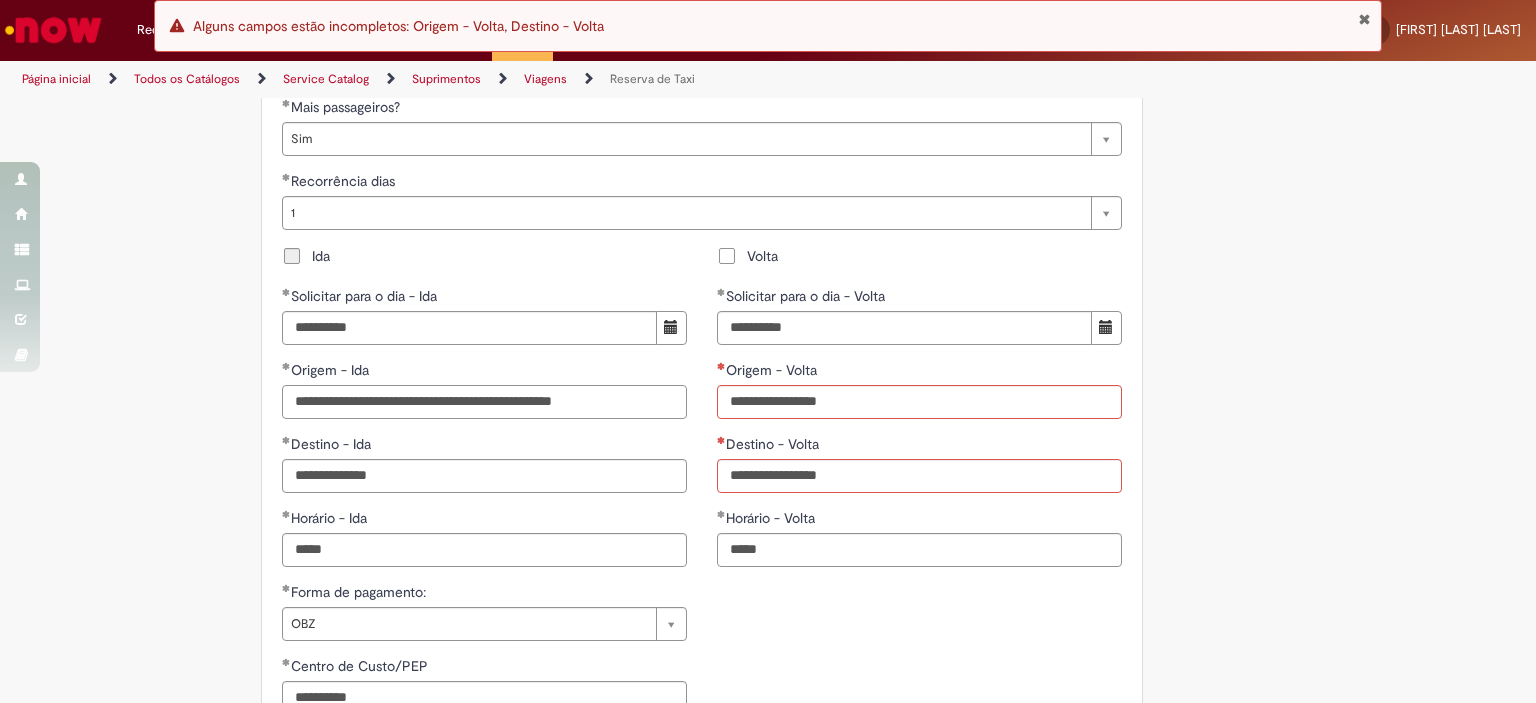 click on "**********" at bounding box center (484, 402) 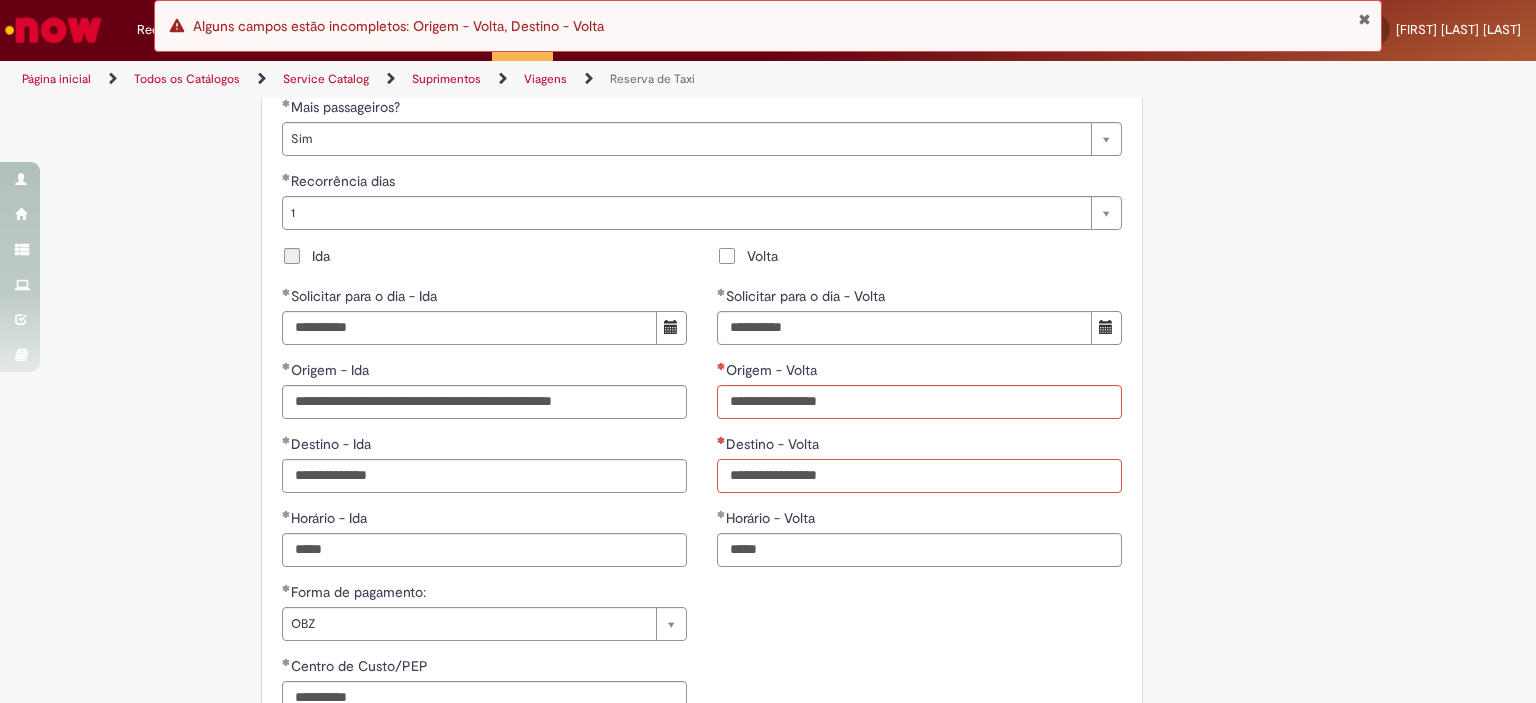 click on "Destino - Volta" at bounding box center (919, 476) 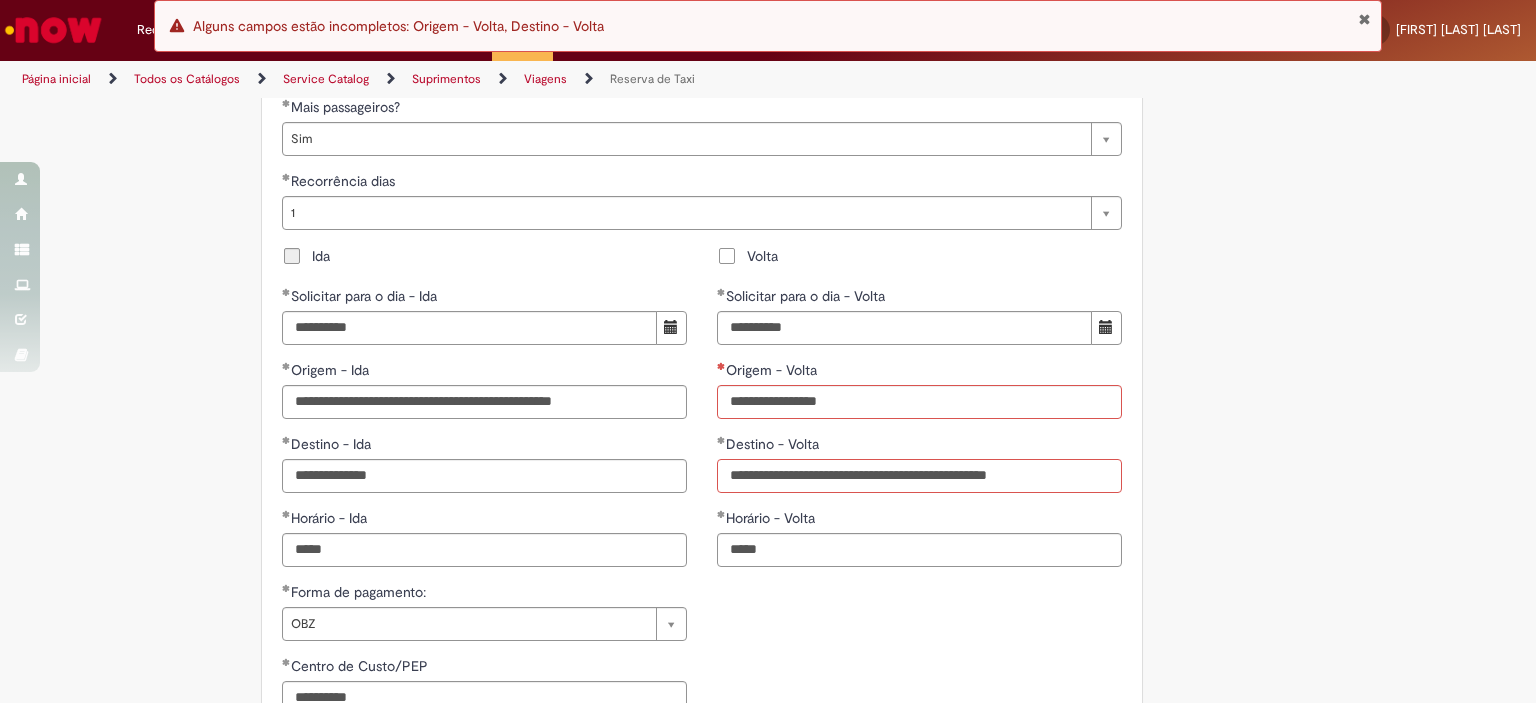 type on "**********" 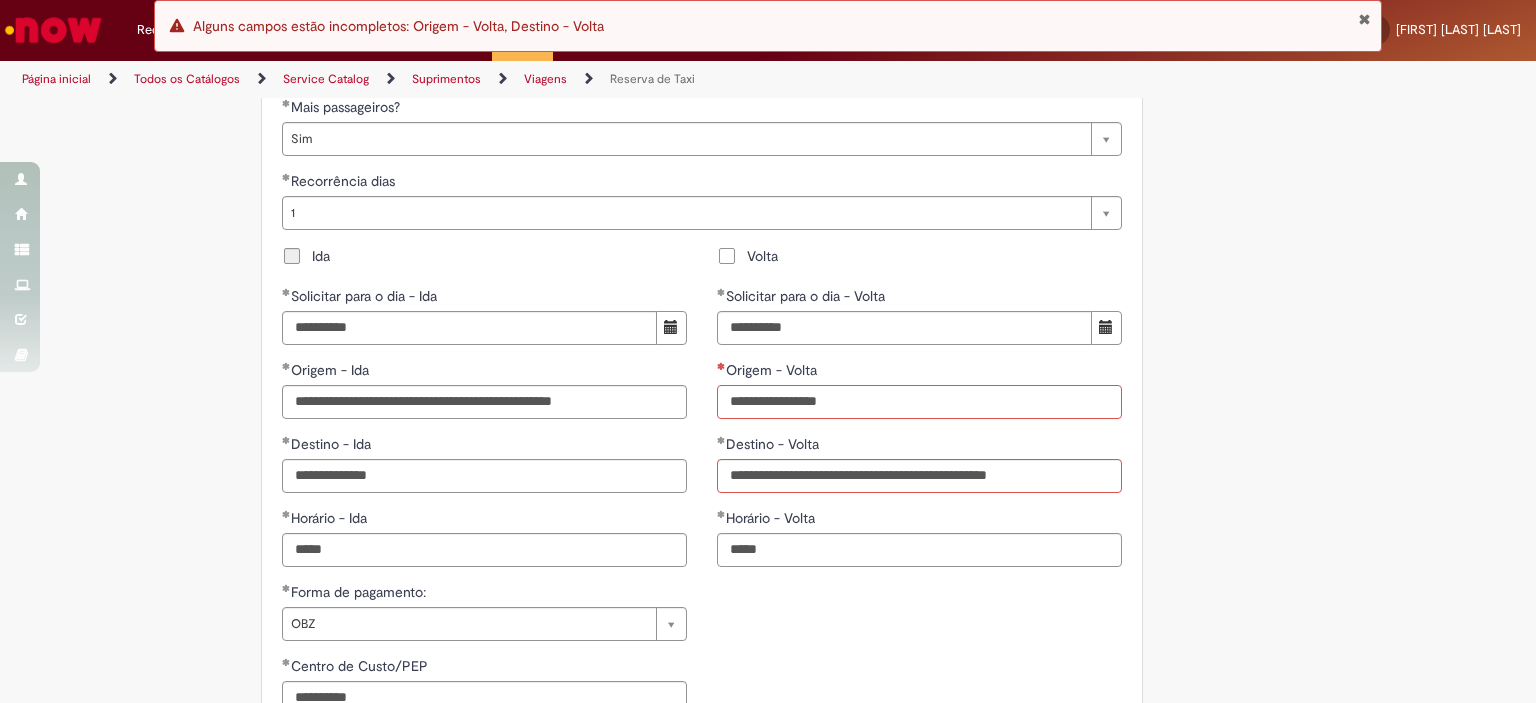 click on "Origem - Volta" at bounding box center [919, 402] 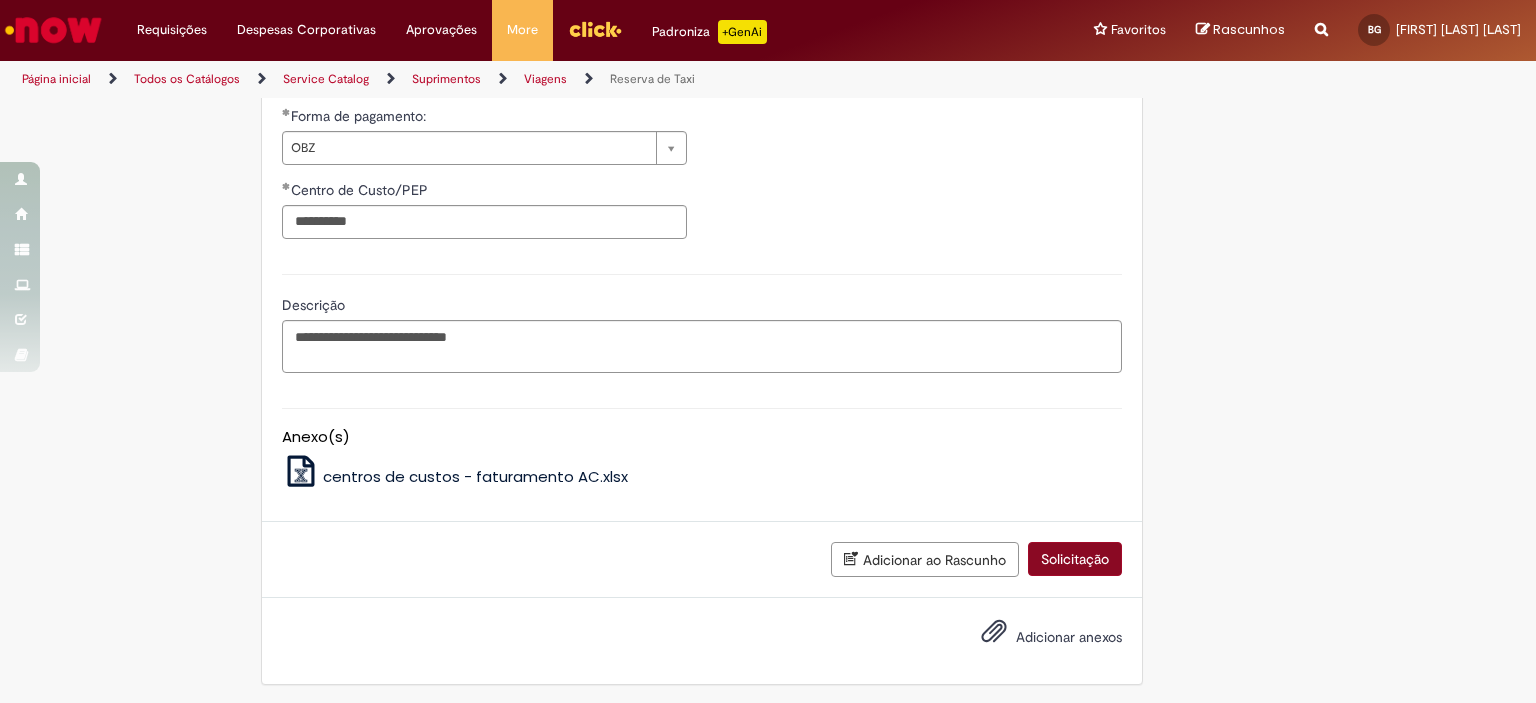 type on "**********" 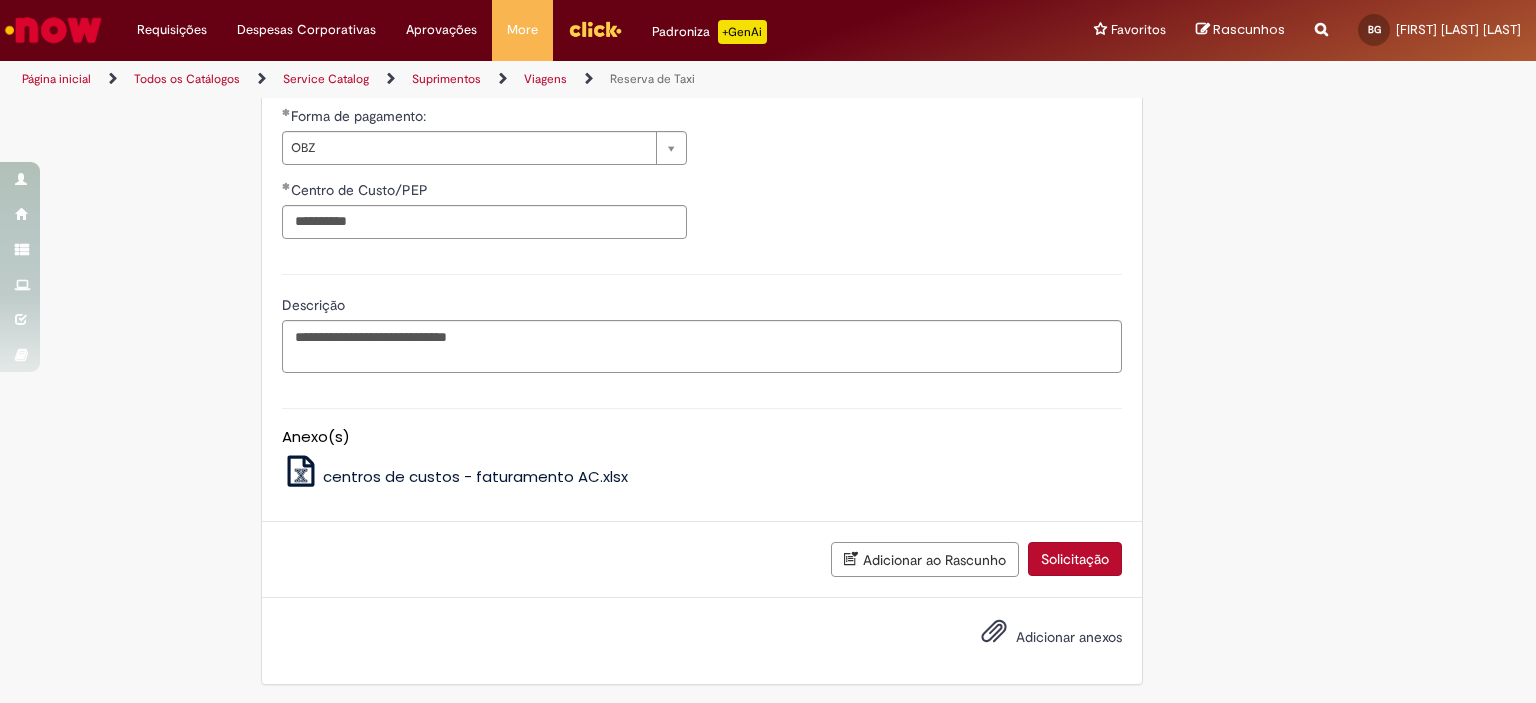 click on "Solicitação" at bounding box center (1075, 559) 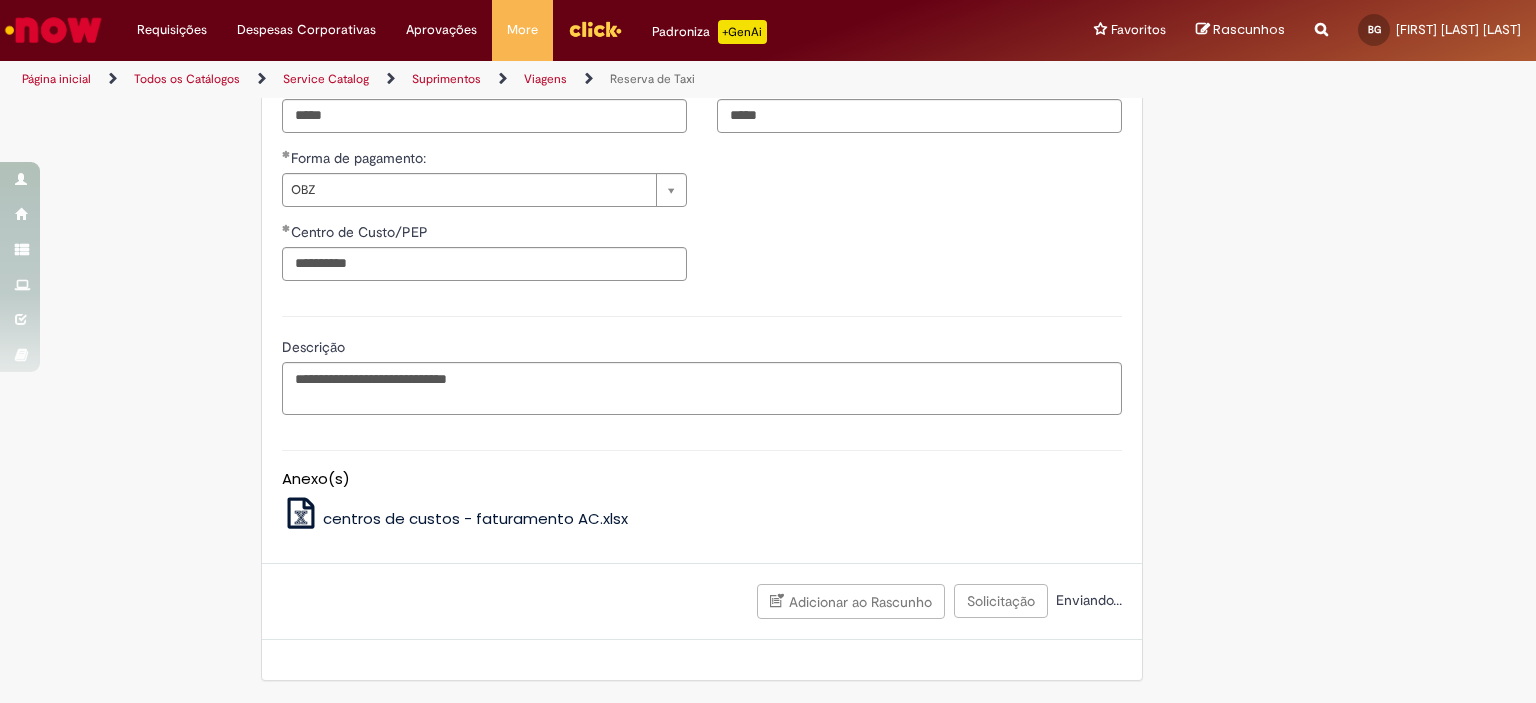 scroll, scrollTop: 1782, scrollLeft: 0, axis: vertical 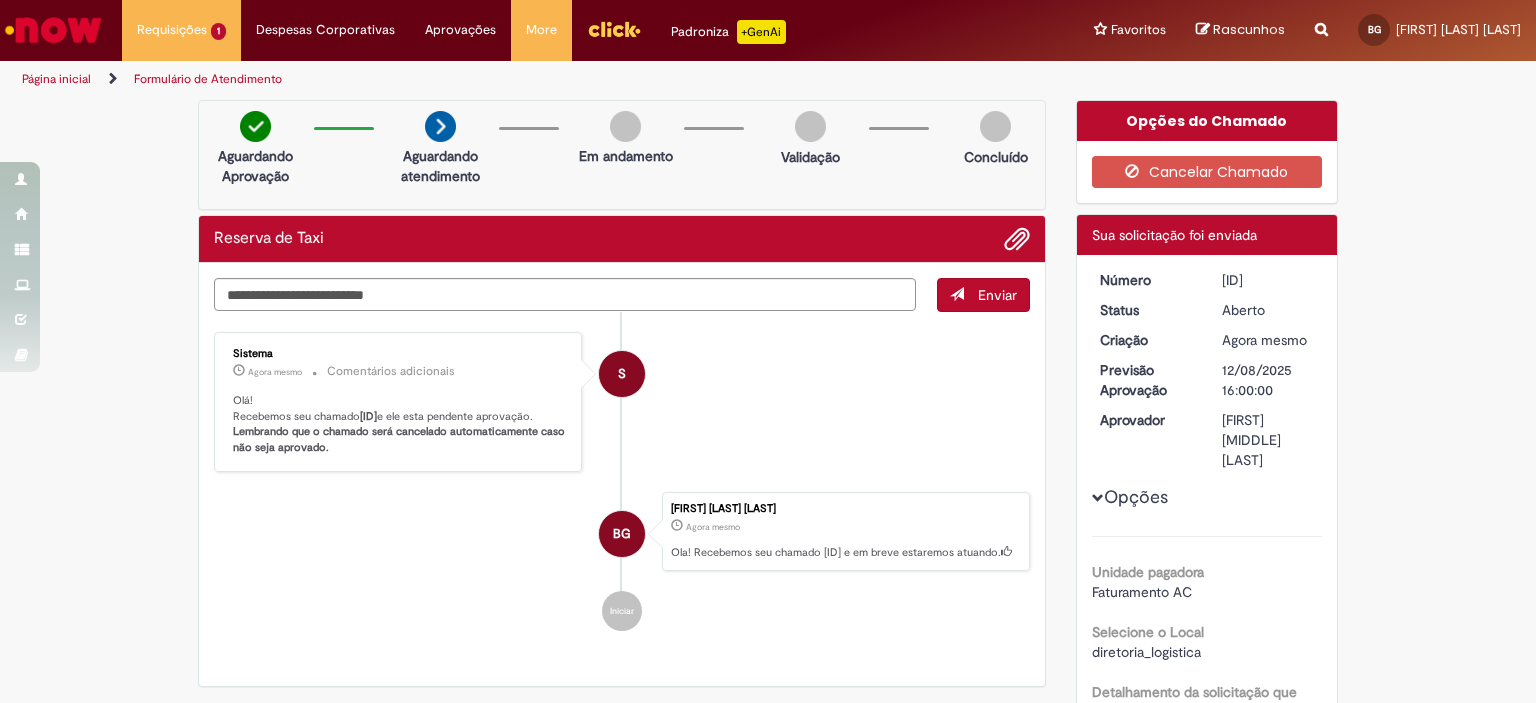 click on "BG
[FIRST] [LAST] [LAST]
Agora mesmo Agora mesmo
Ola! Recebemos seu chamado [ID] e em breve estaremos atuando." at bounding box center (622, 532) 